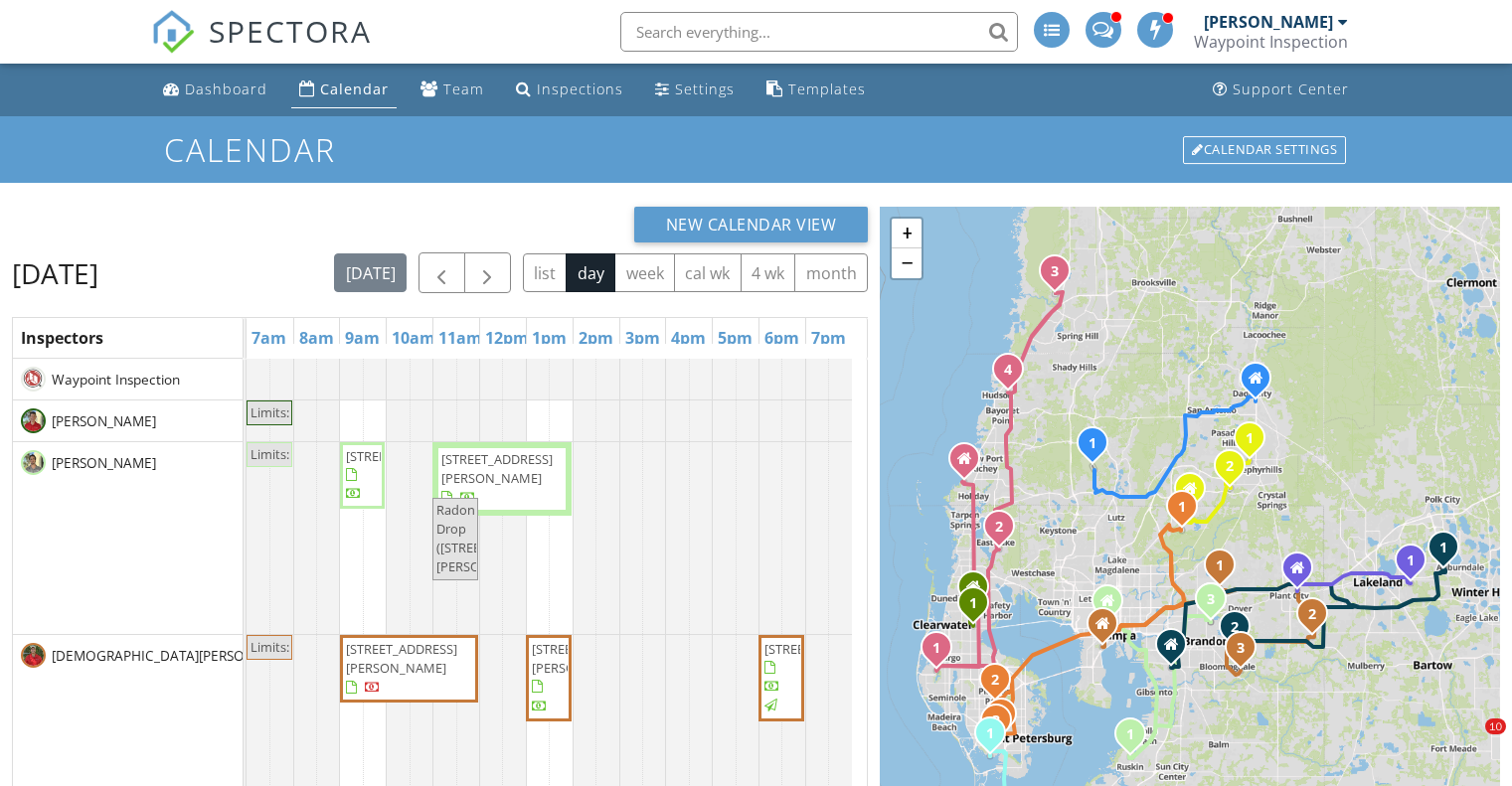scroll, scrollTop: 264, scrollLeft: 0, axis: vertical 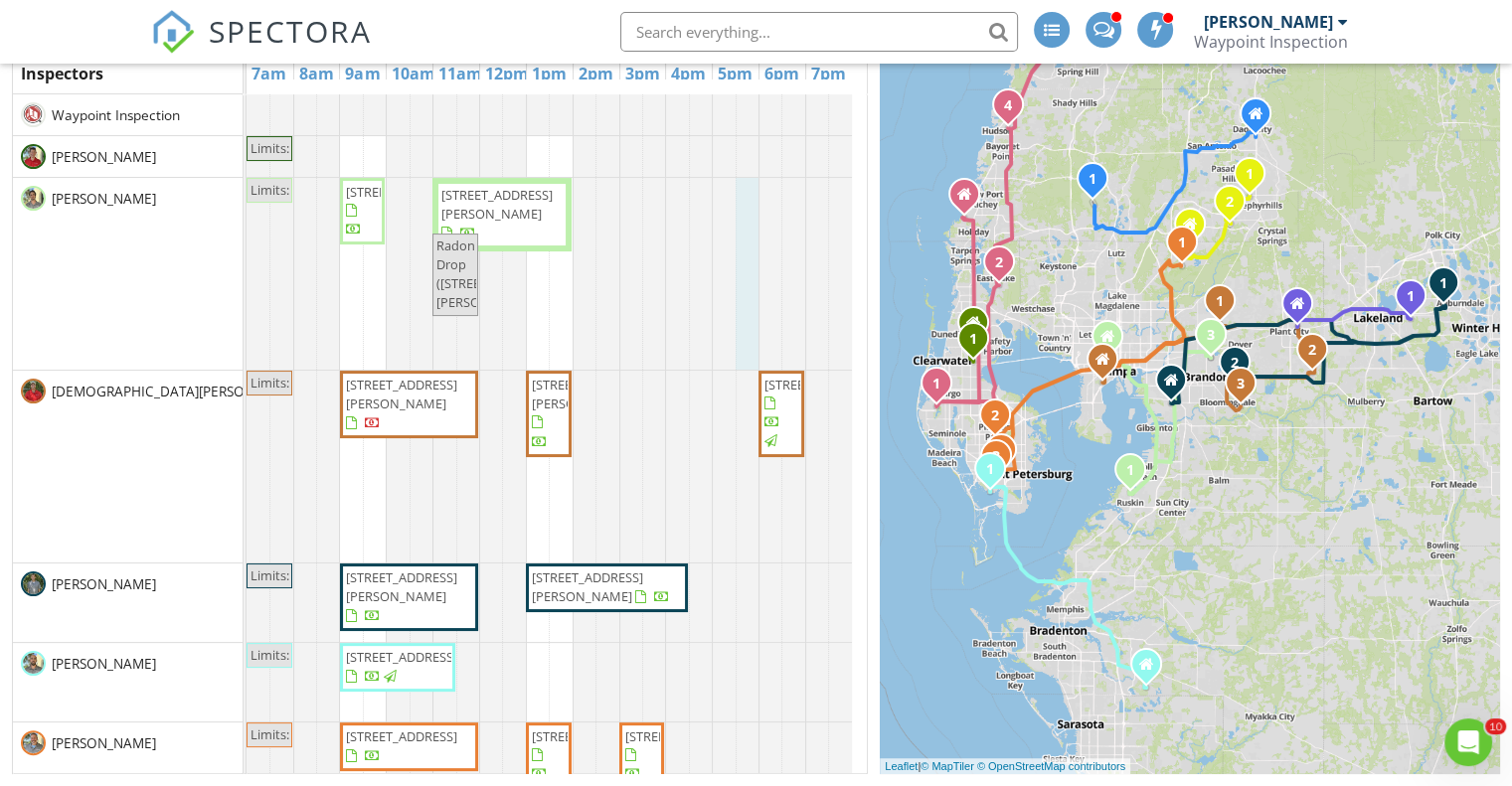 click at bounding box center [247, 273] 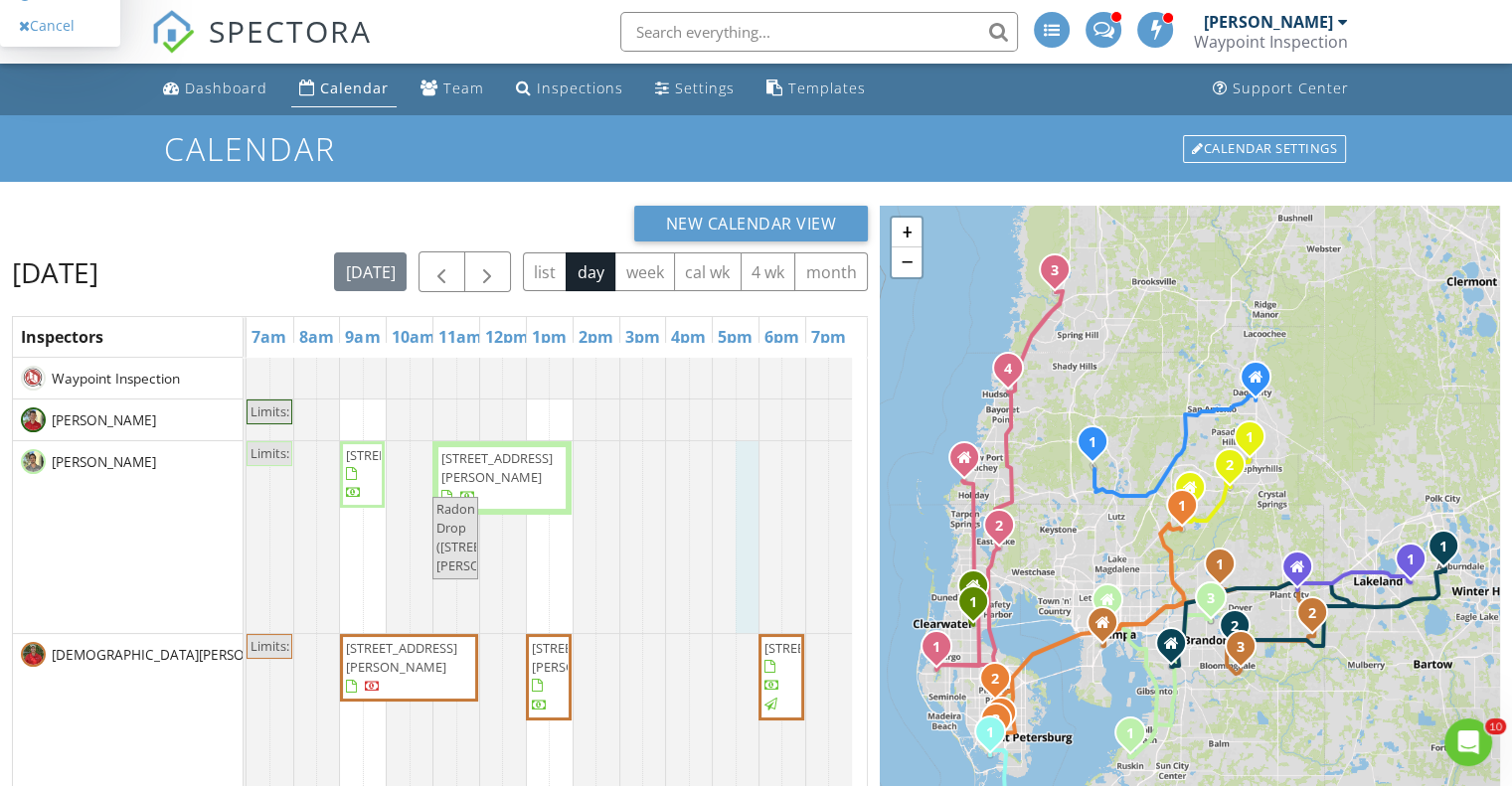scroll, scrollTop: 0, scrollLeft: 0, axis: both 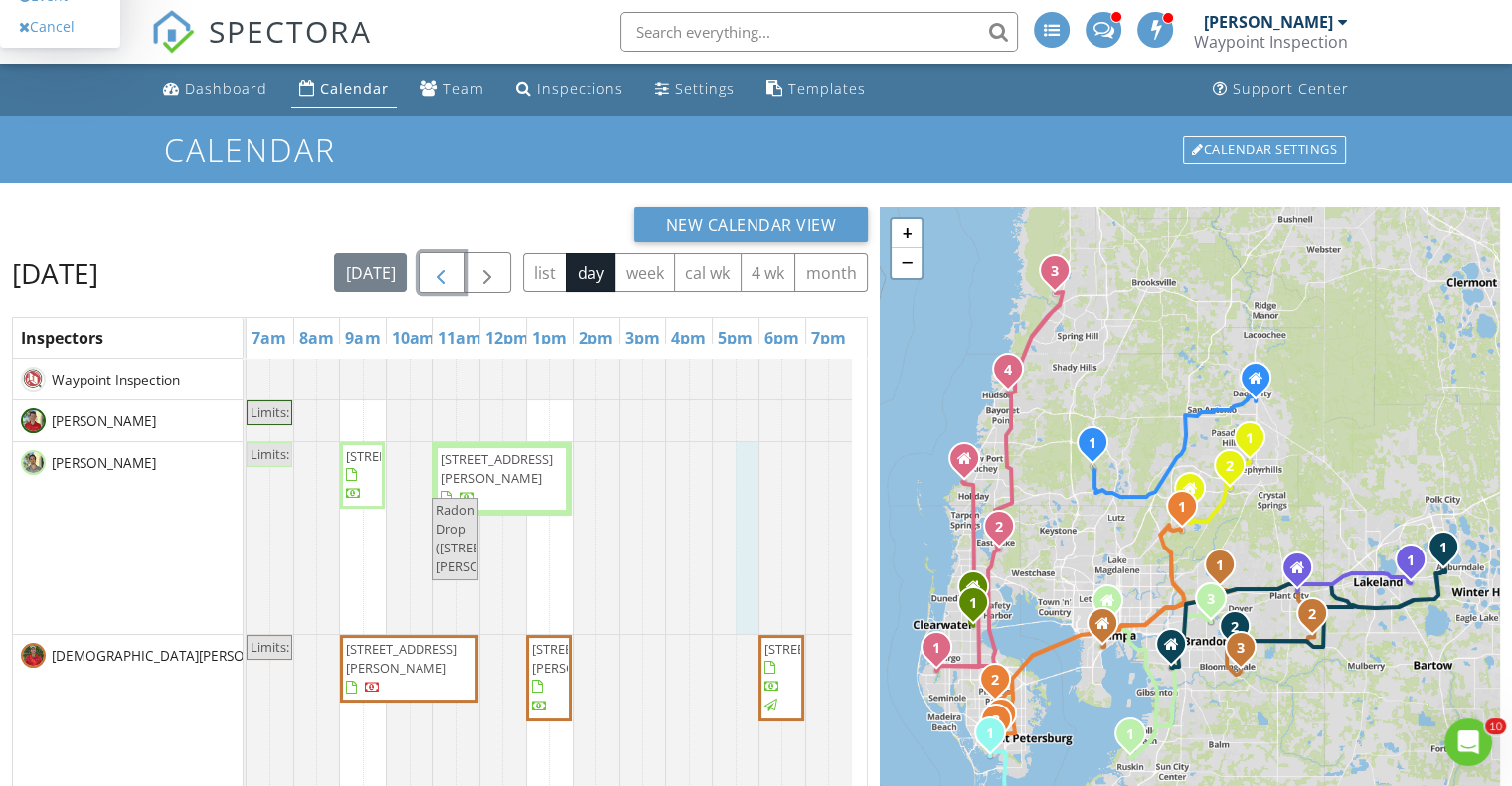 click at bounding box center (441, 273) 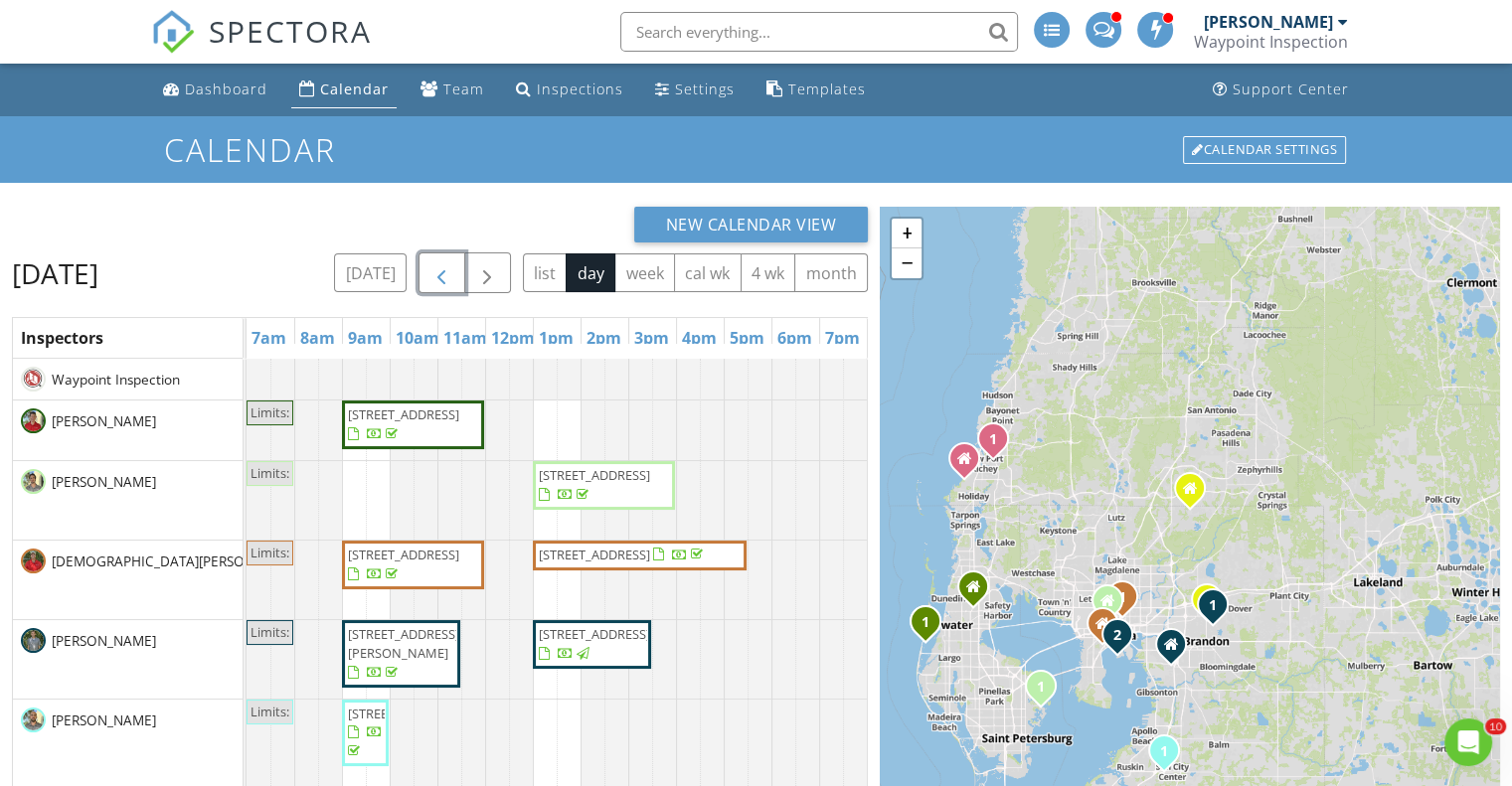 click at bounding box center [441, 273] 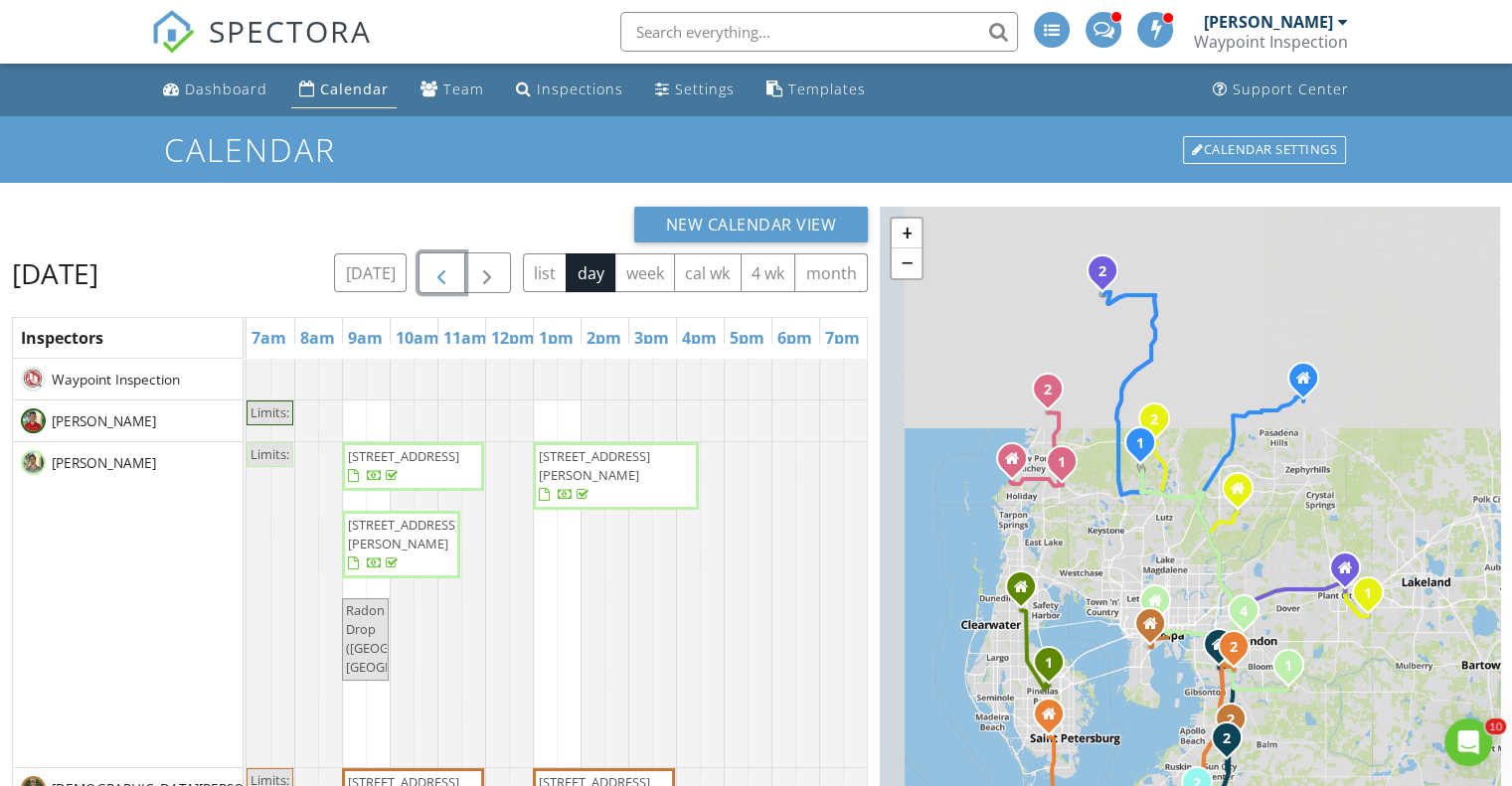 scroll, scrollTop: 314, scrollLeft: 0, axis: vertical 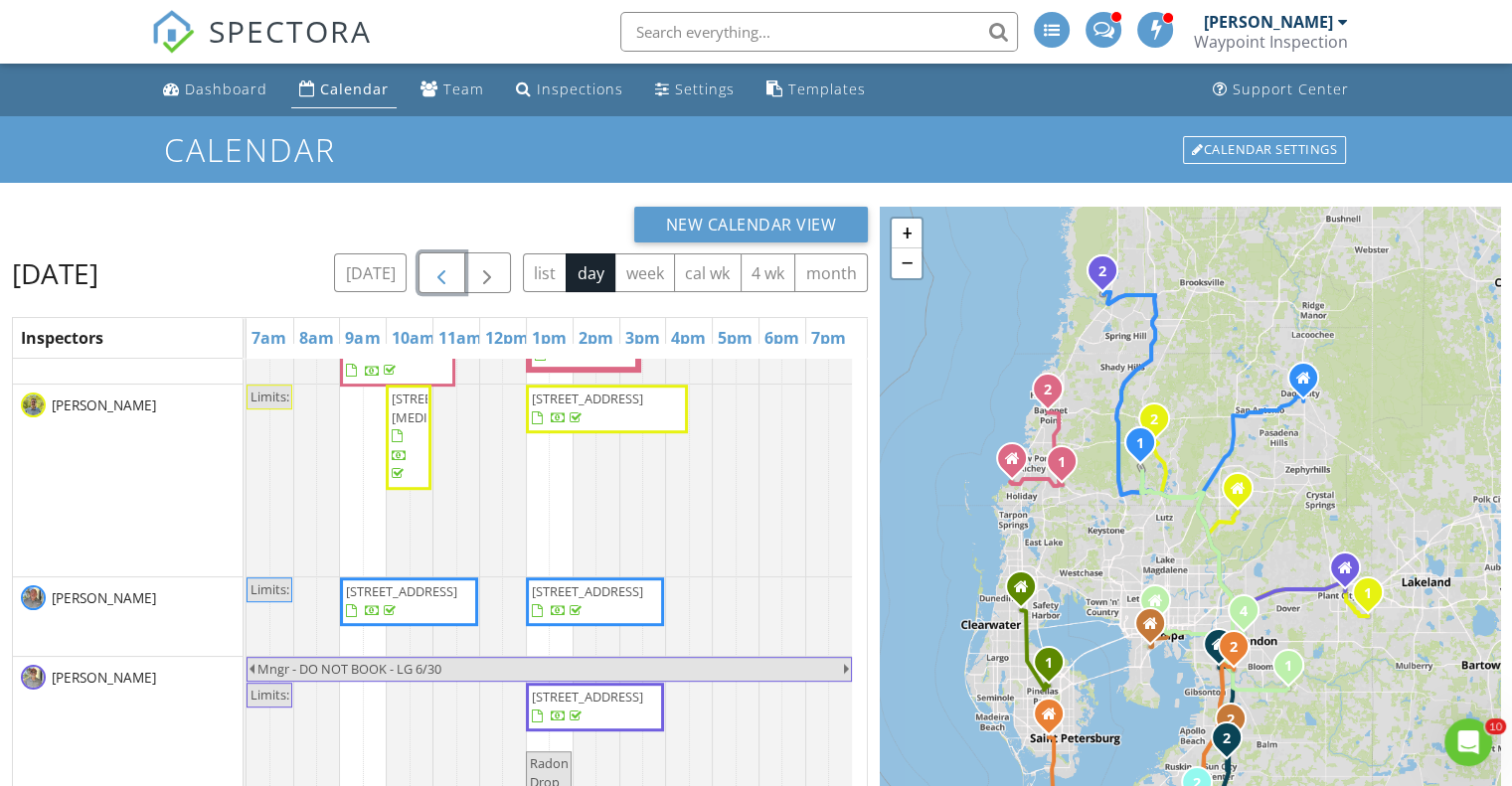 click on "5670 Shorebird Br, Land O' Lakes 34638" at bounding box center [402, 591] 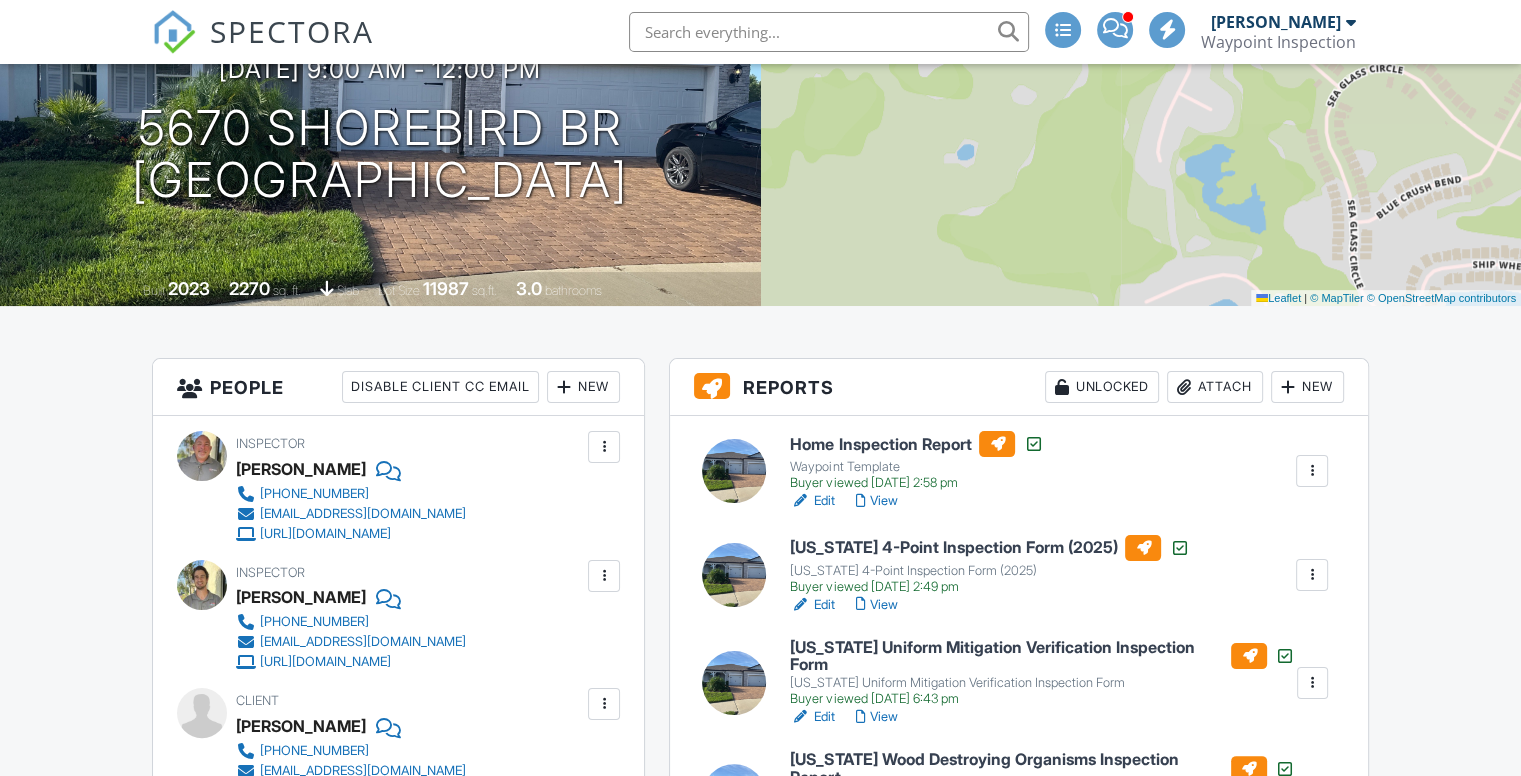 scroll, scrollTop: 228, scrollLeft: 0, axis: vertical 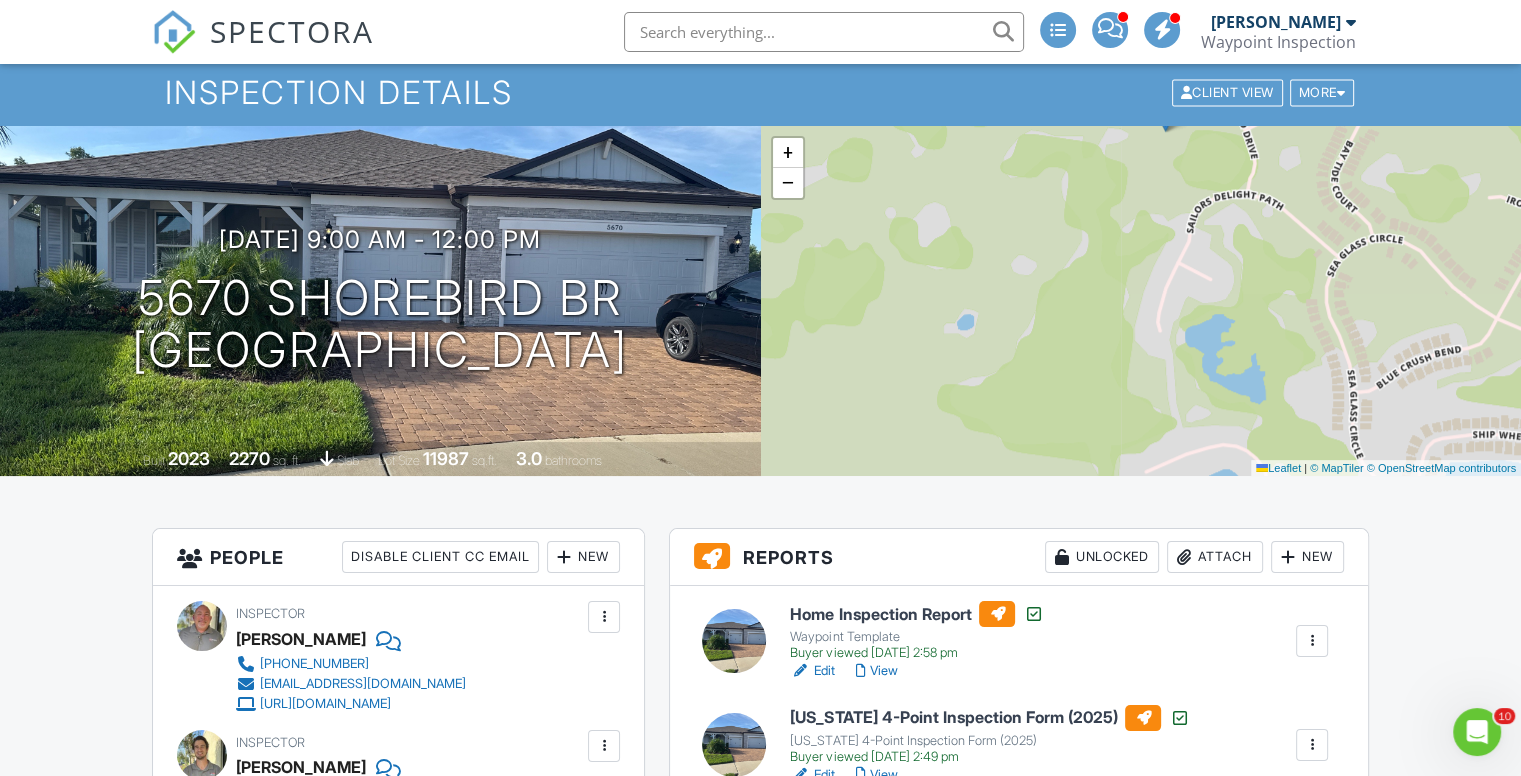 click on "View" at bounding box center (876, 671) 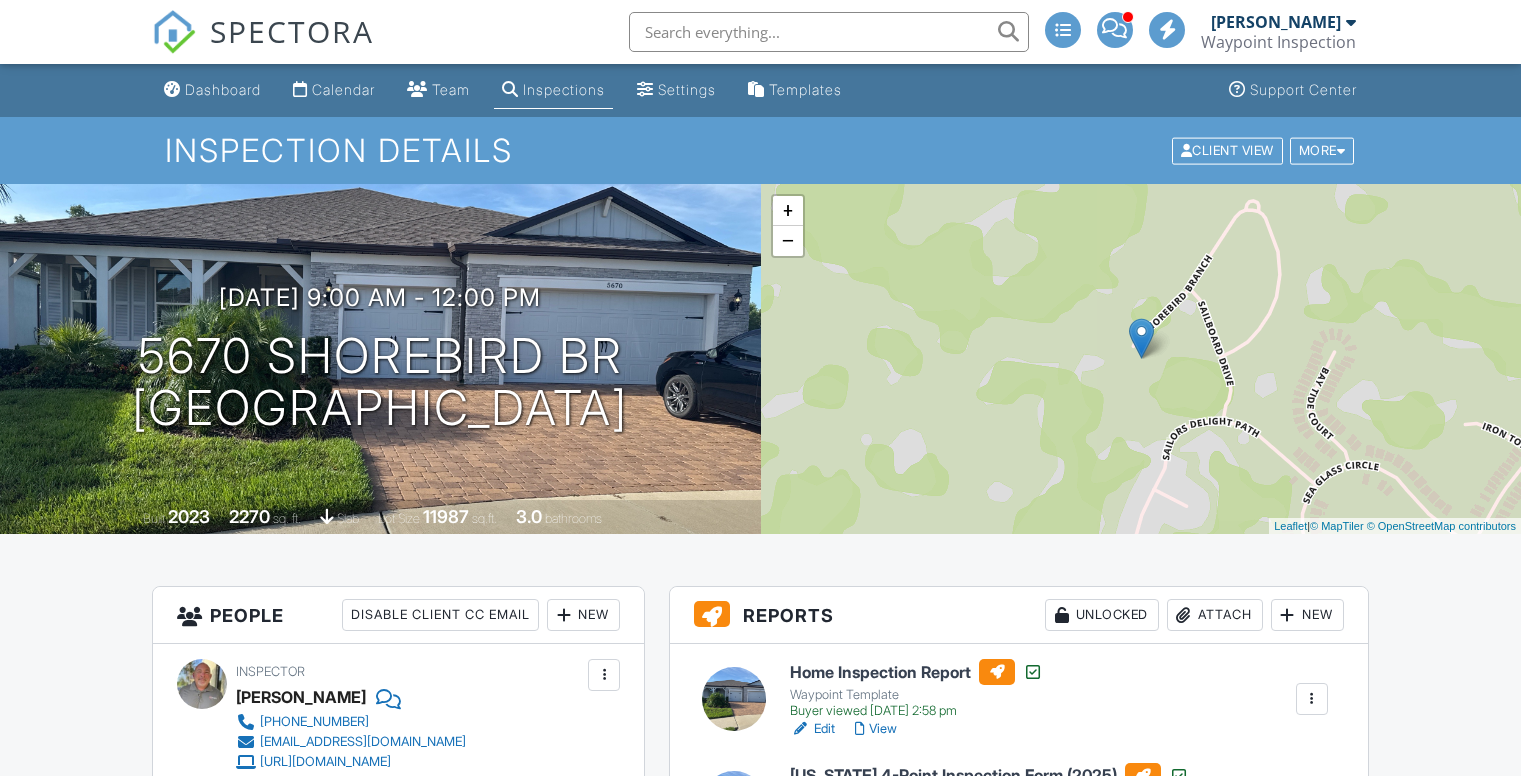 click on "View" at bounding box center (876, 729) 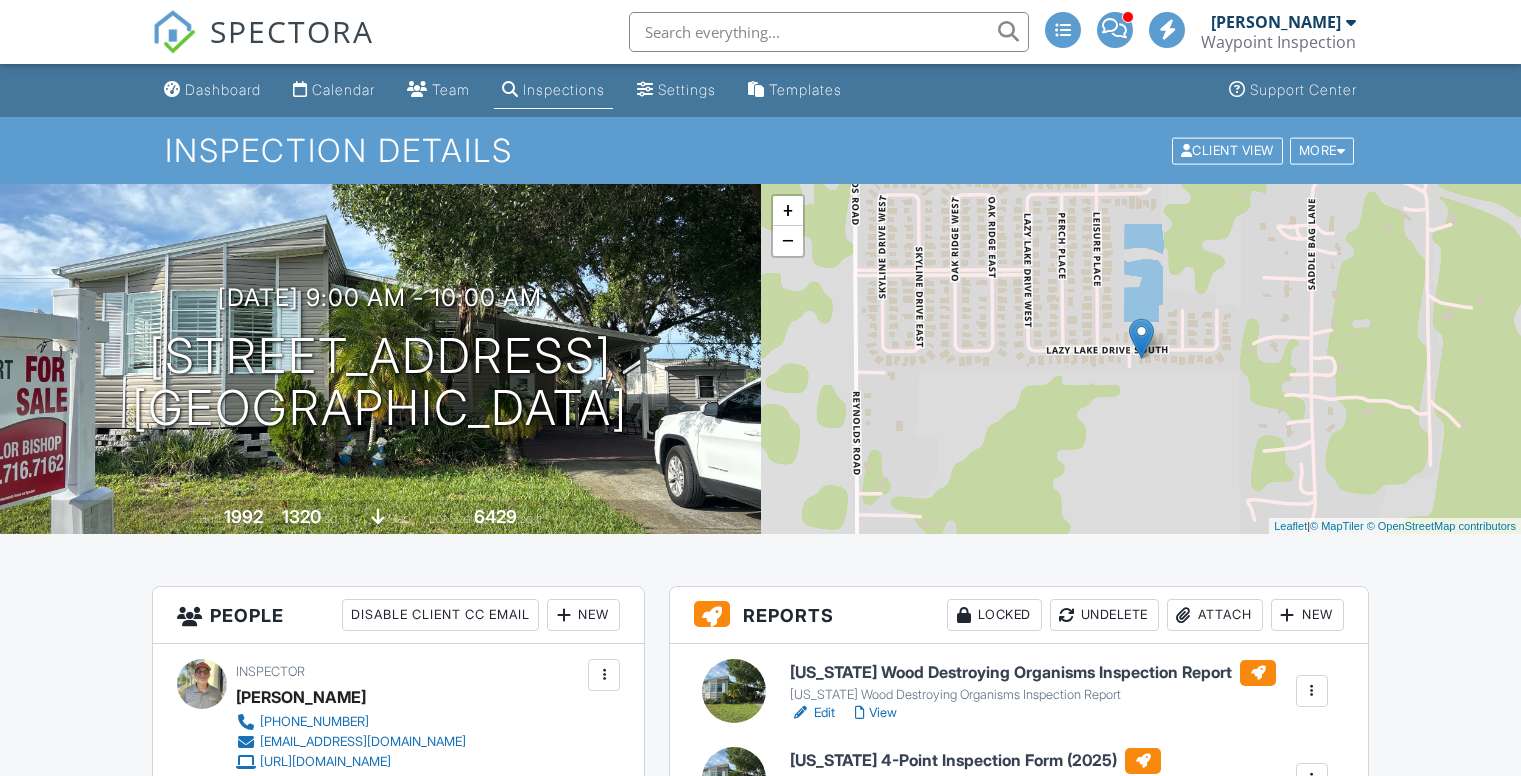 scroll, scrollTop: 0, scrollLeft: 0, axis: both 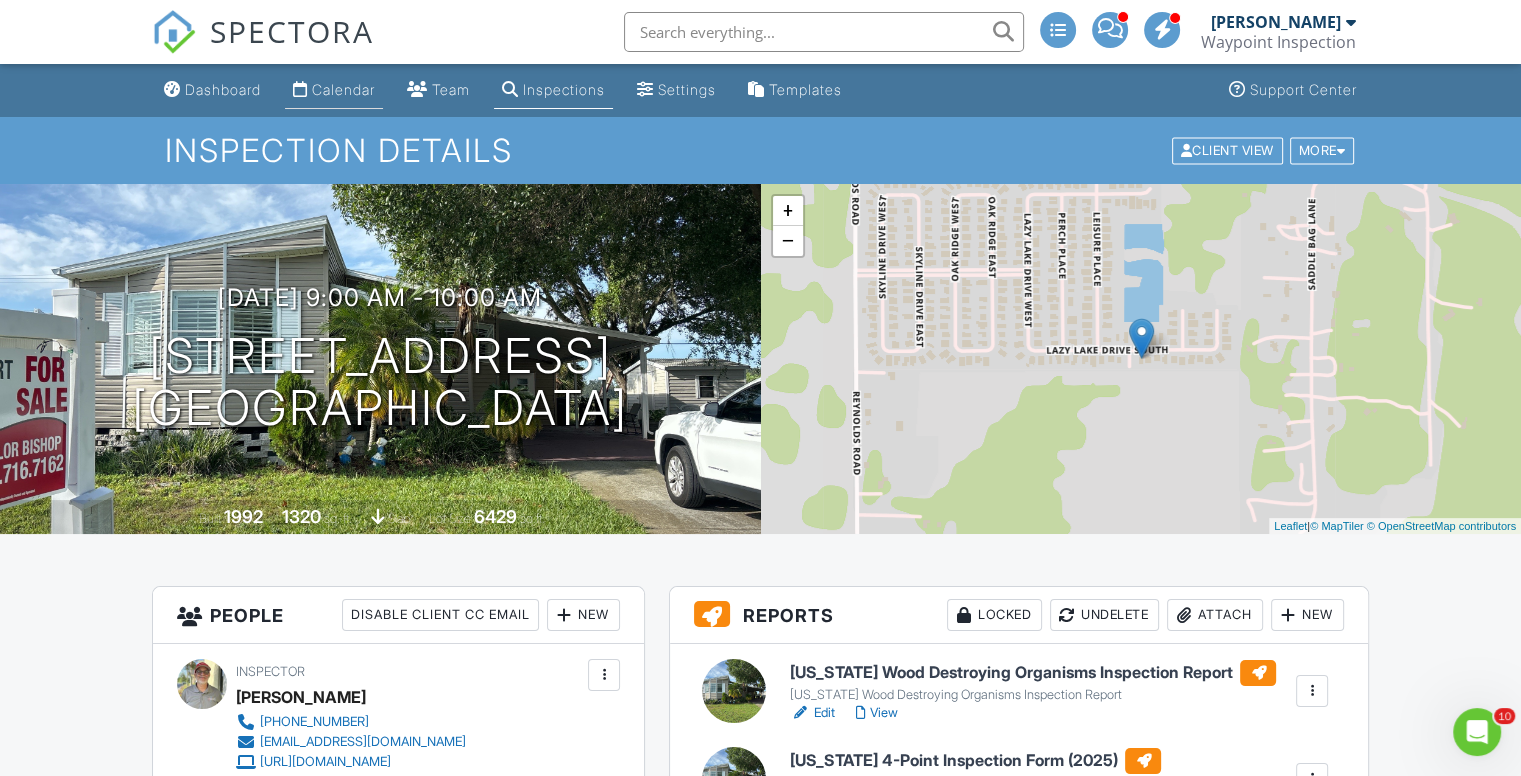 click on "Calendar" at bounding box center (343, 89) 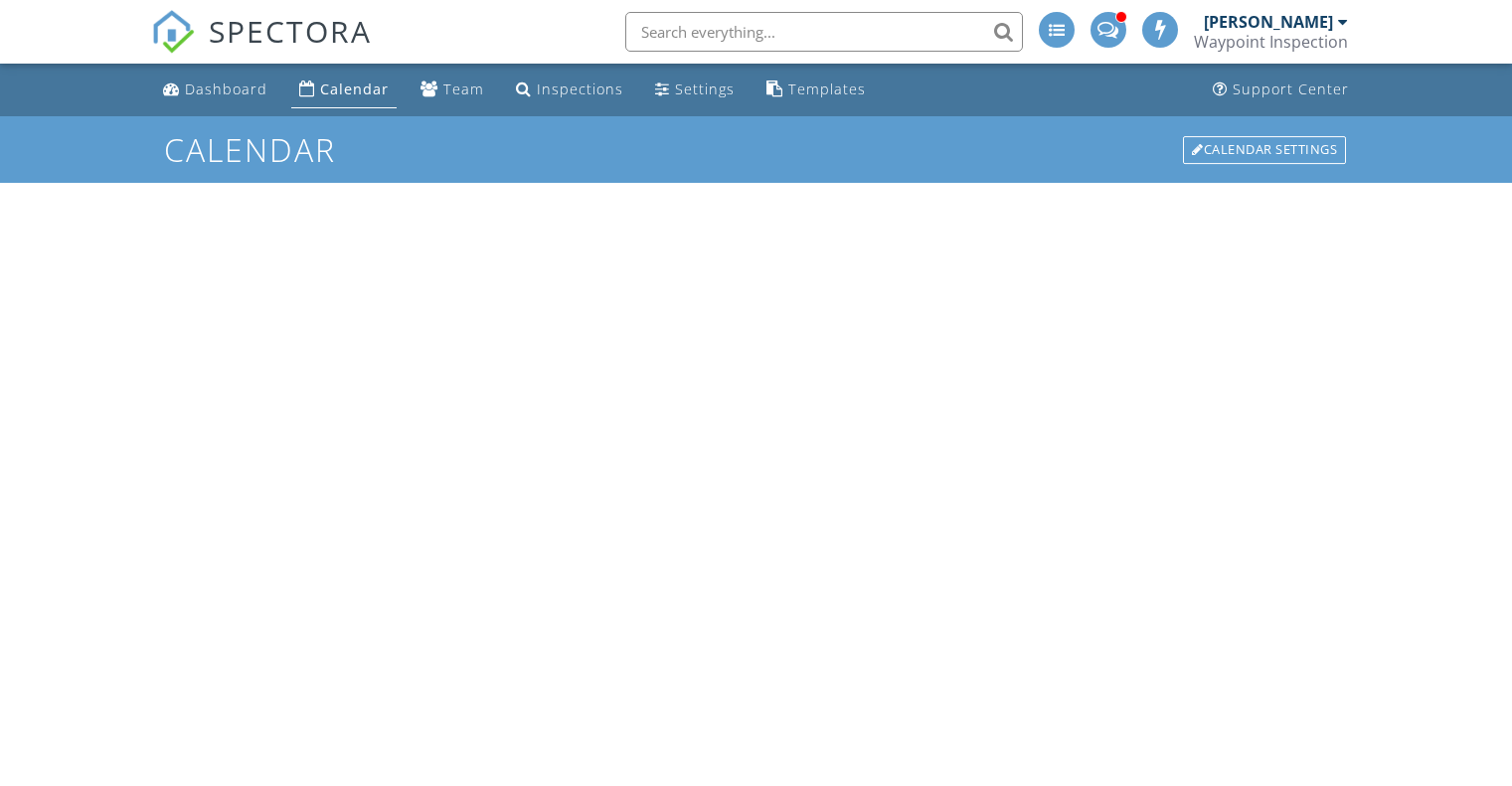 scroll, scrollTop: 0, scrollLeft: 0, axis: both 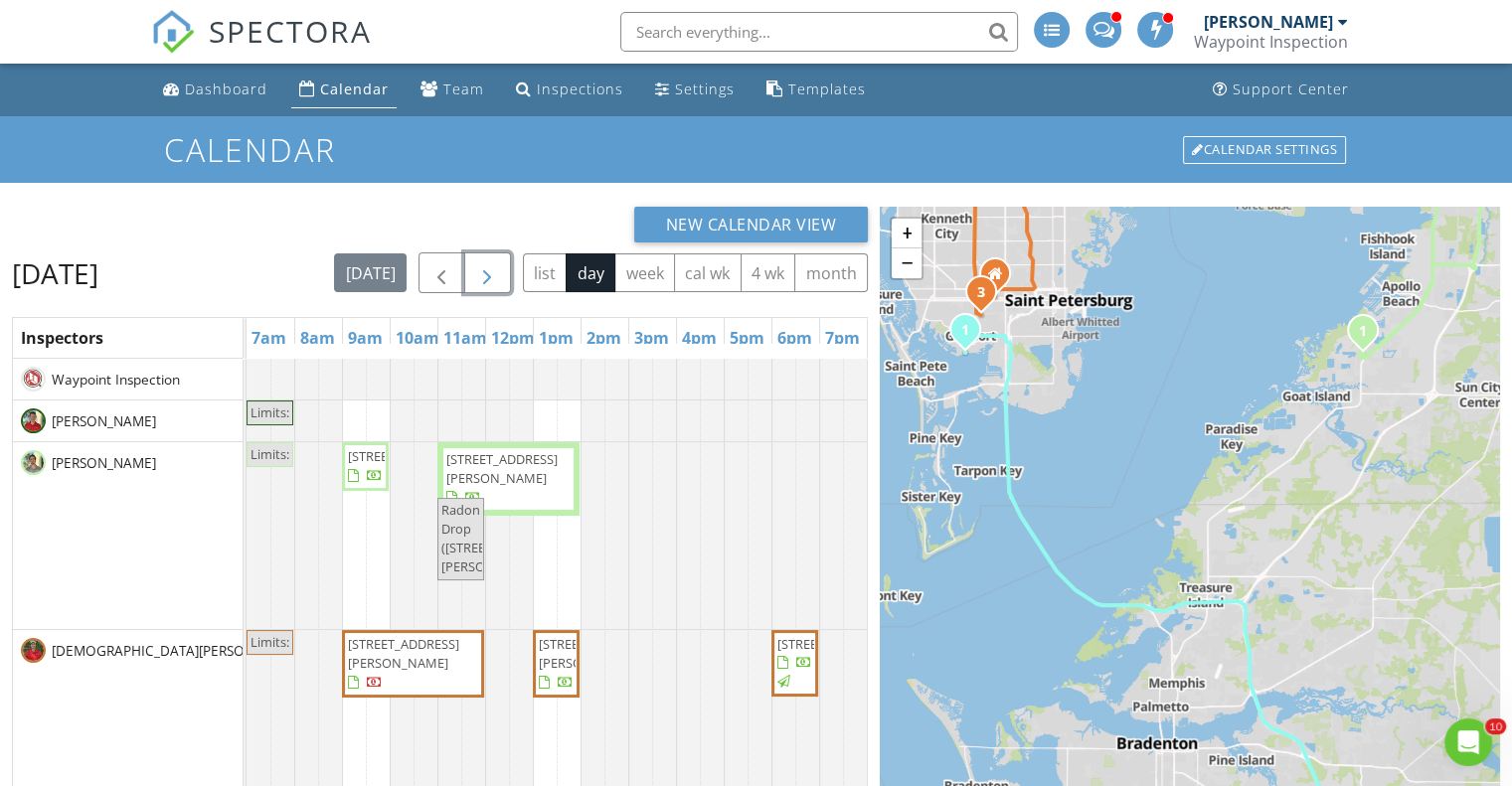 click at bounding box center [487, 273] 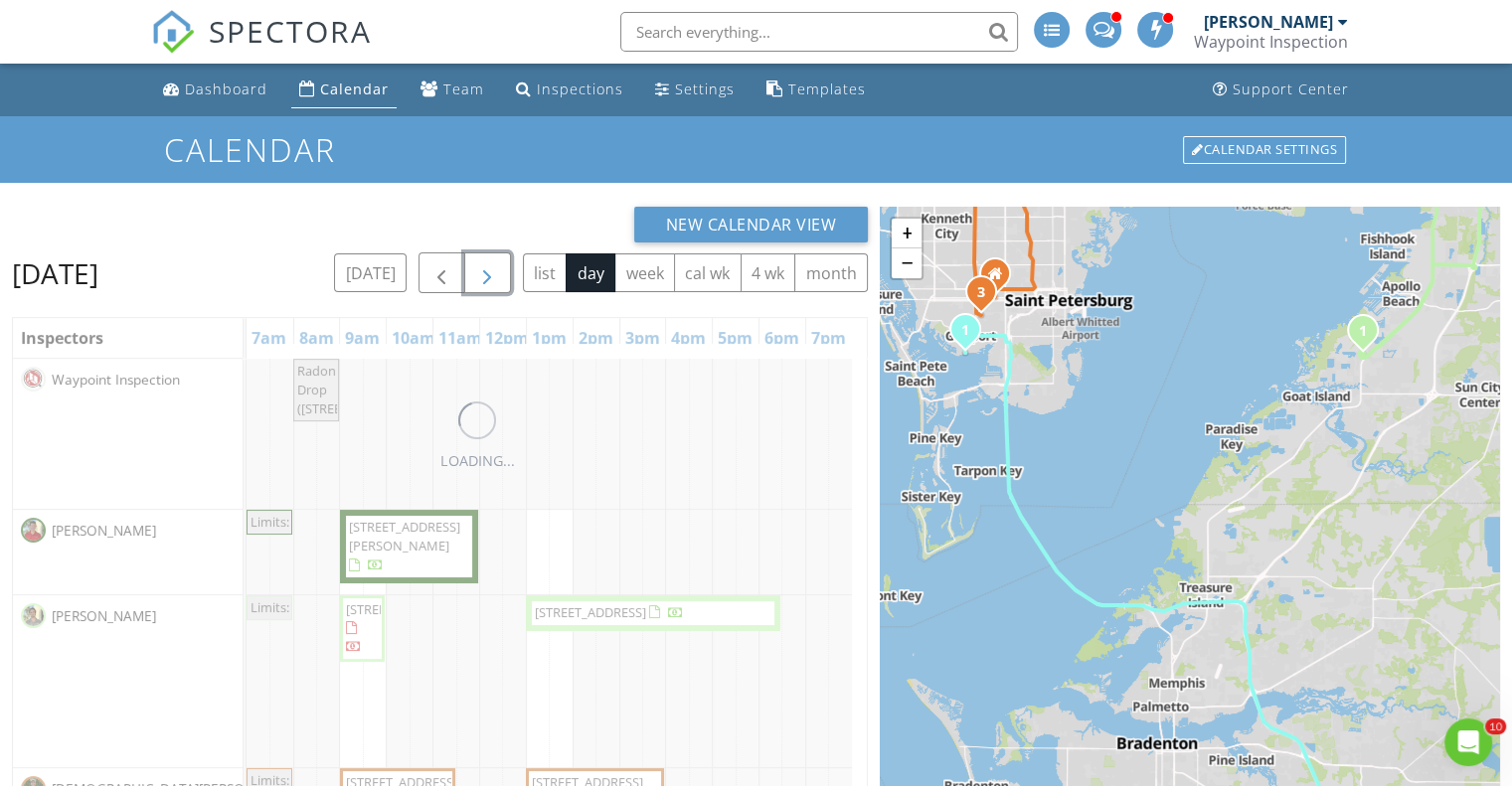 click at bounding box center [487, 273] 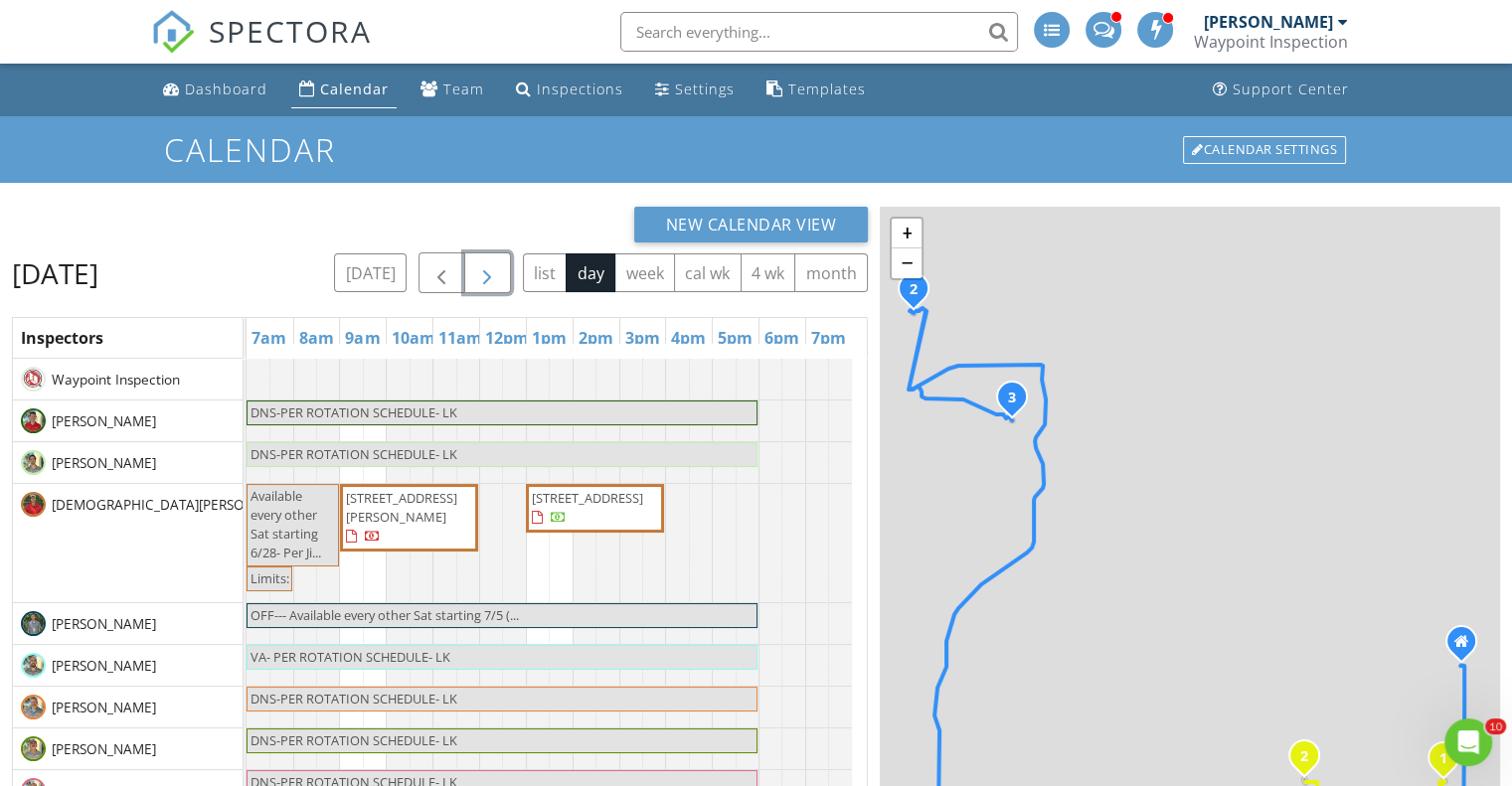 click at bounding box center [487, 273] 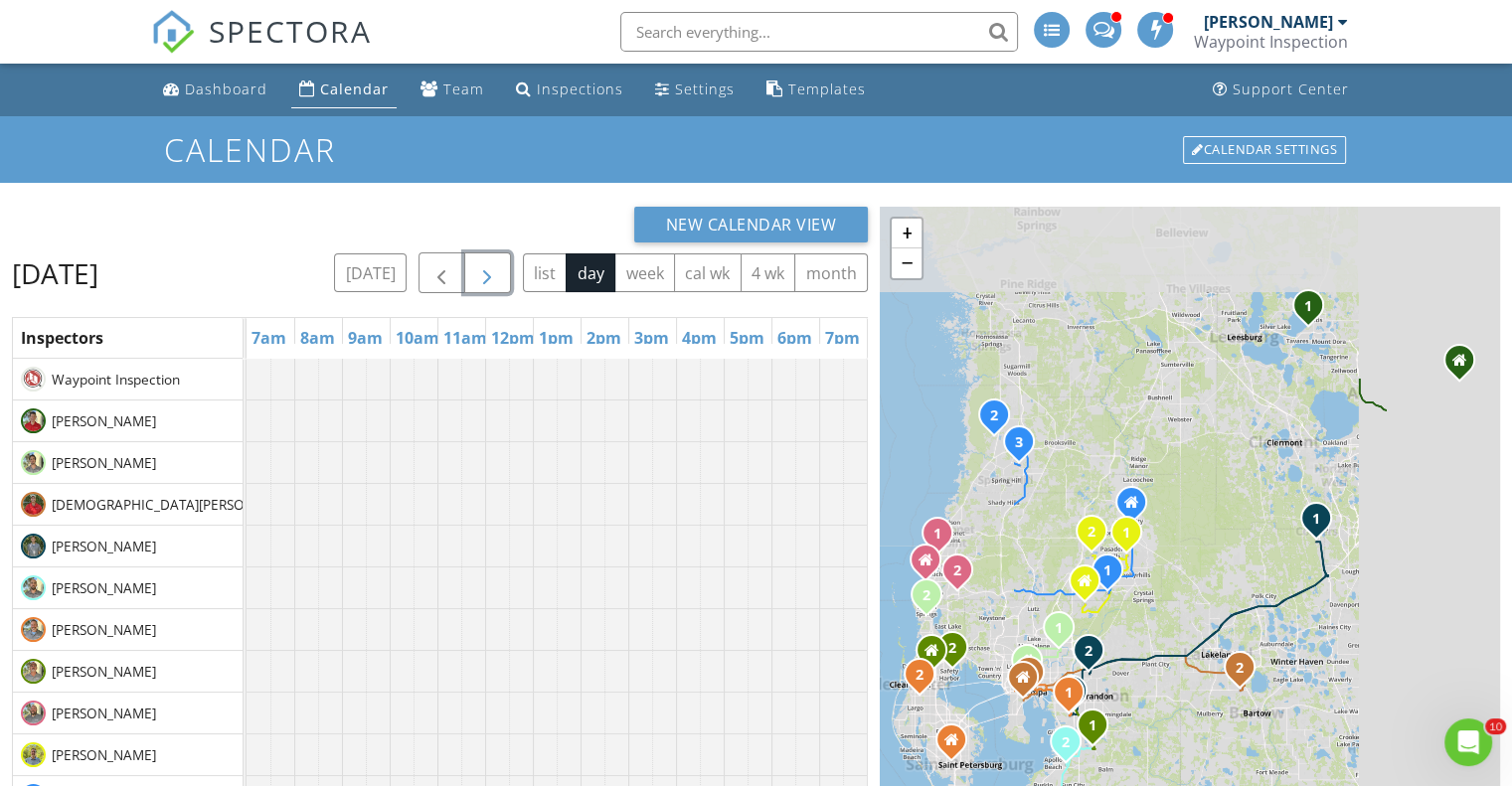 click at bounding box center (487, 273) 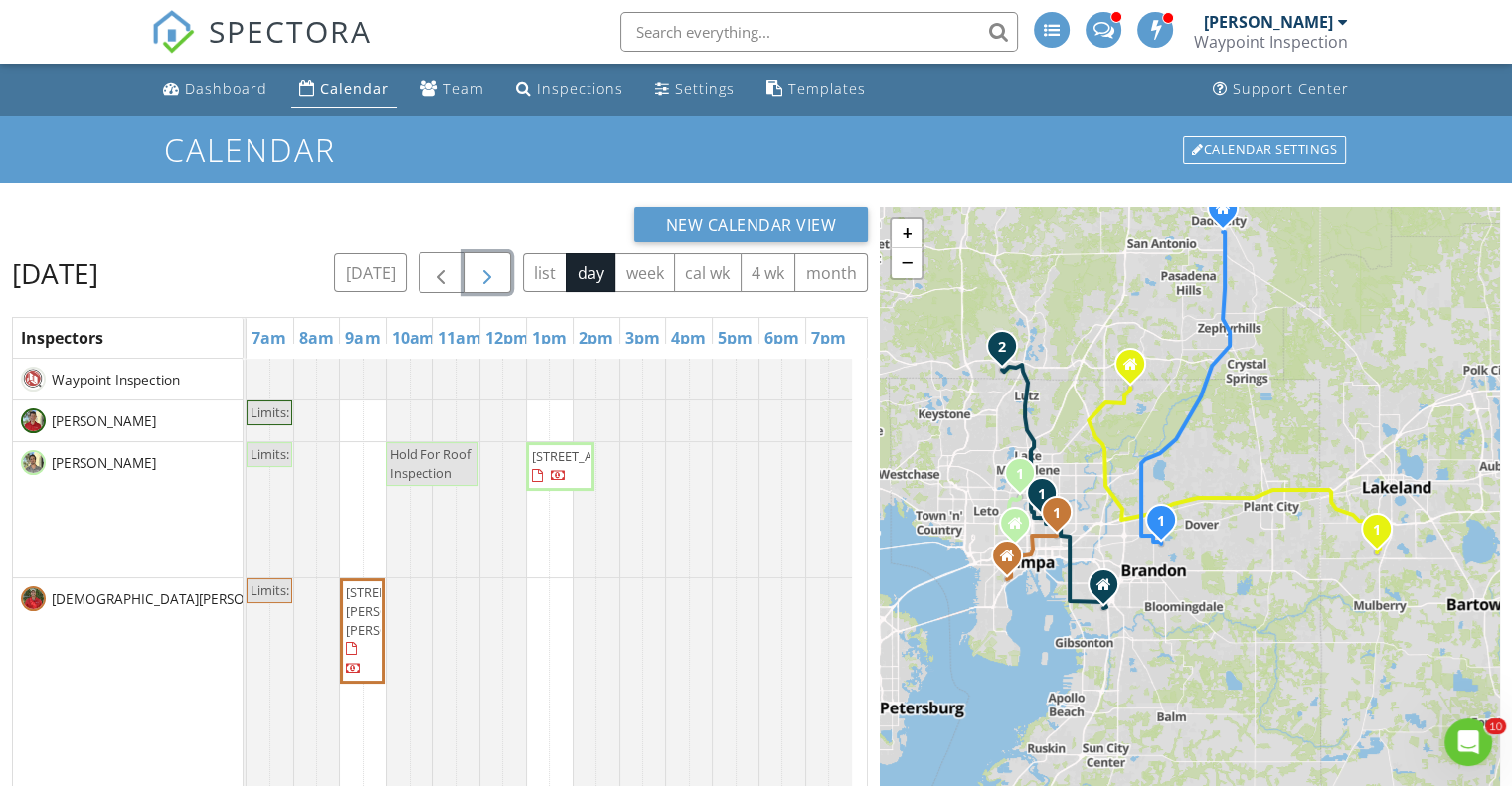 scroll, scrollTop: 17, scrollLeft: 0, axis: vertical 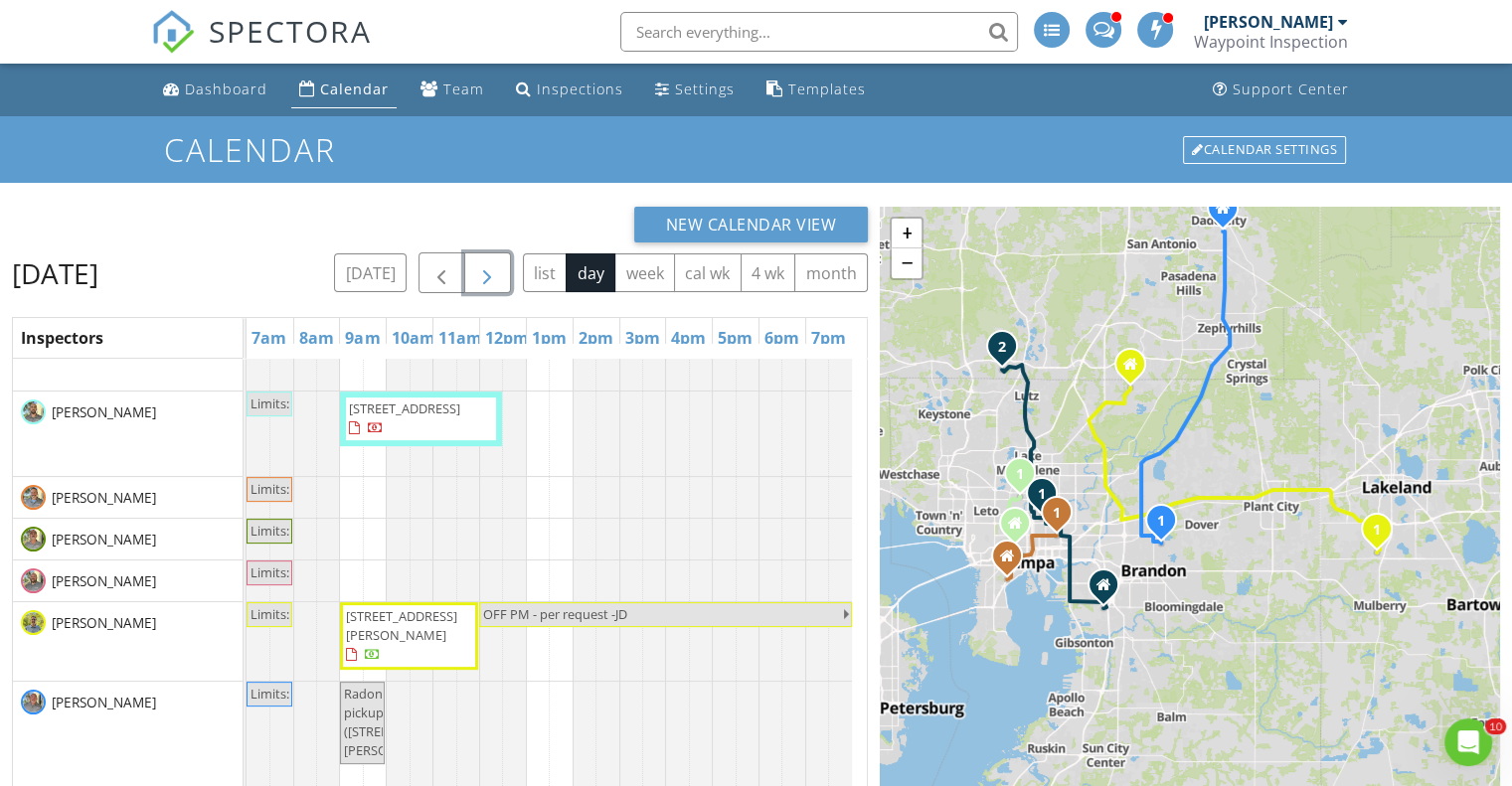 click on "Radon pickup  (2612 Lenna Ave, Seffner)" at bounding box center [402, 722] 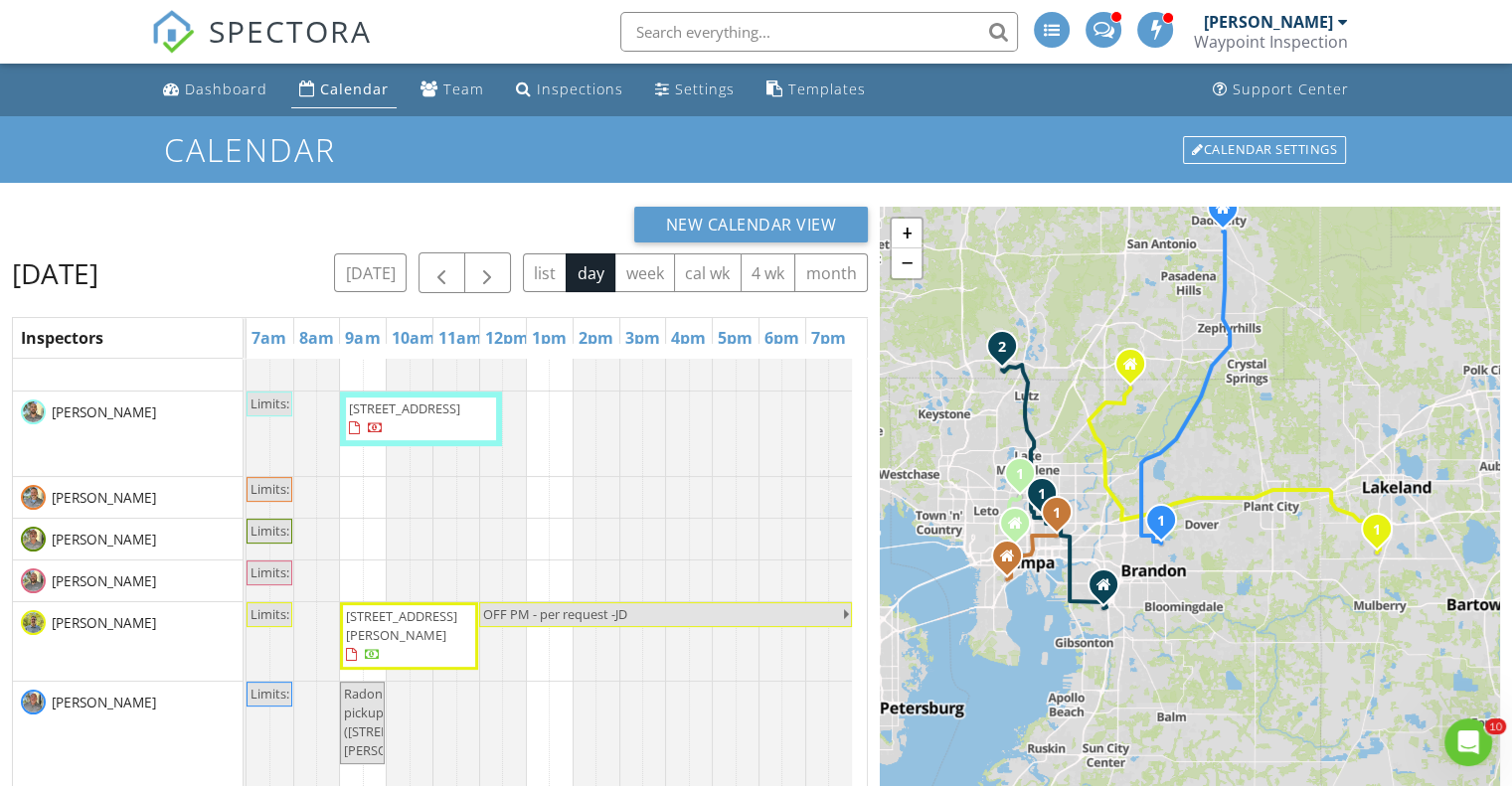 select on "6" 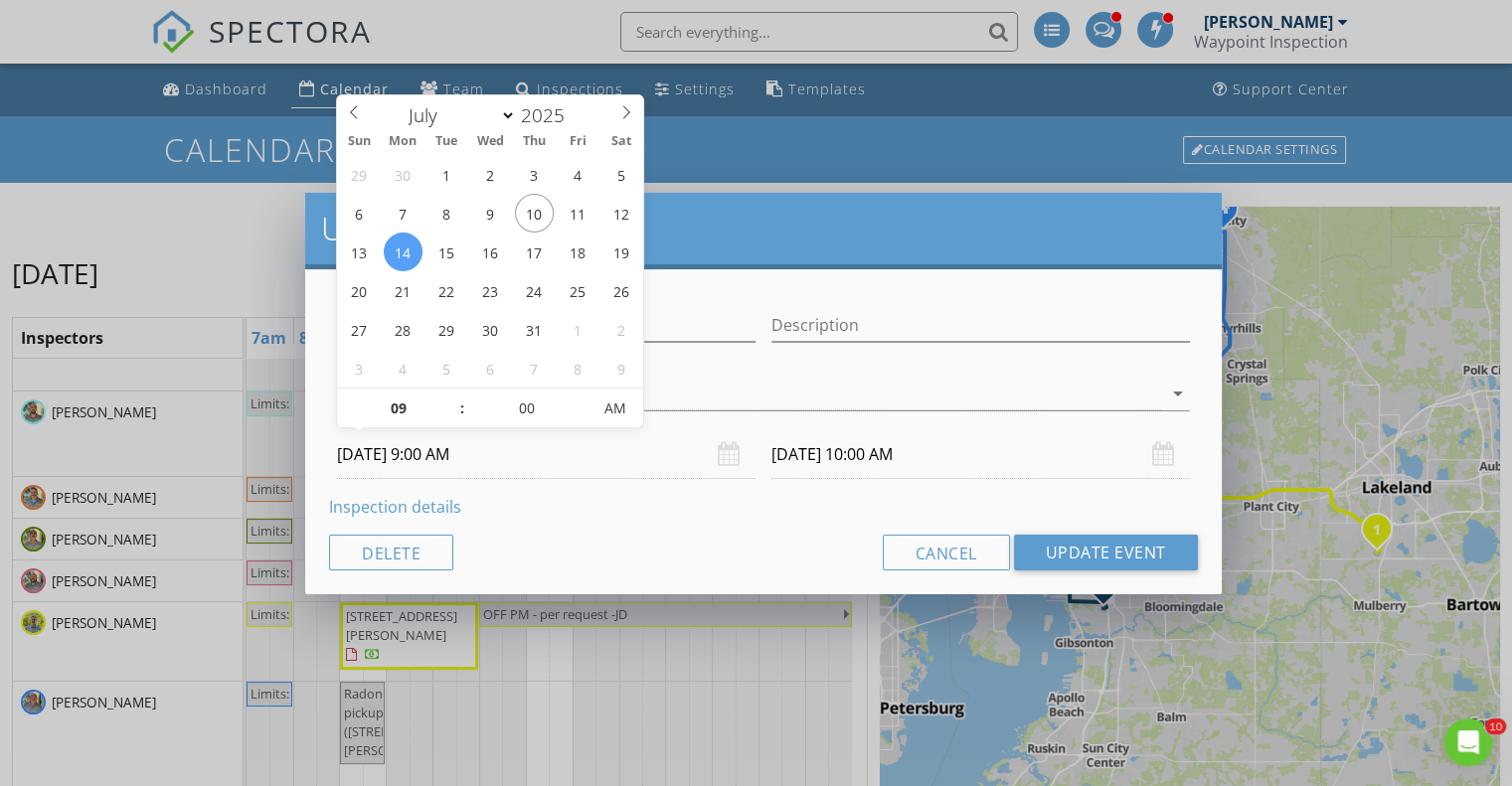 click on "07/14/2025 9:00 AM" at bounding box center (546, 454) 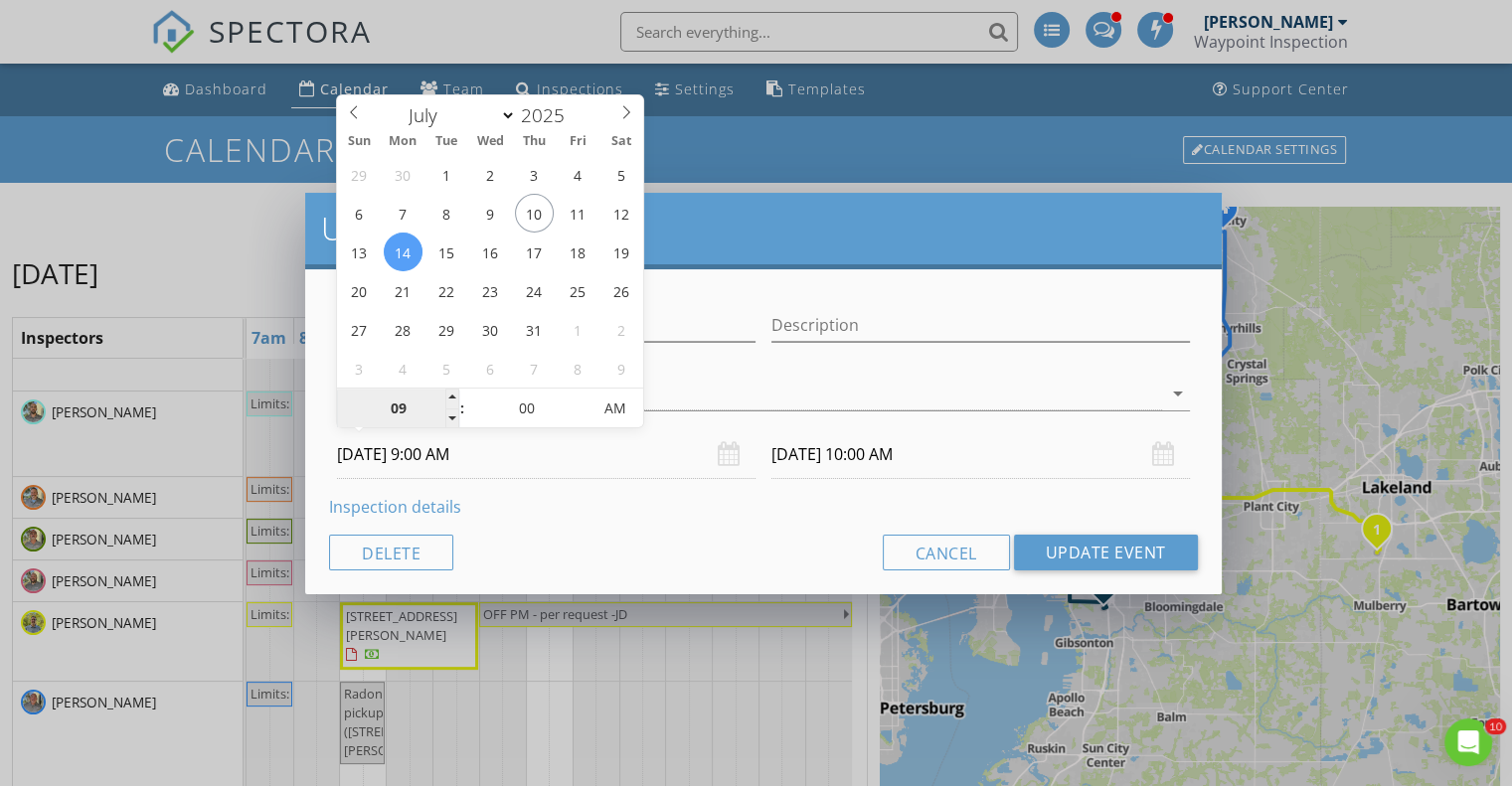 click on "09" at bounding box center (398, 409) 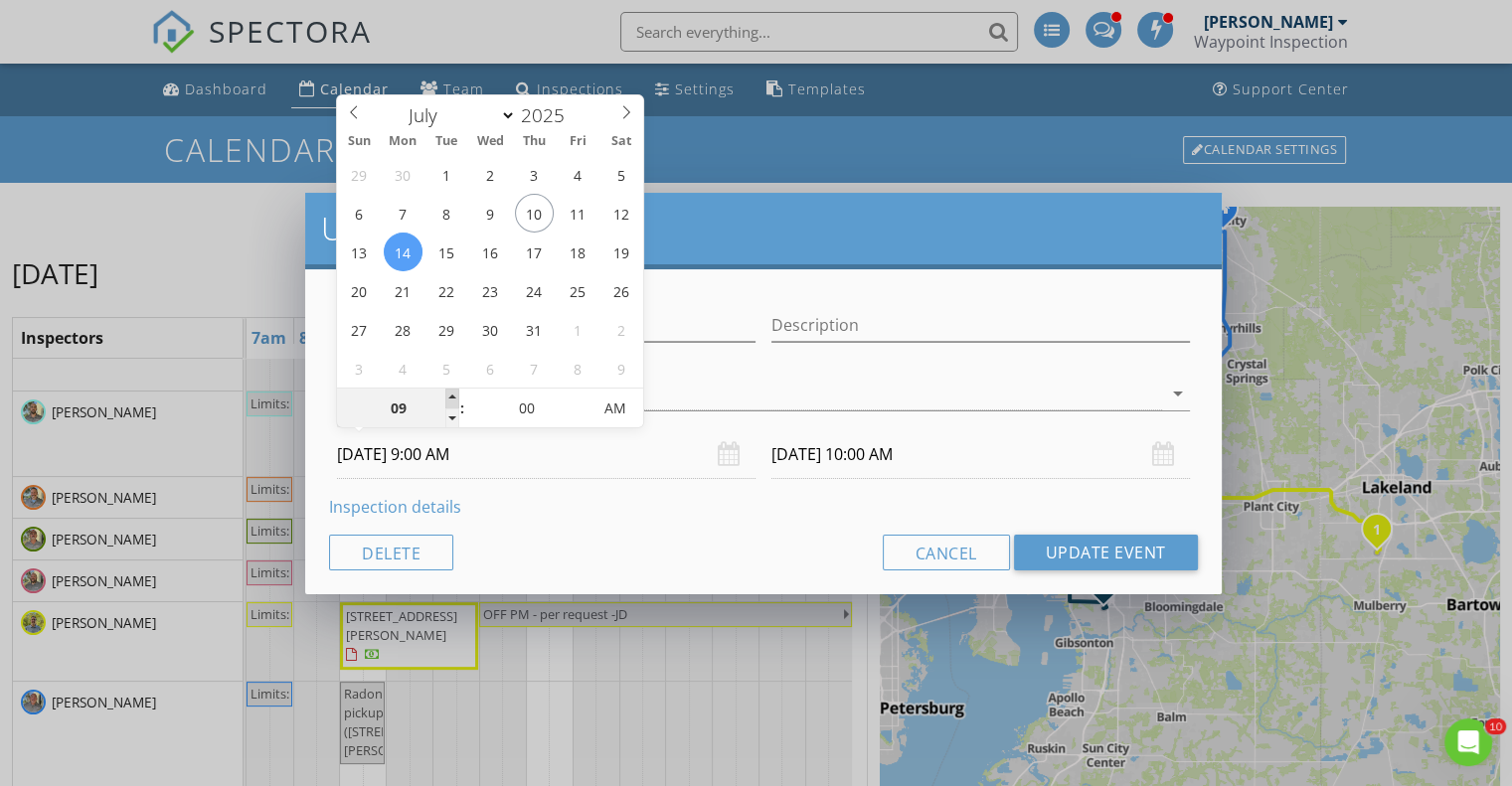 type on "10" 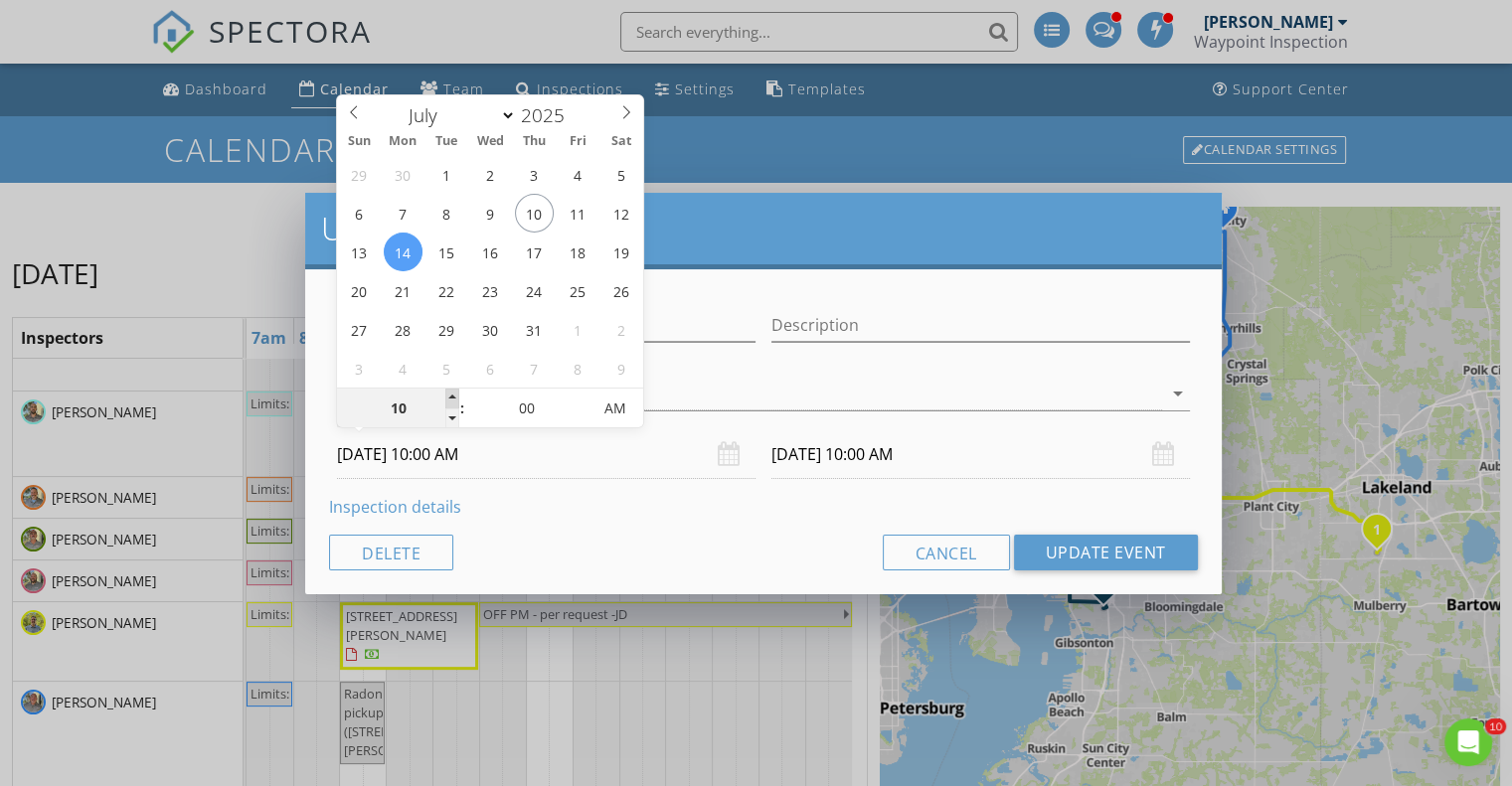 click at bounding box center (452, 398) 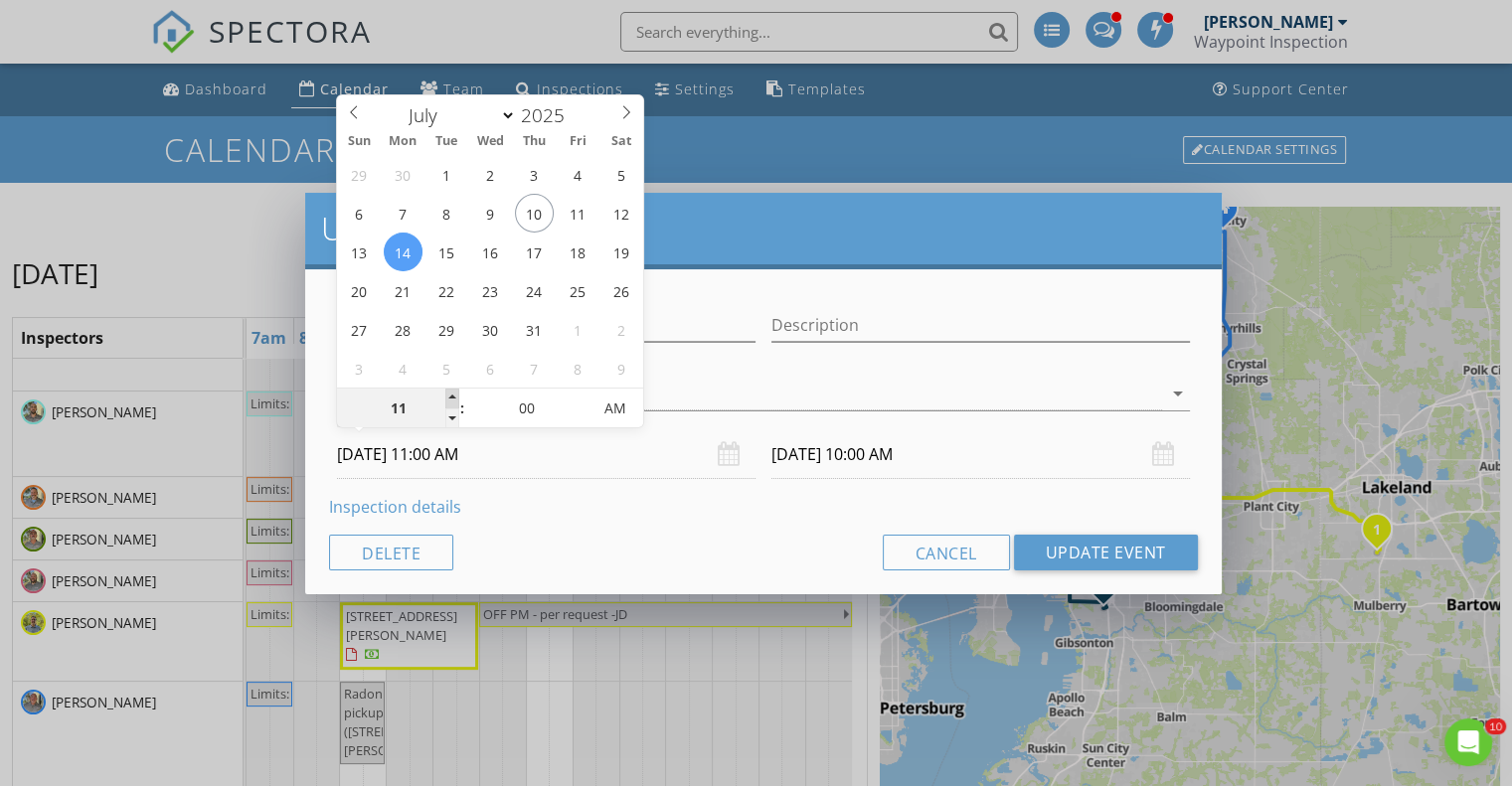 click at bounding box center (452, 398) 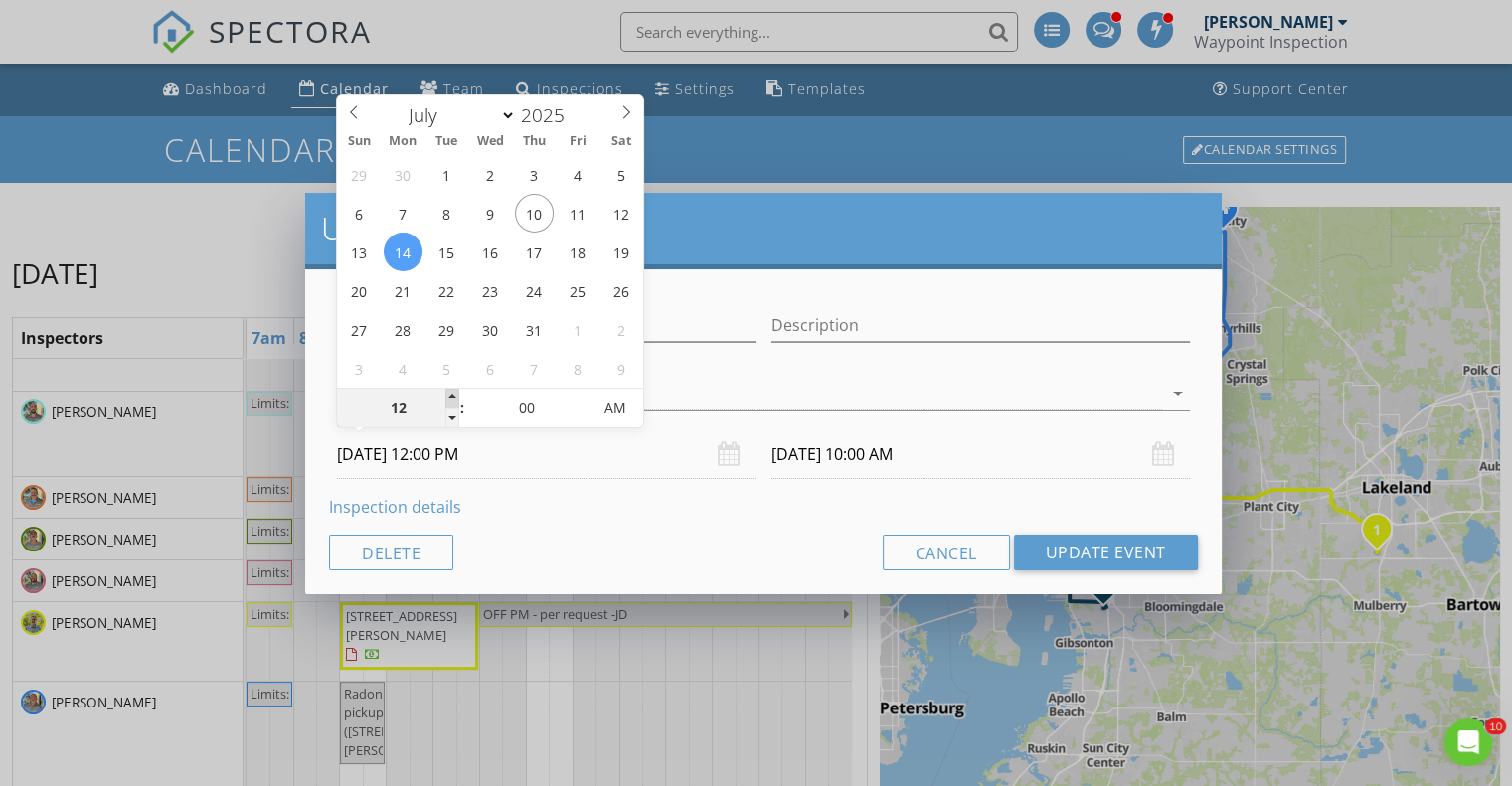 click at bounding box center (452, 398) 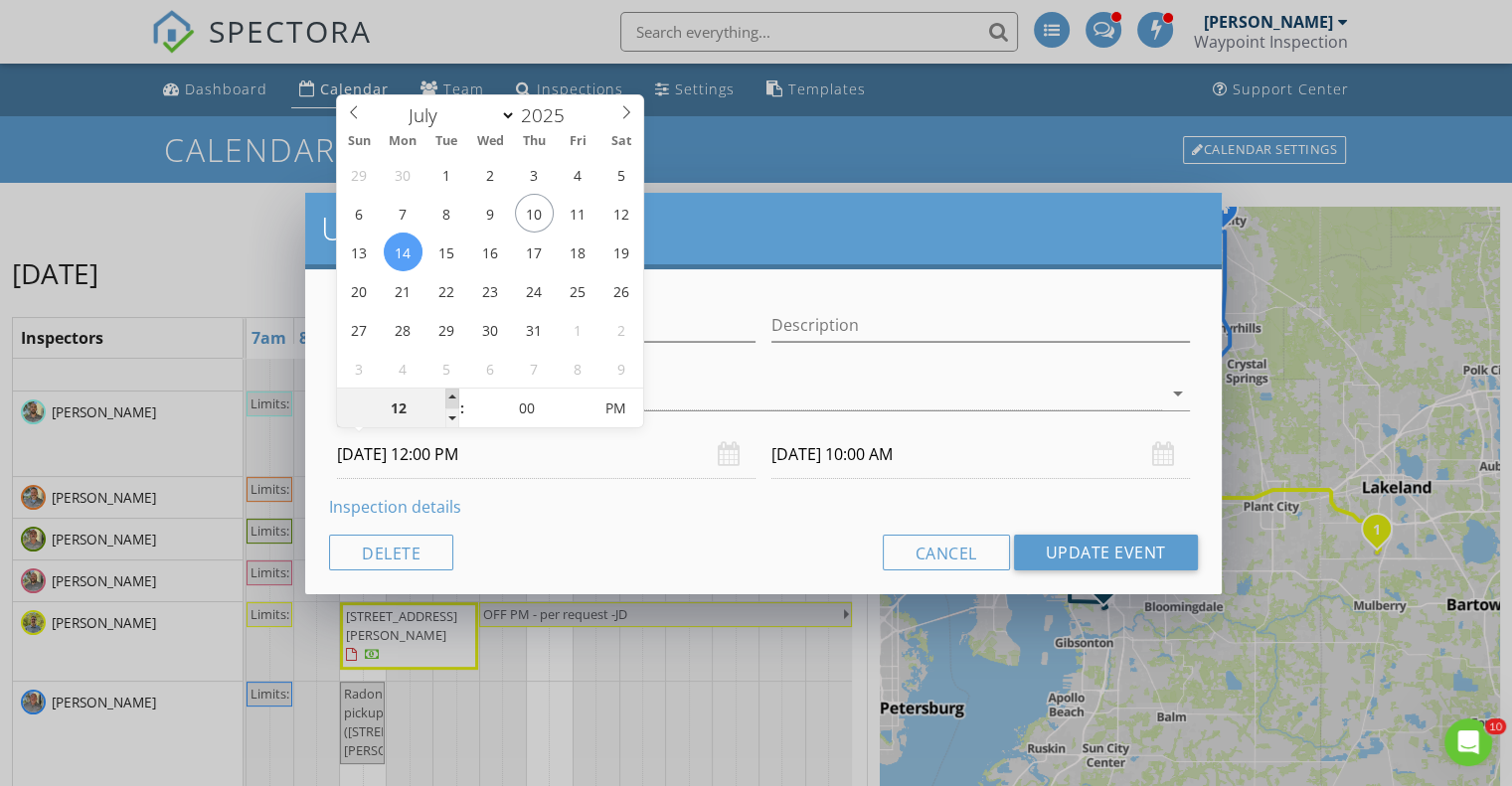 type on "01" 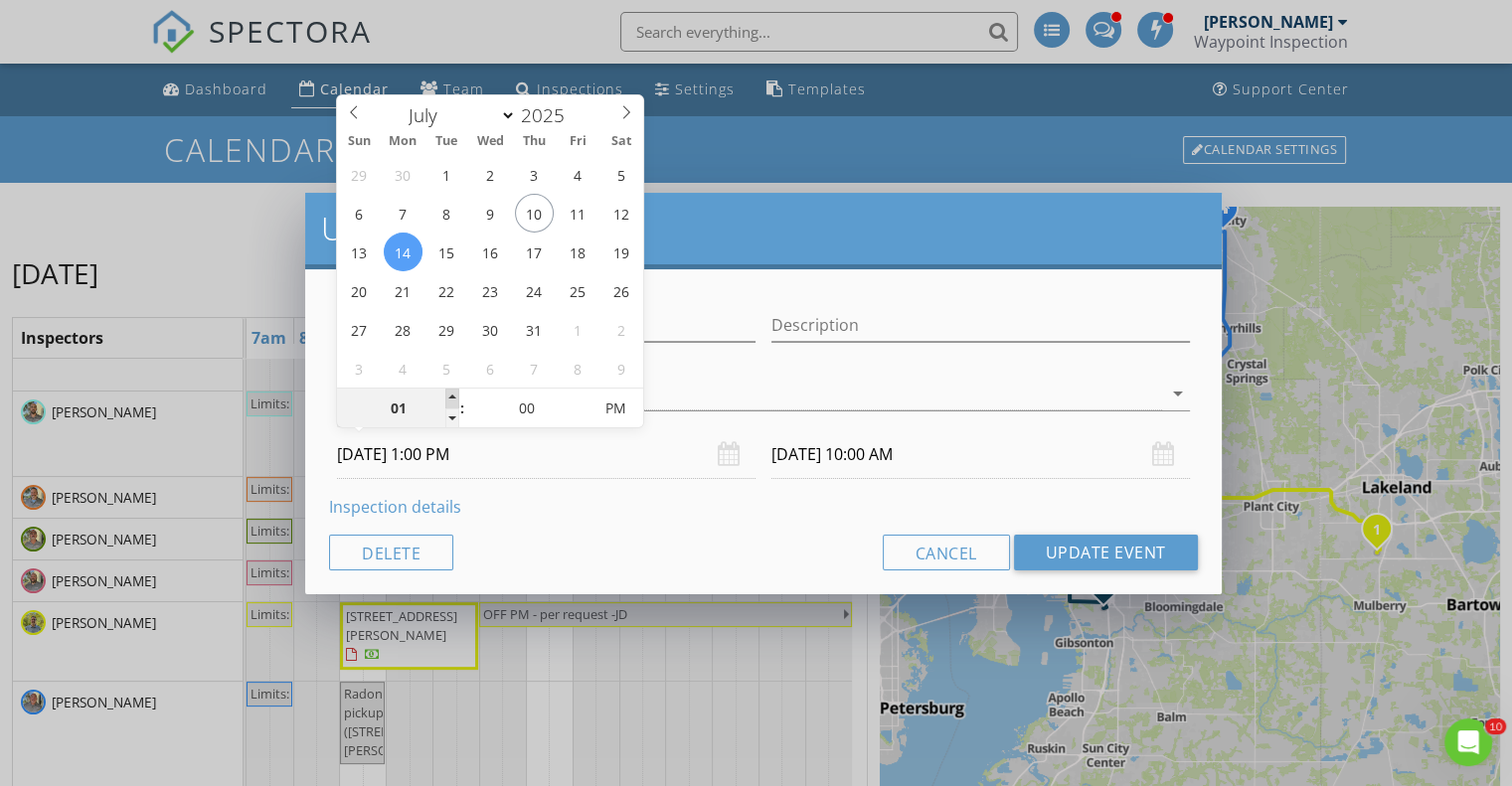 click at bounding box center (452, 398) 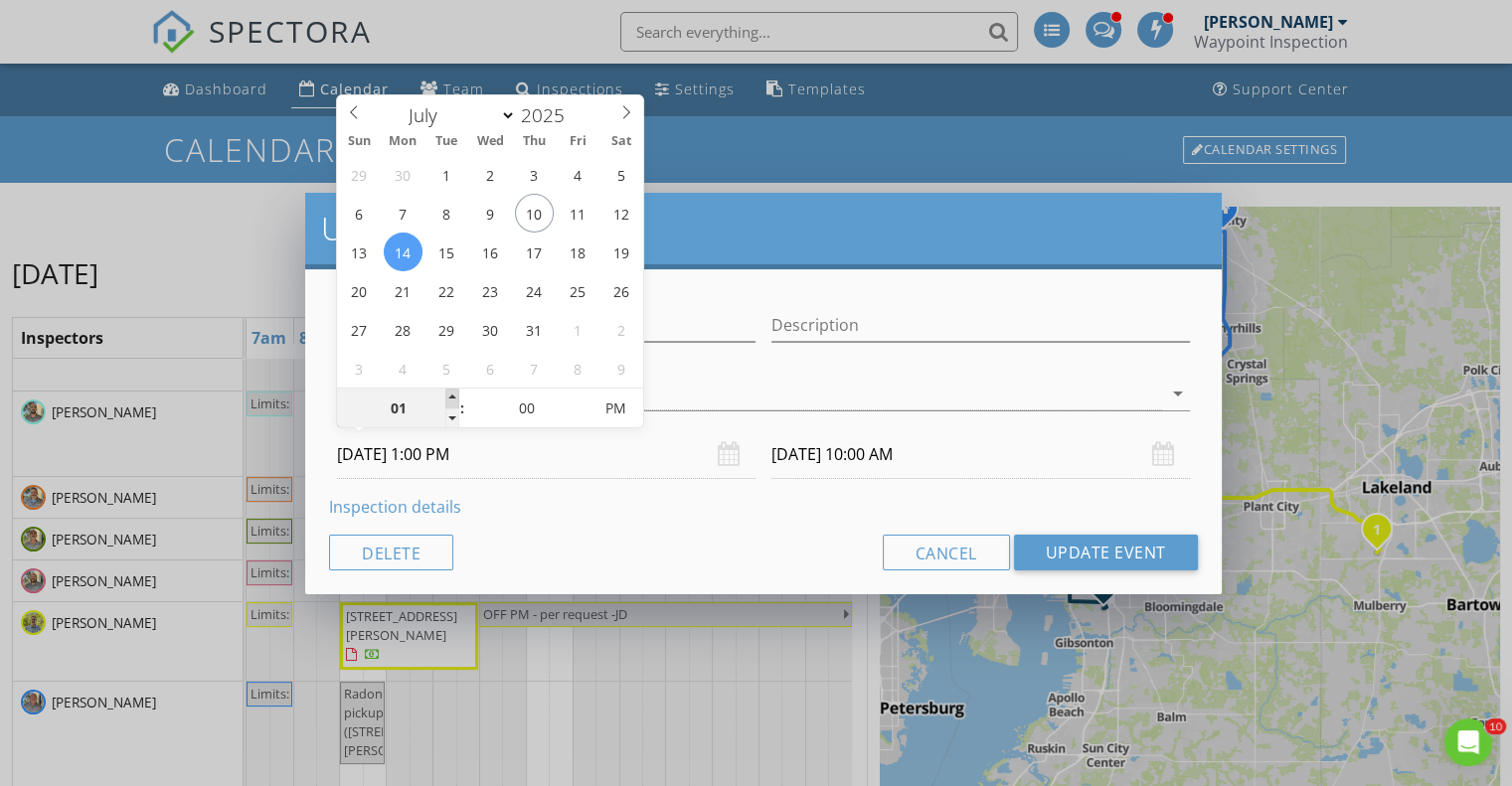 type on "07/14/2025 2:00 PM" 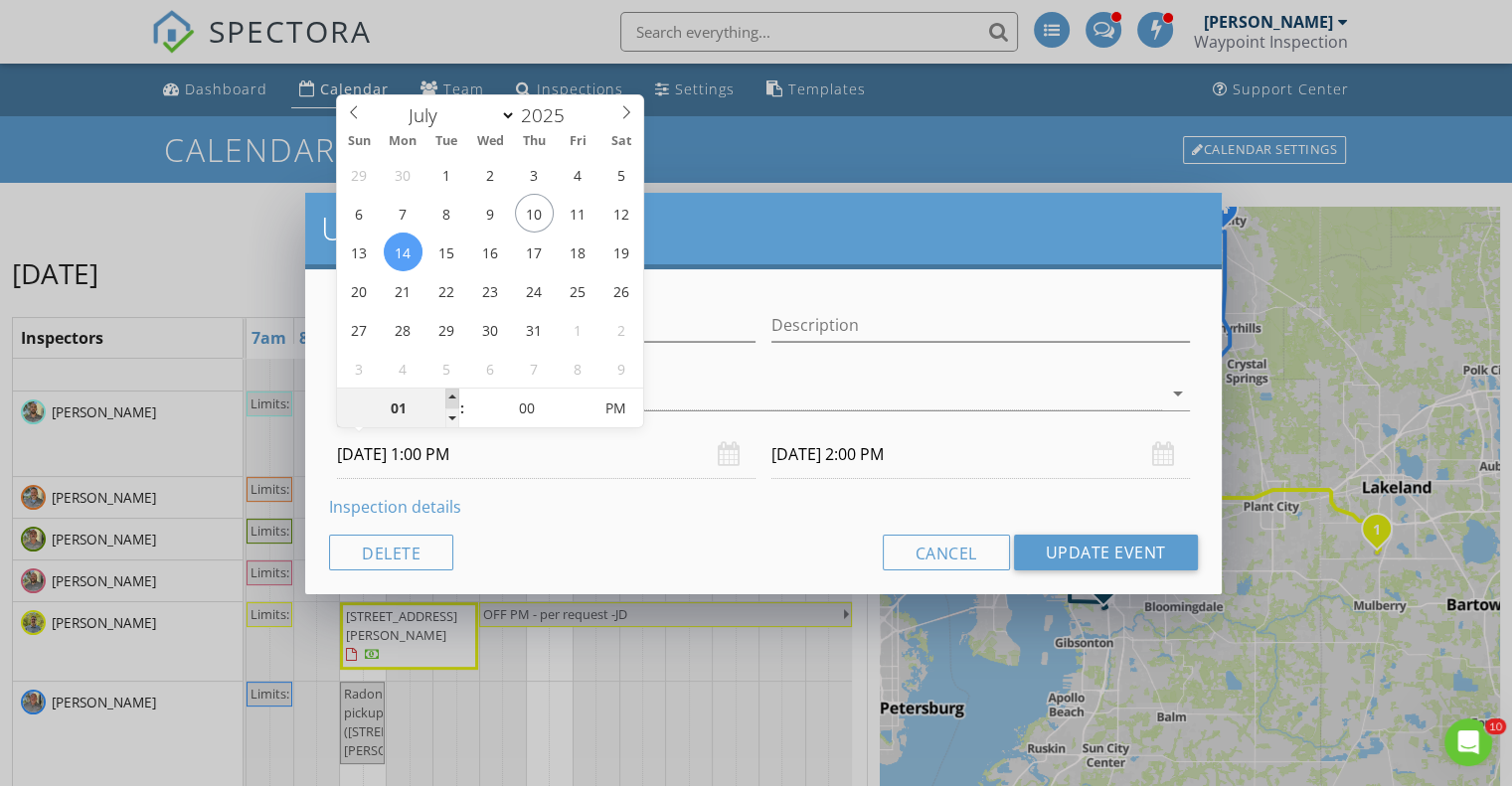 type on "02" 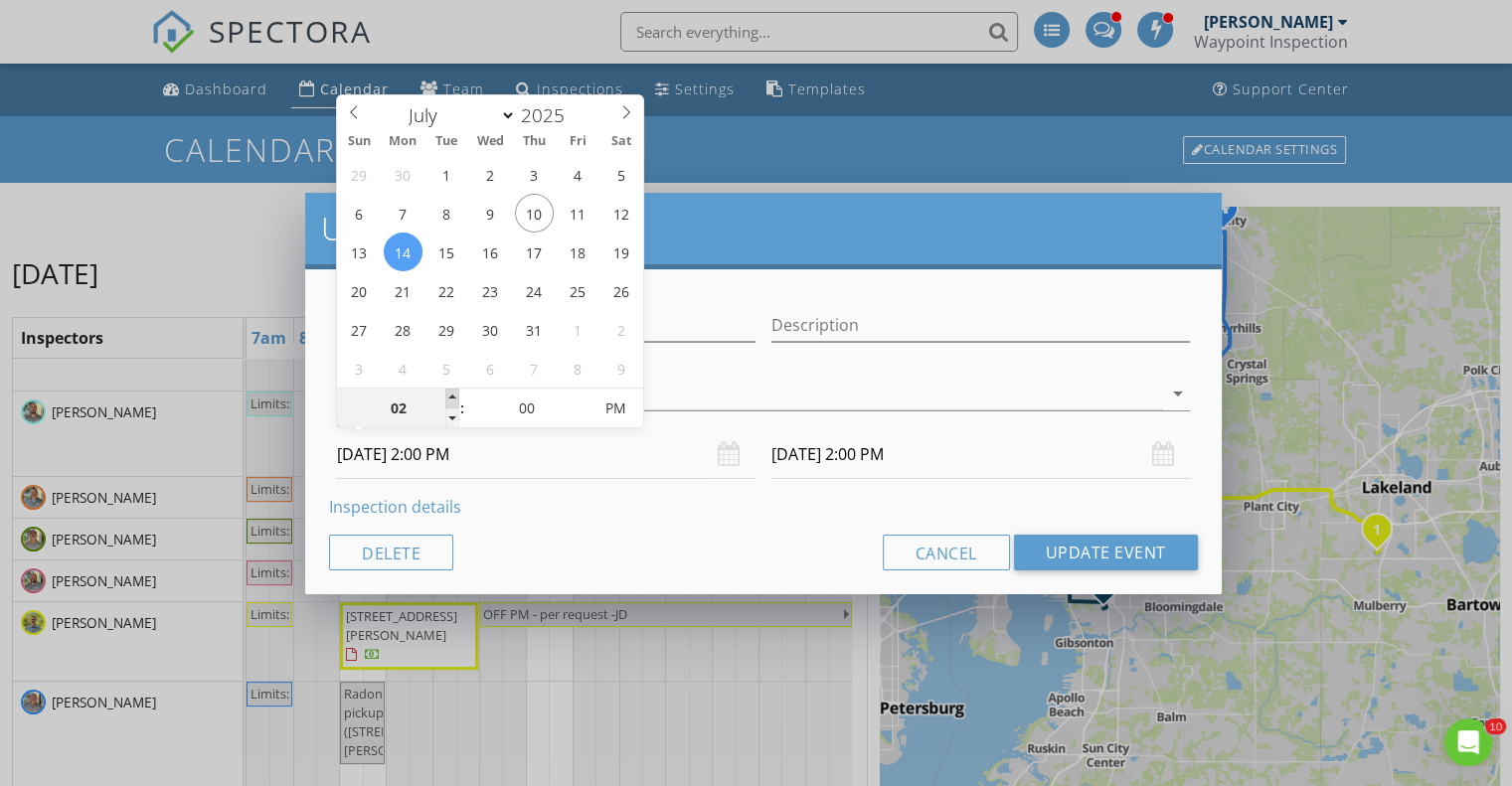 click at bounding box center [452, 398] 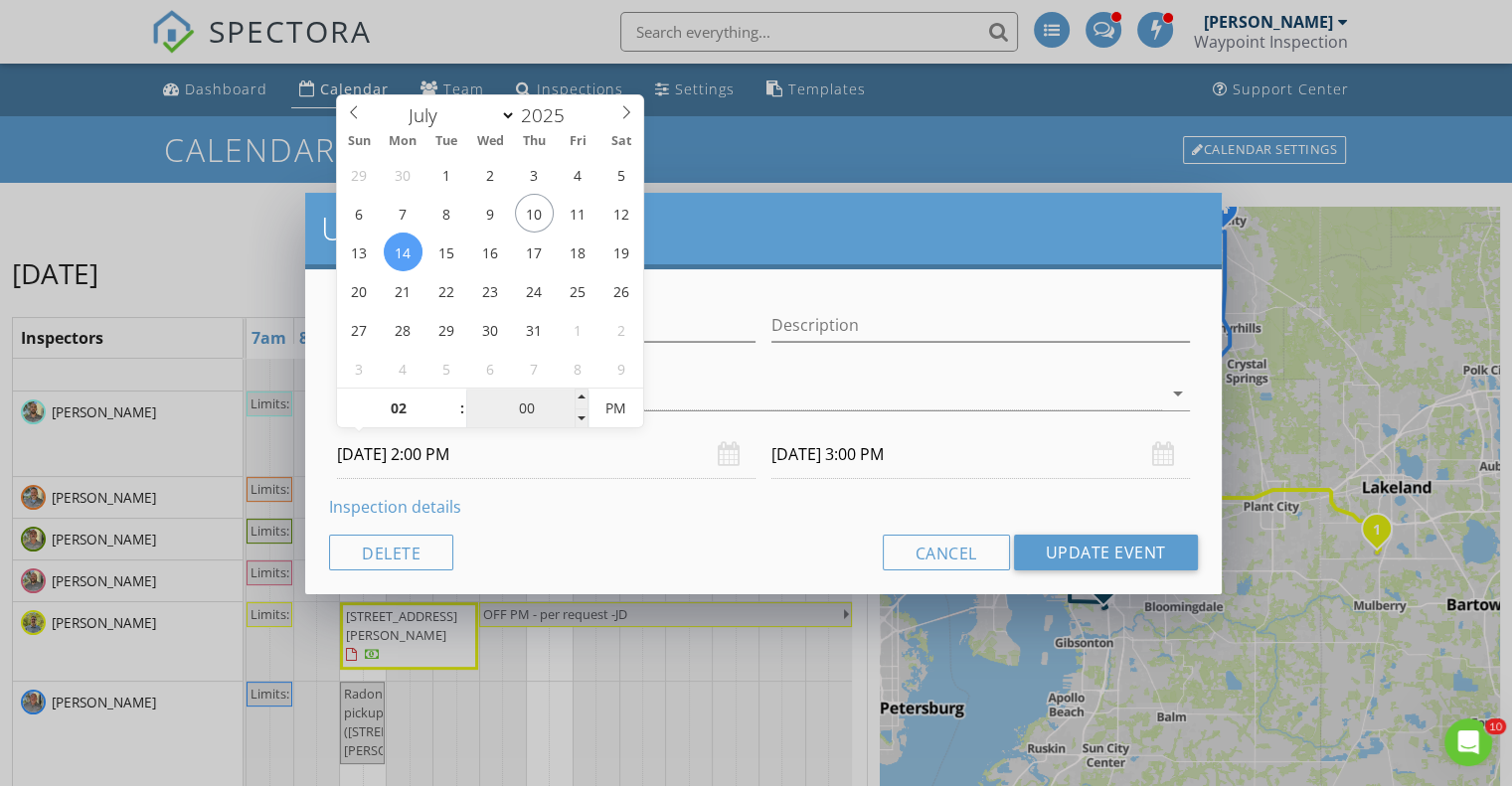 click on "00" at bounding box center [527, 409] 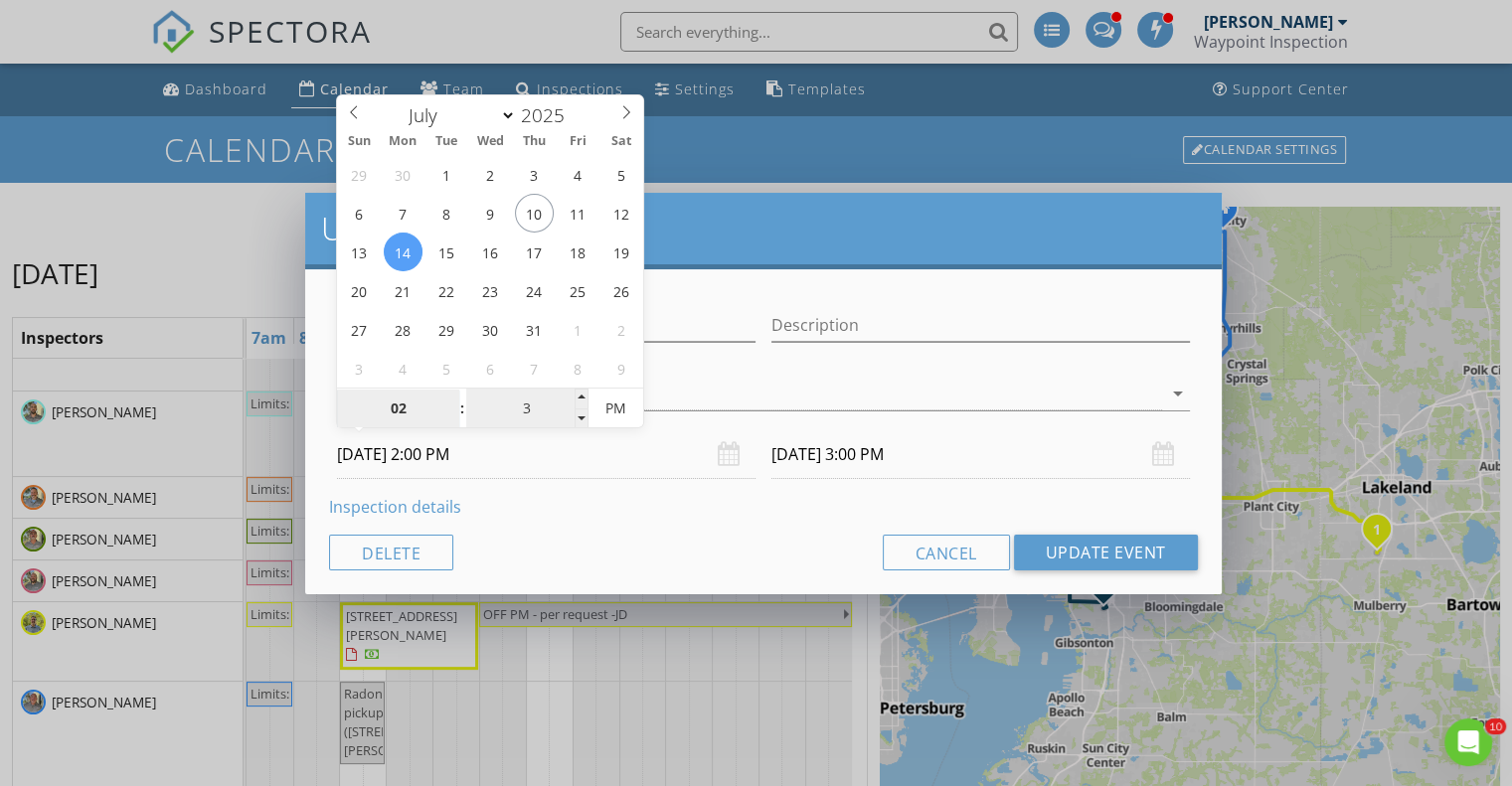 type on "03" 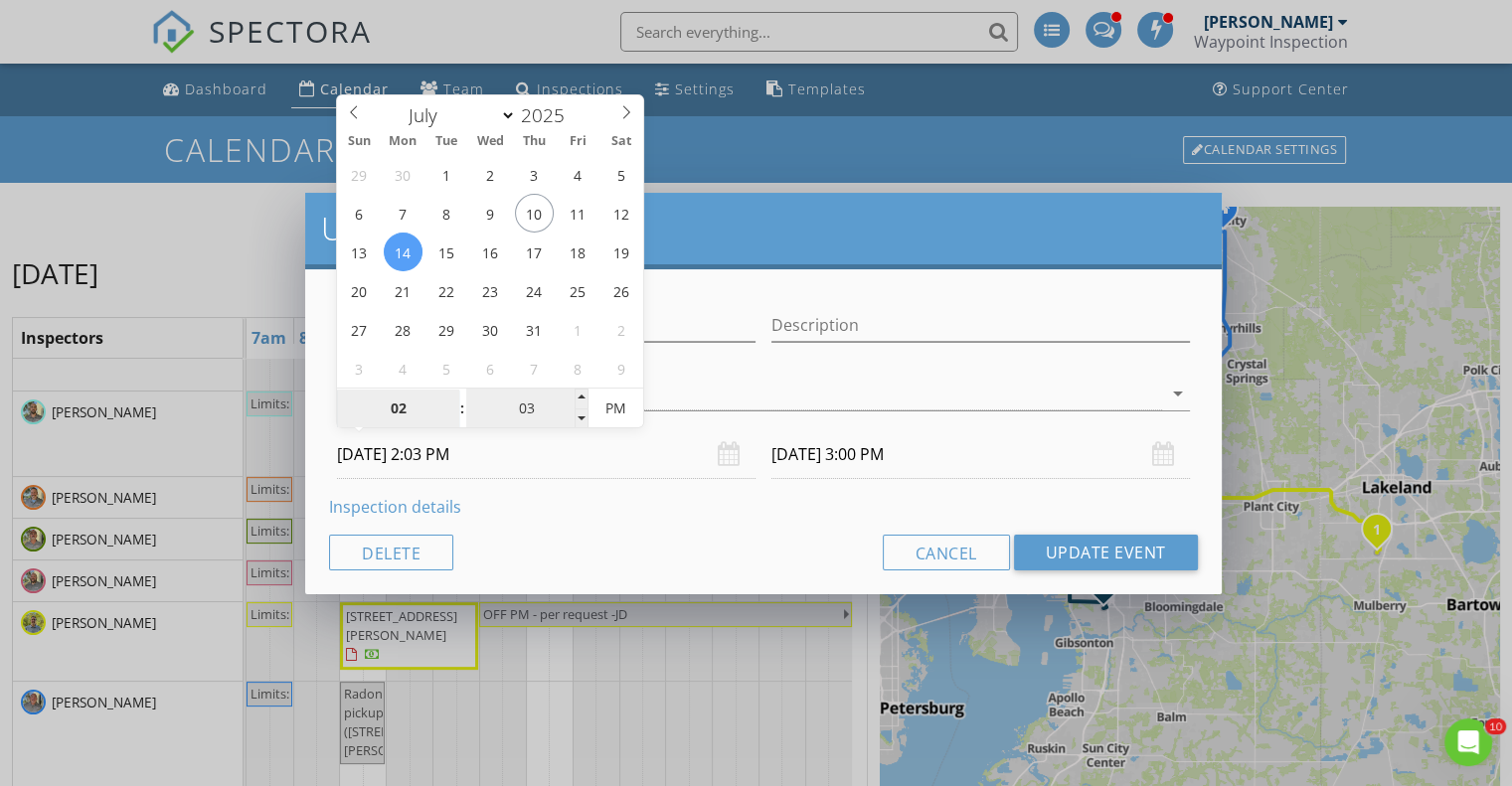type on "07/14/2025 3:03 PM" 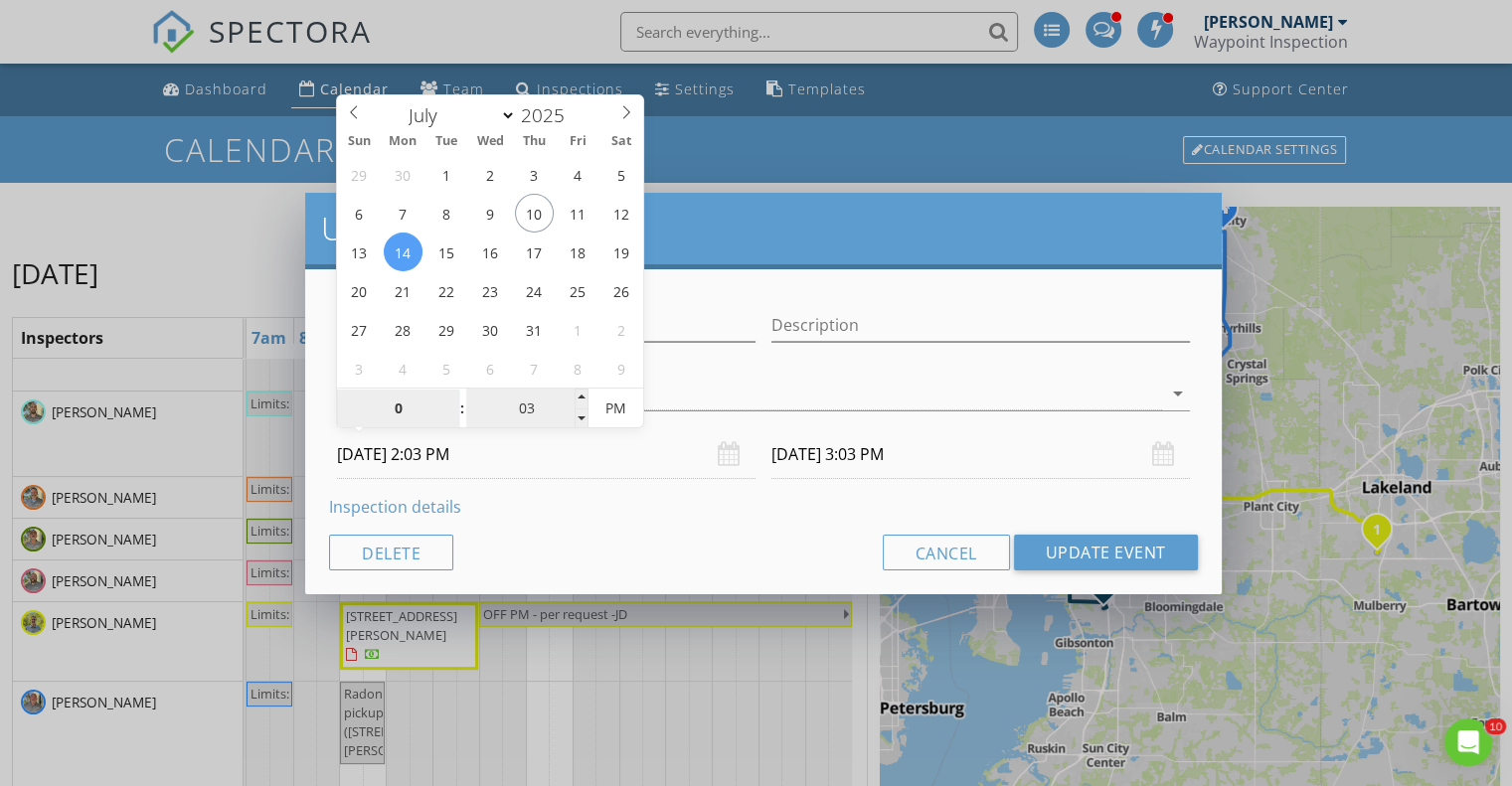 type on "02" 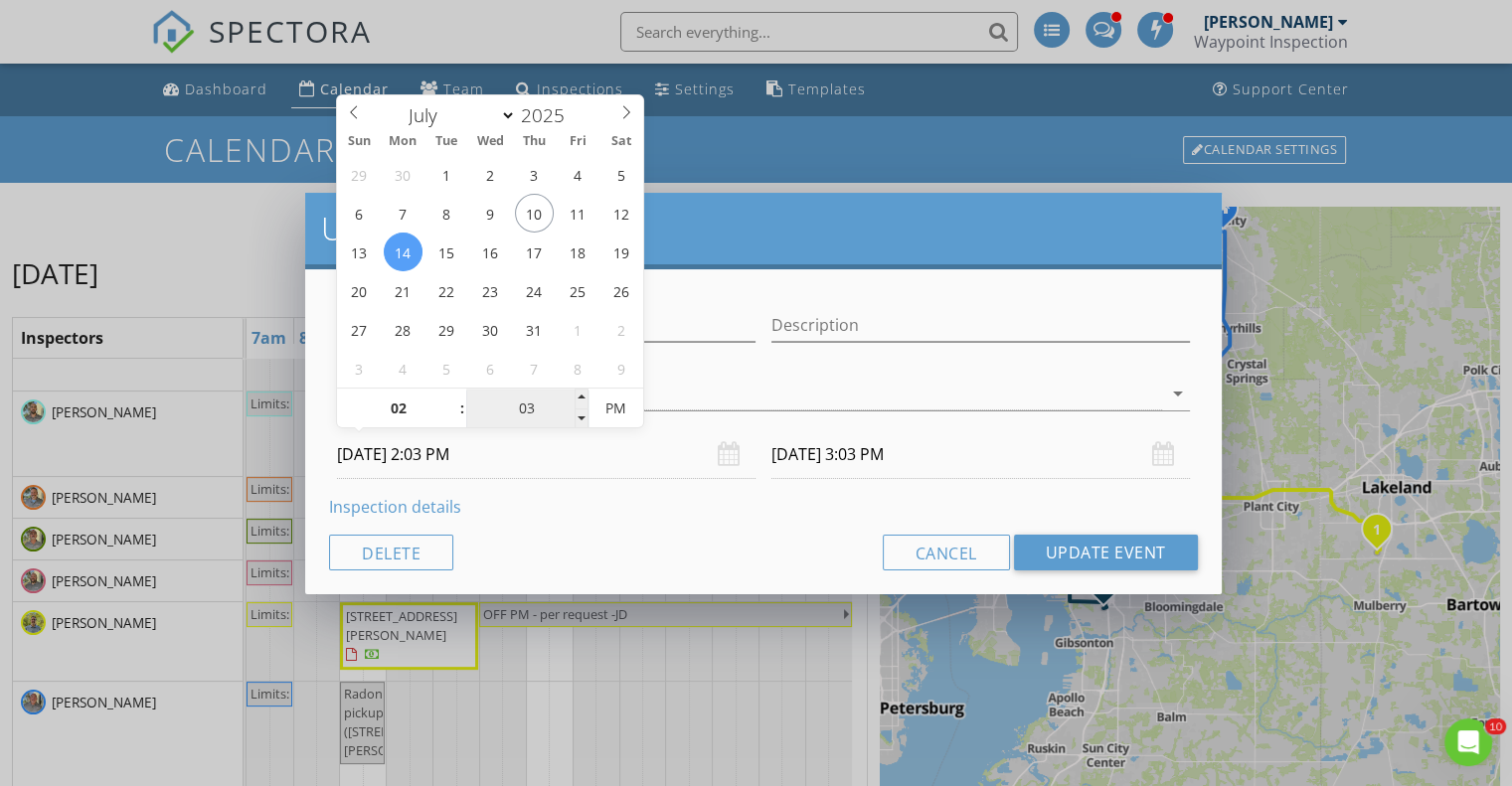 click on "03" at bounding box center [527, 409] 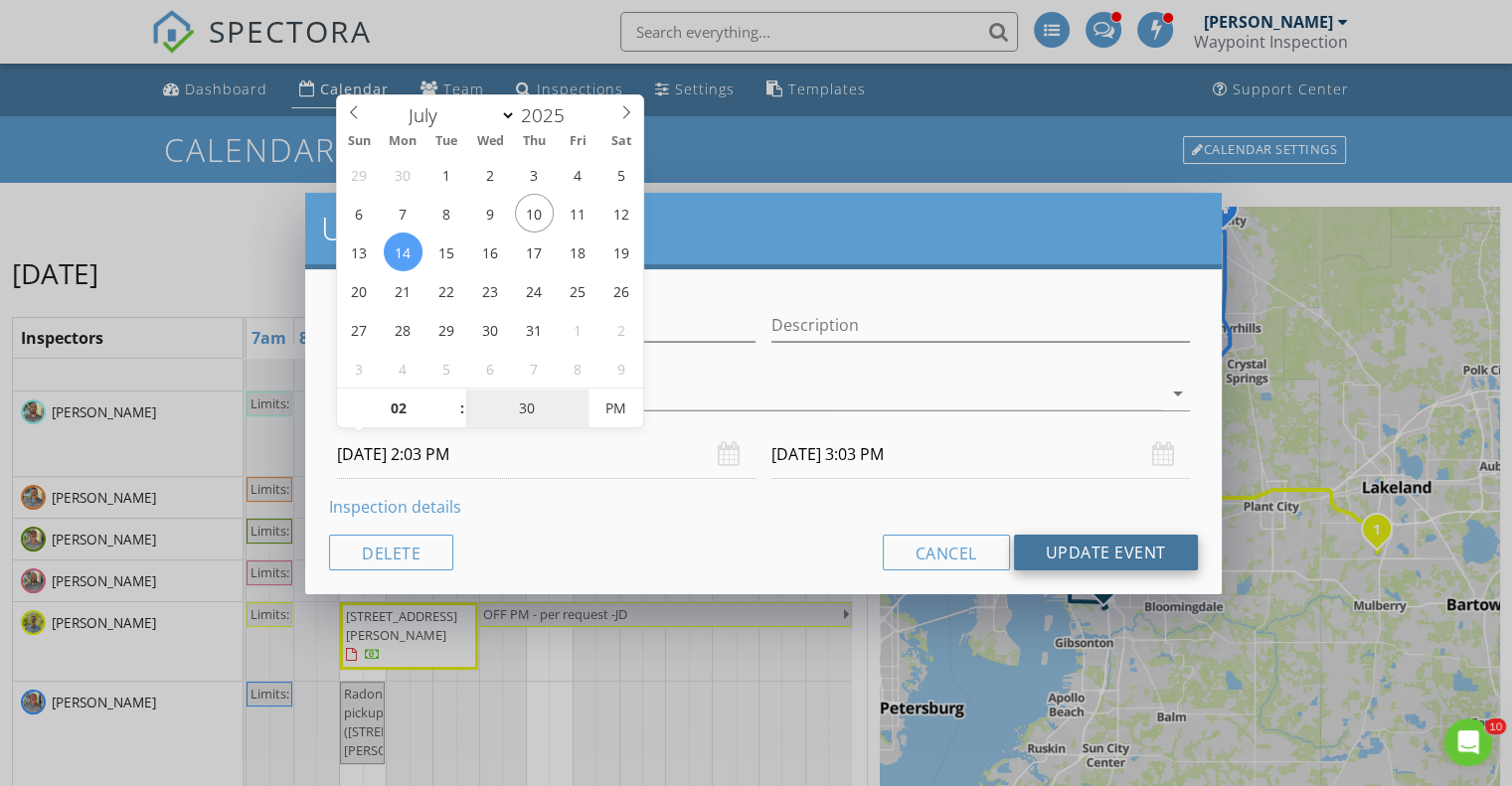 type on "30" 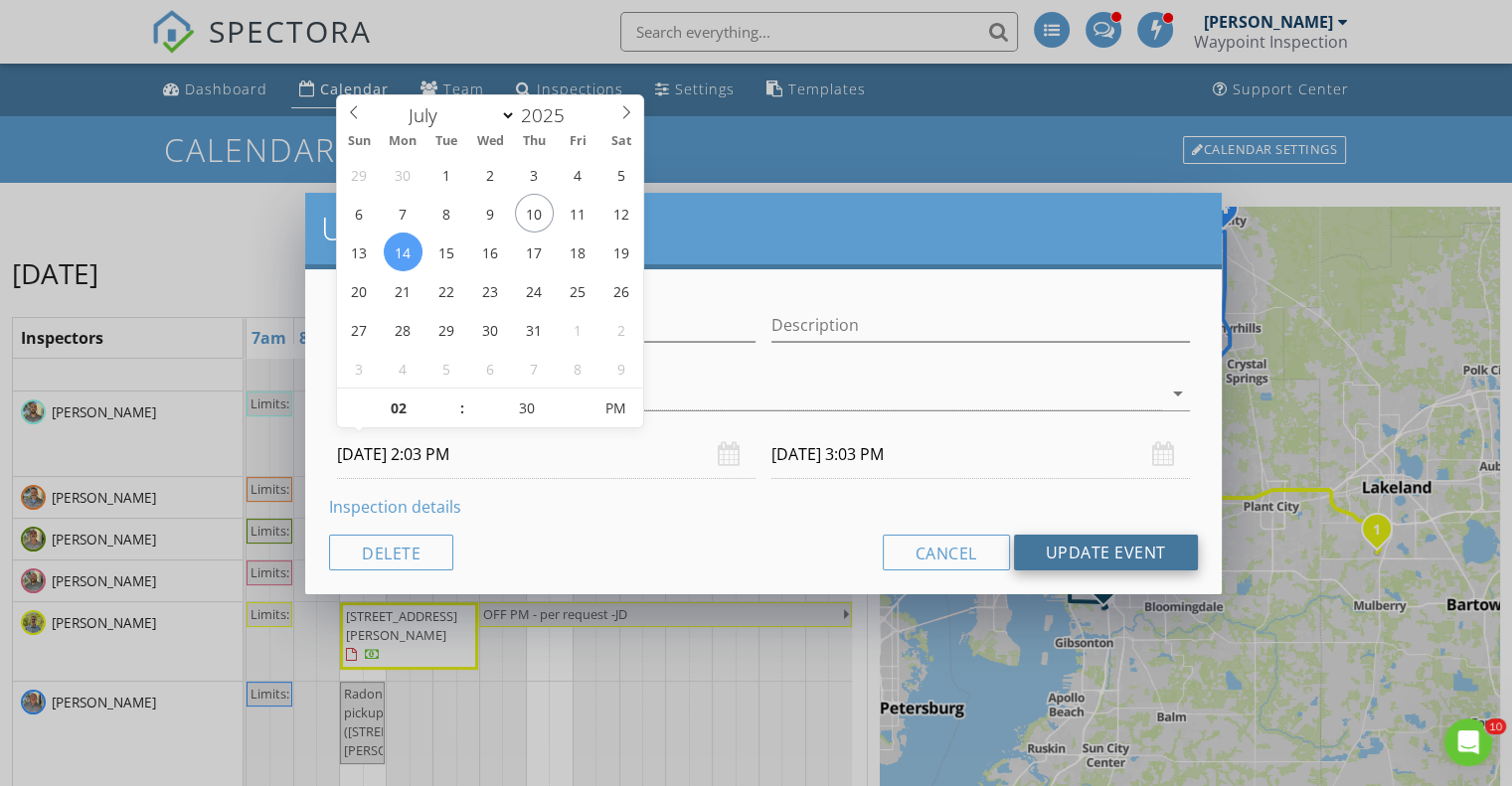 type on "07/14/2025 2:30 PM" 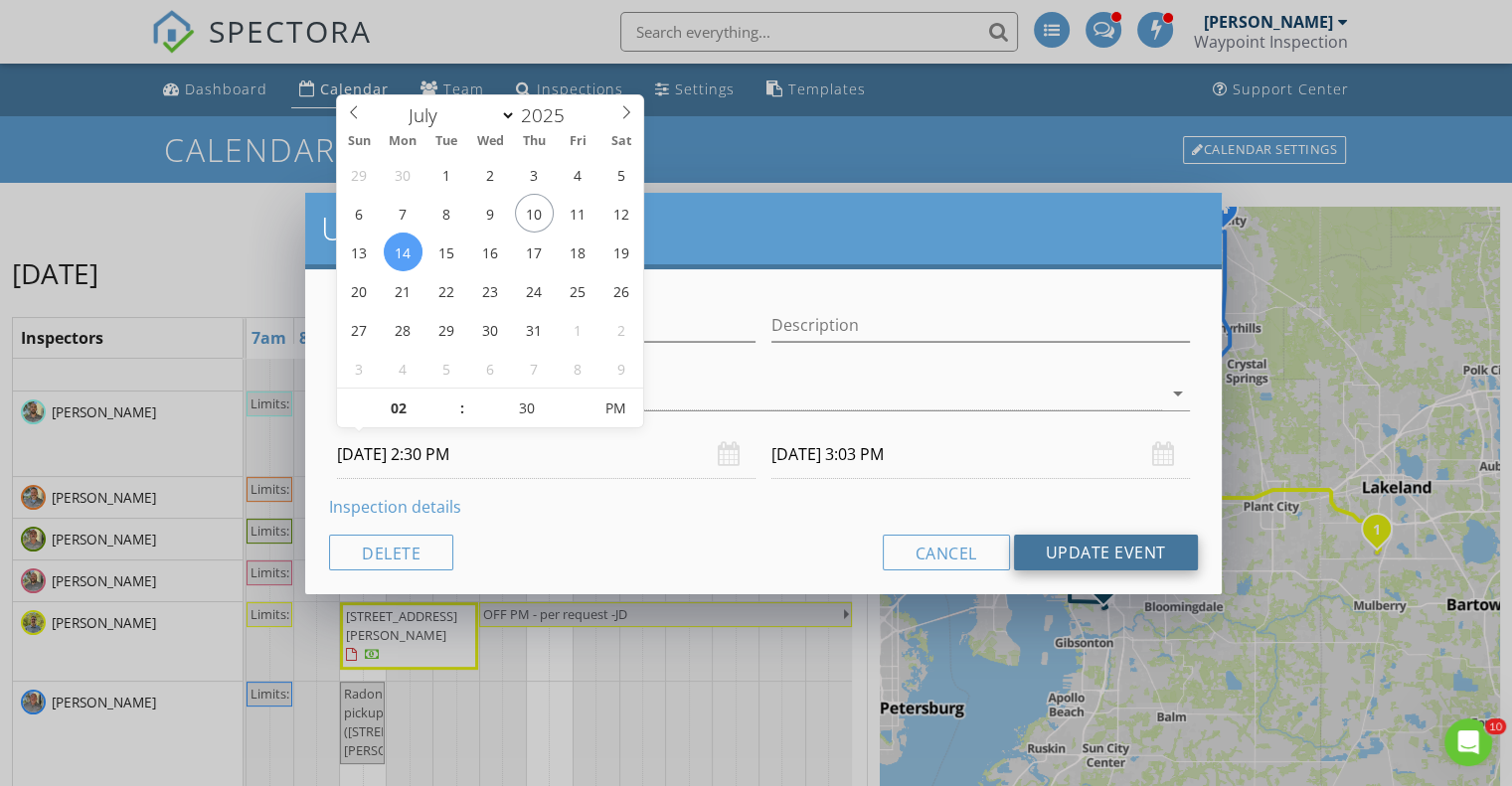 click on "Update Event" at bounding box center (1105, 552) 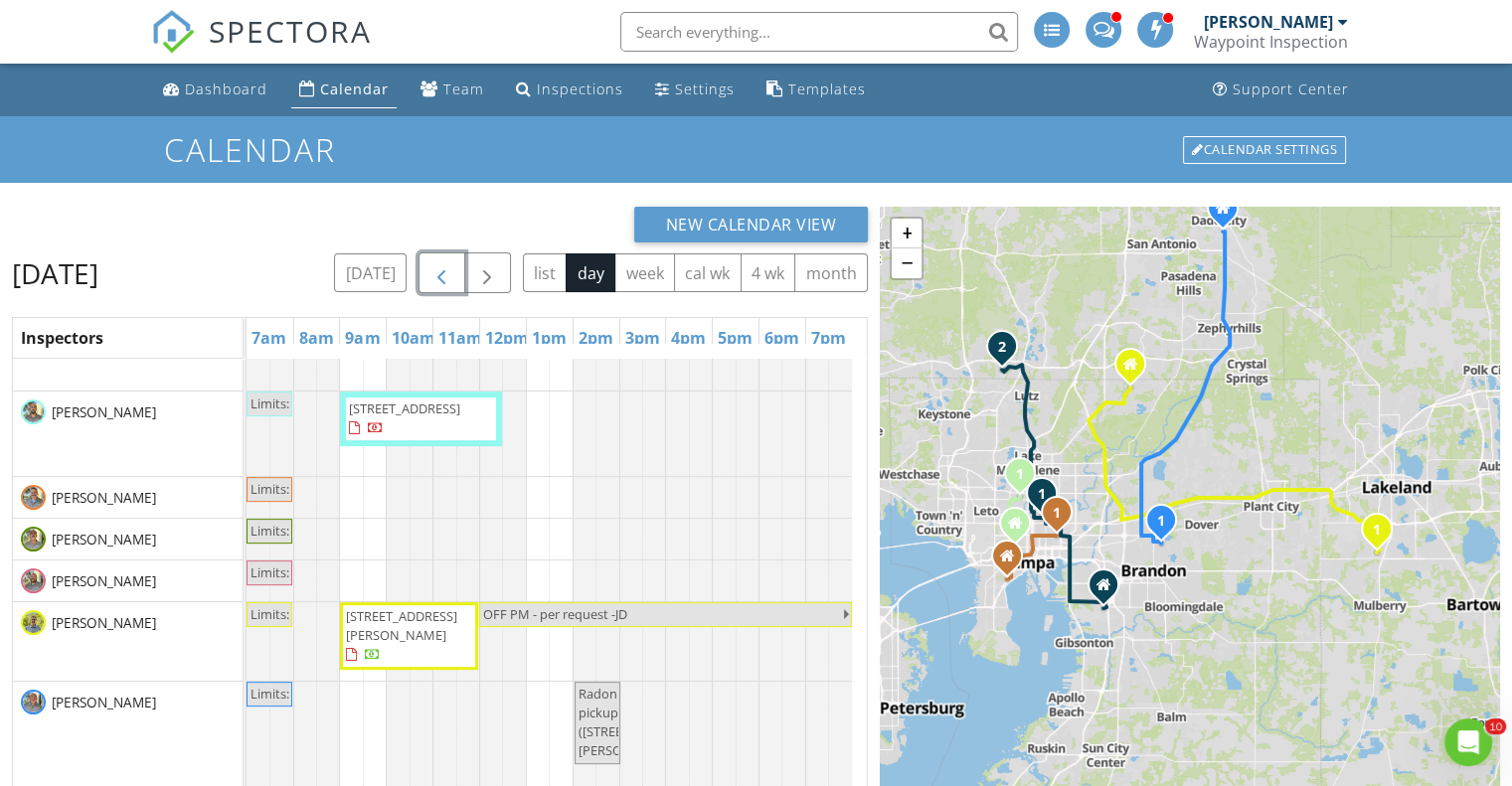 click at bounding box center (441, 273) 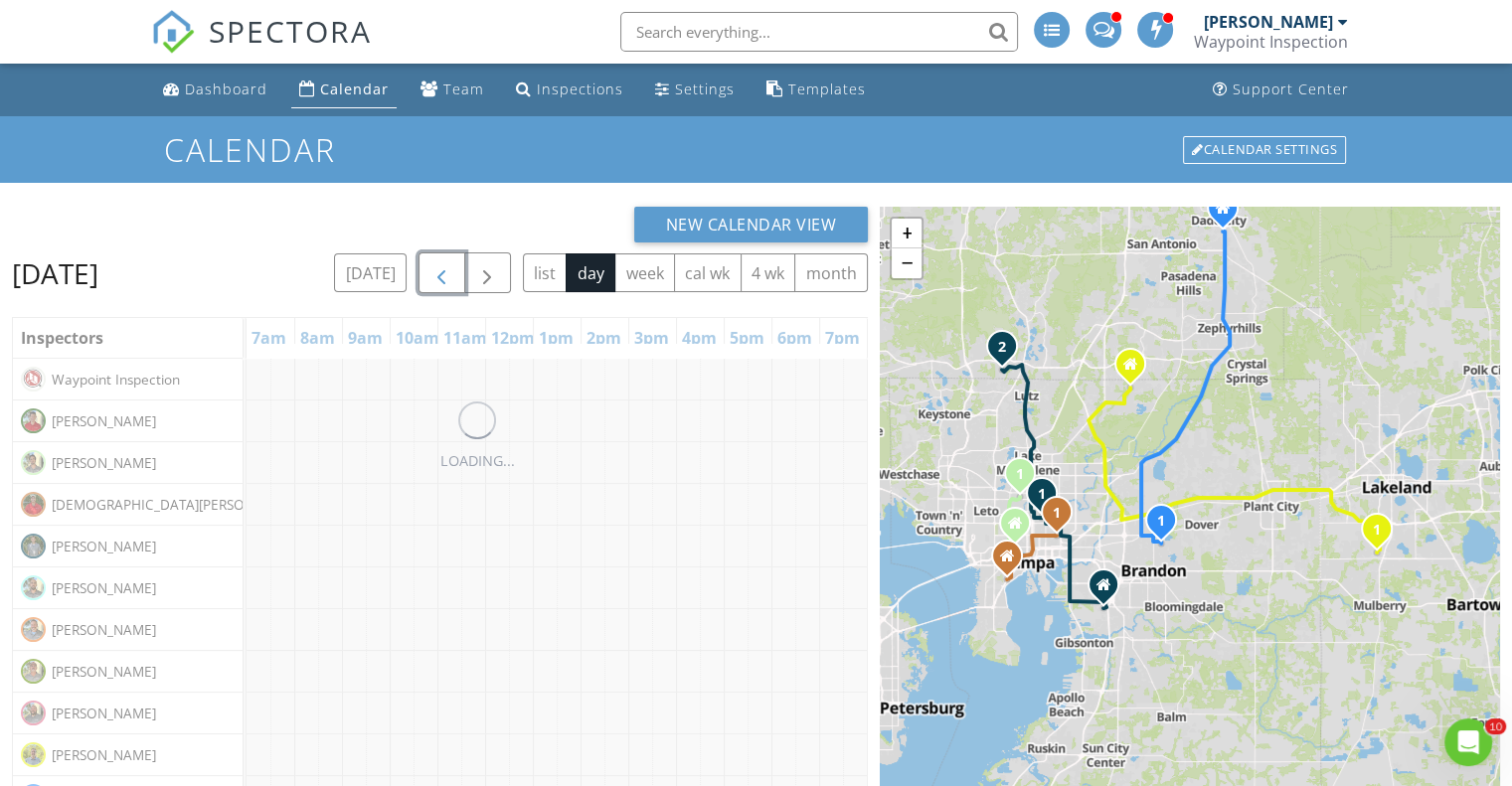 scroll, scrollTop: 0, scrollLeft: 0, axis: both 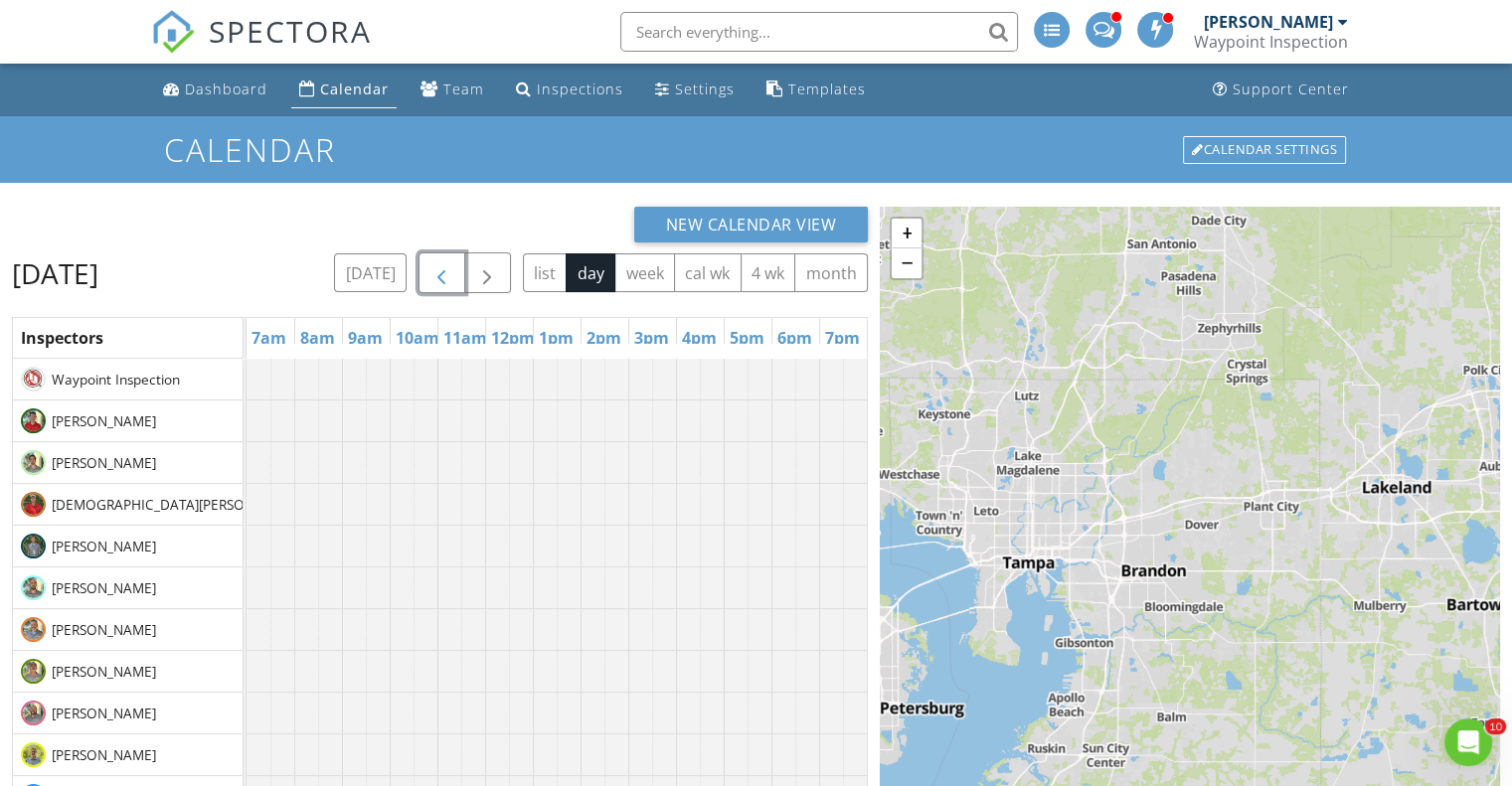 click at bounding box center [441, 273] 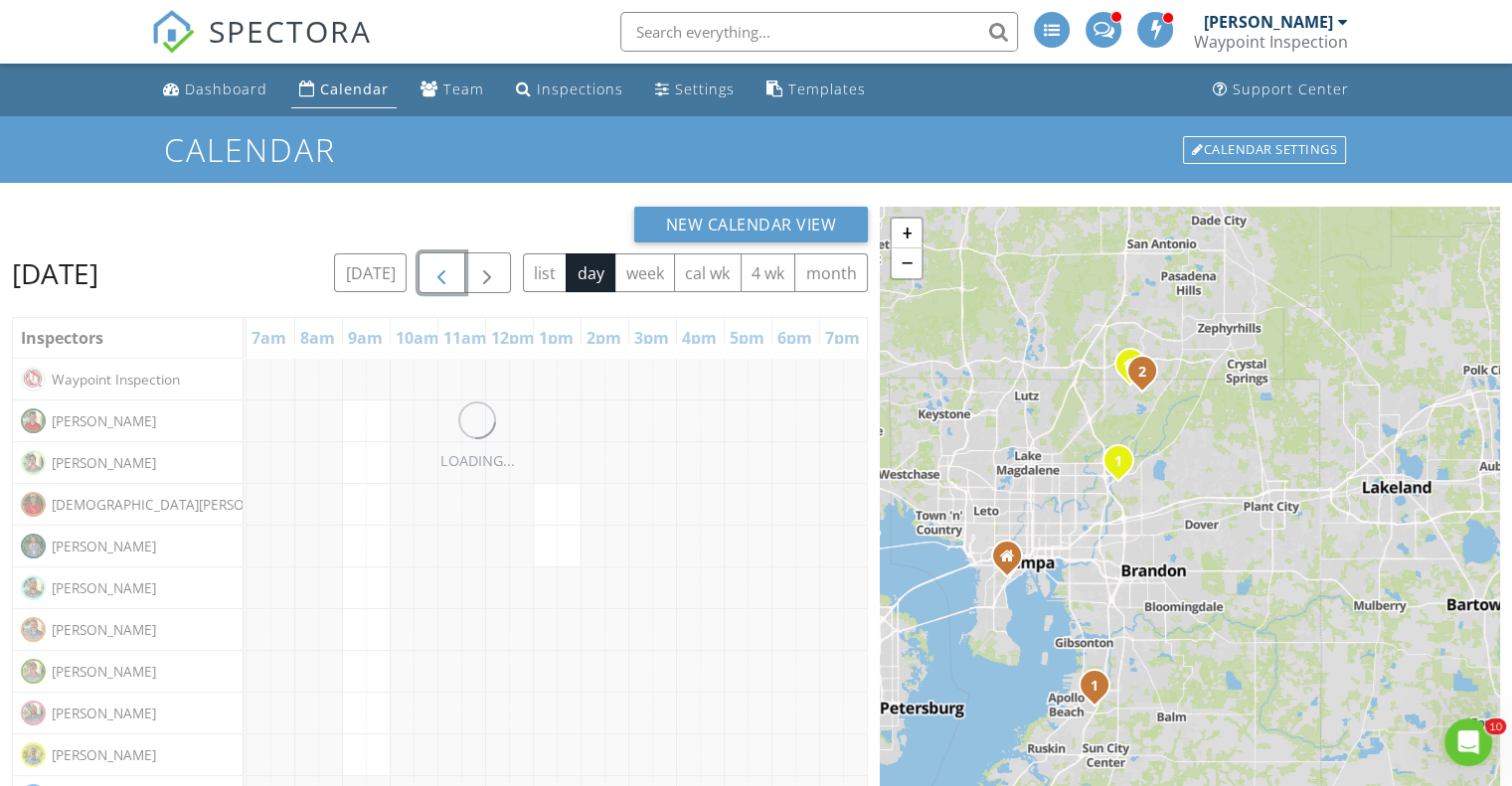 click at bounding box center (441, 273) 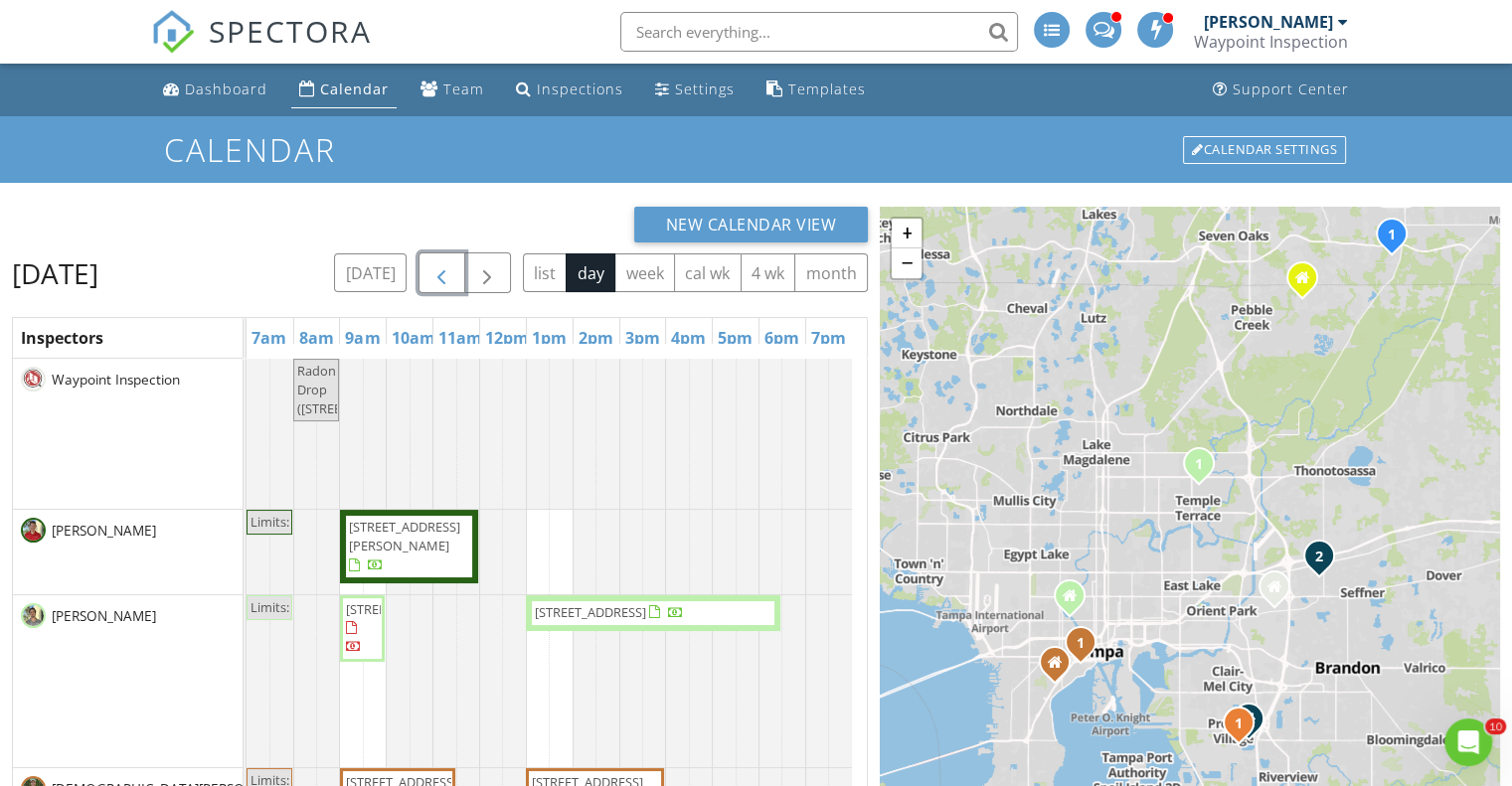 click at bounding box center [441, 273] 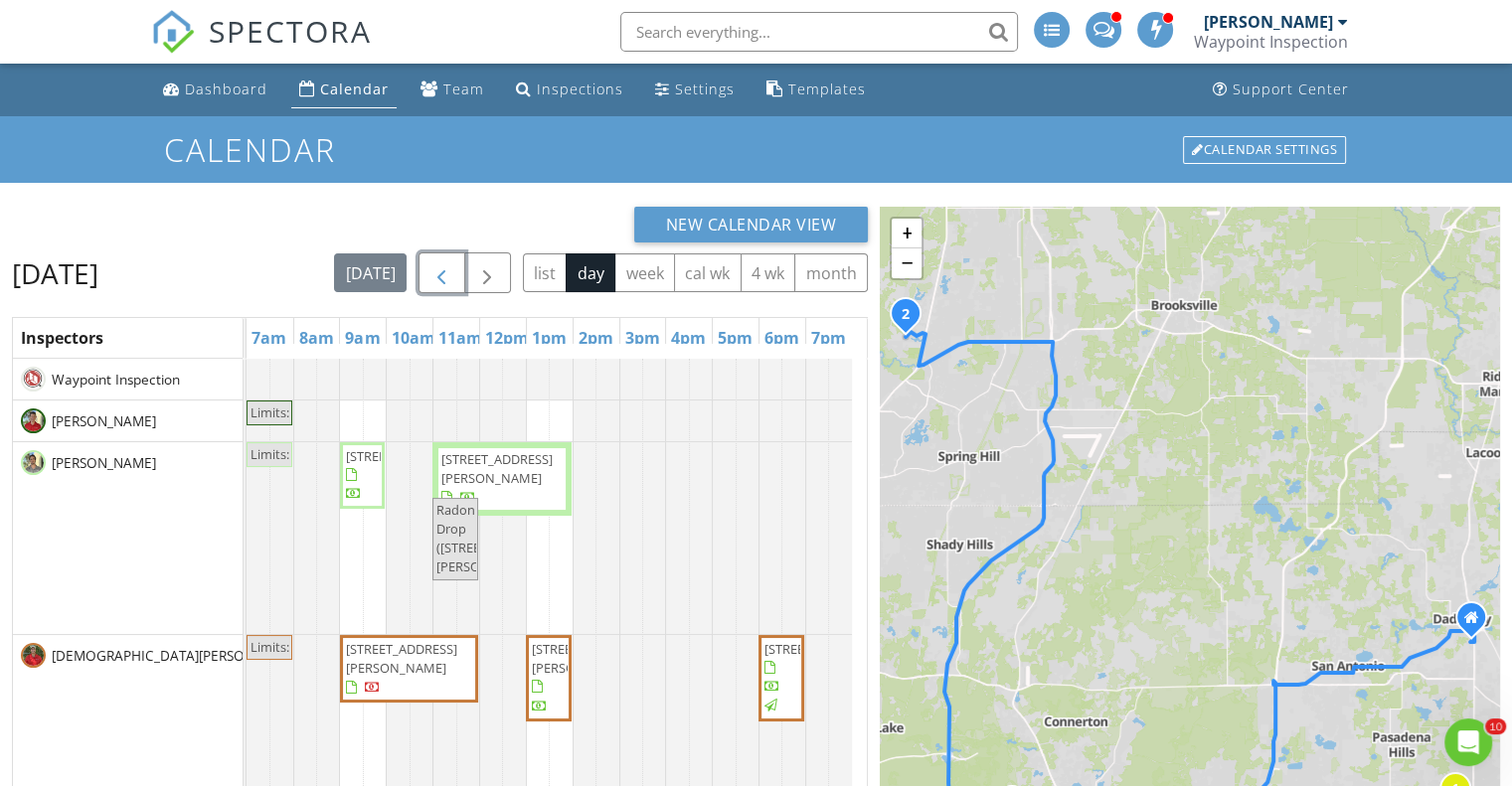 scroll, scrollTop: 21, scrollLeft: 0, axis: vertical 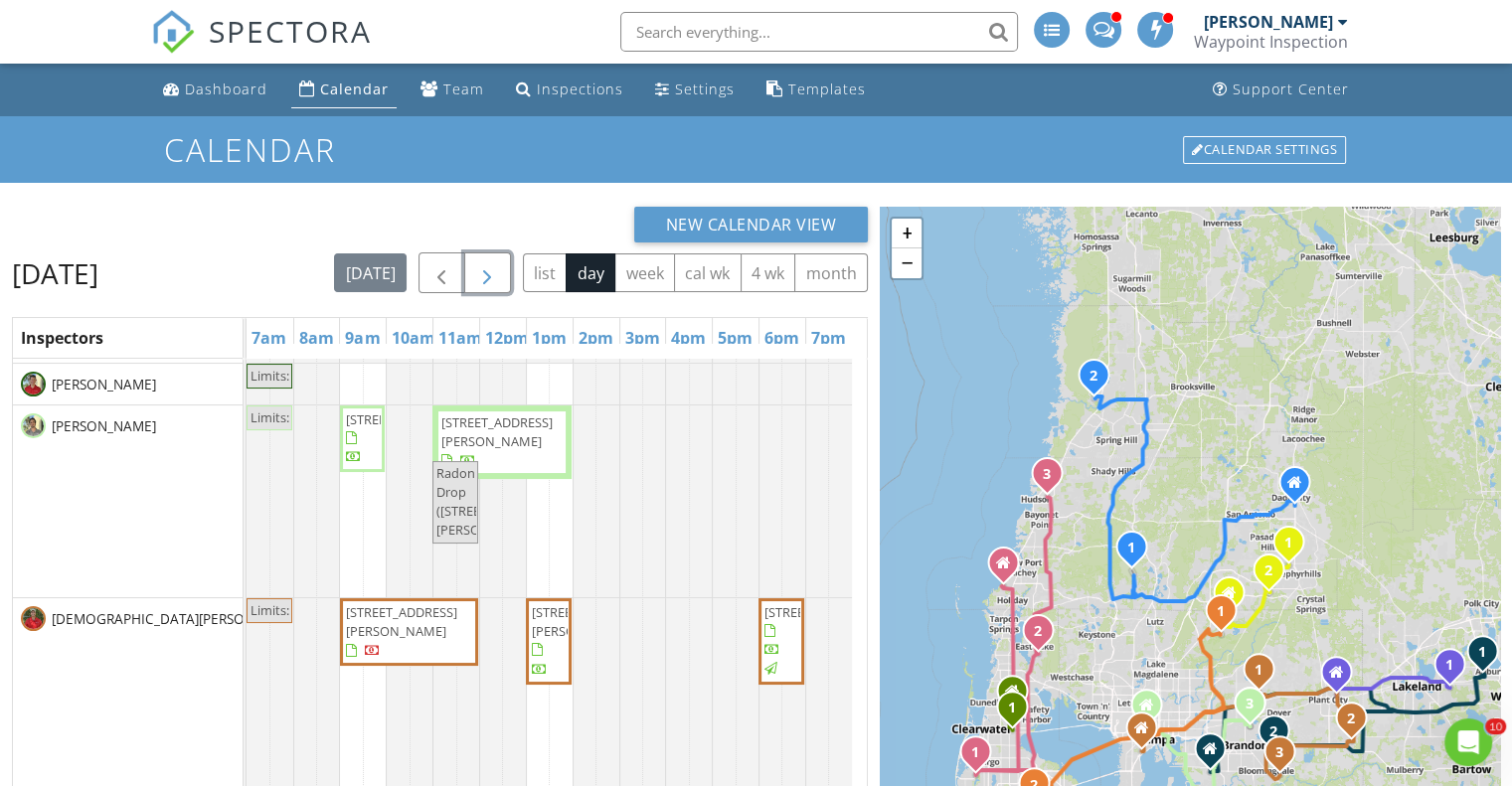 click at bounding box center (487, 273) 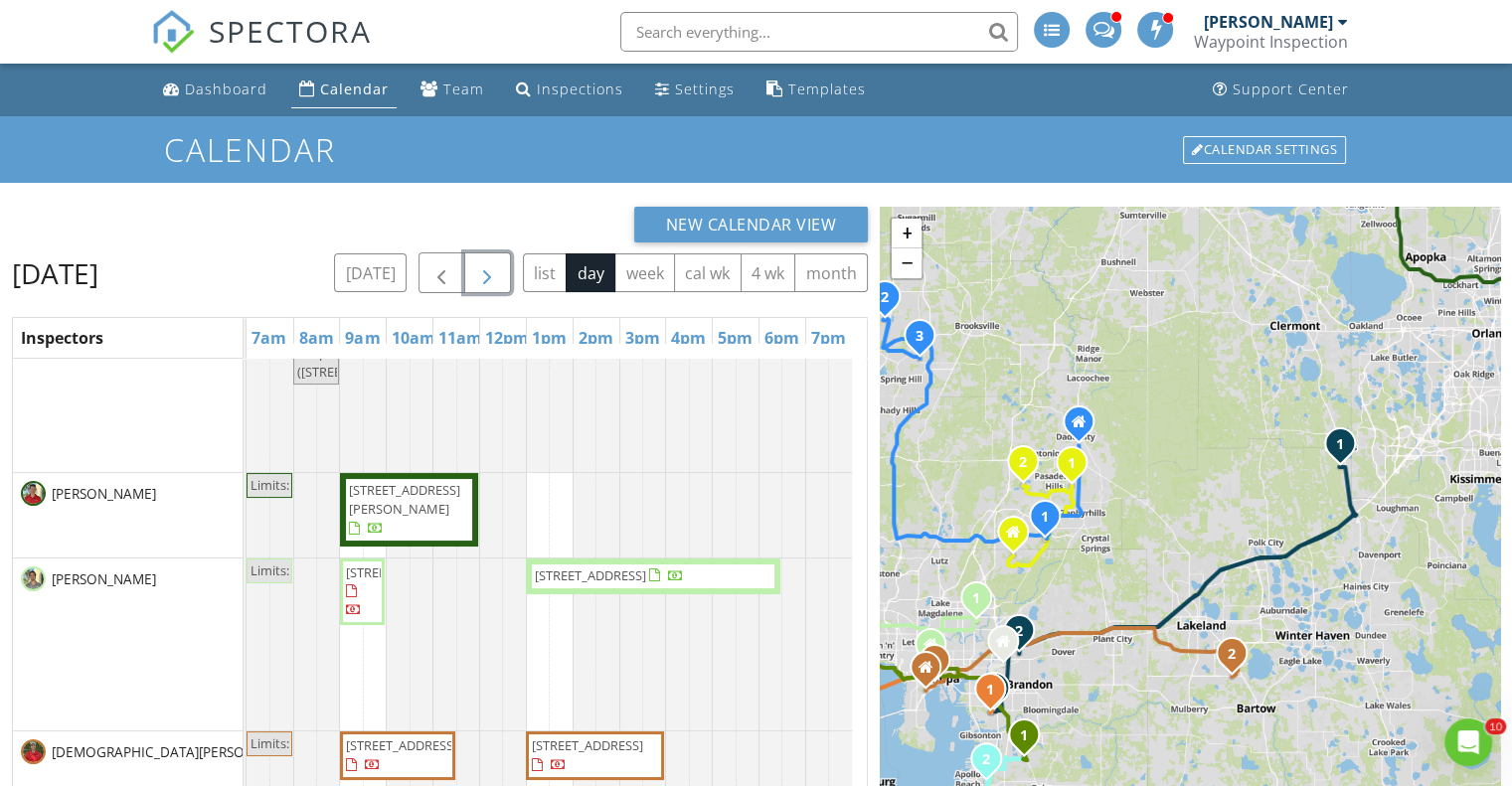 scroll, scrollTop: 68, scrollLeft: 0, axis: vertical 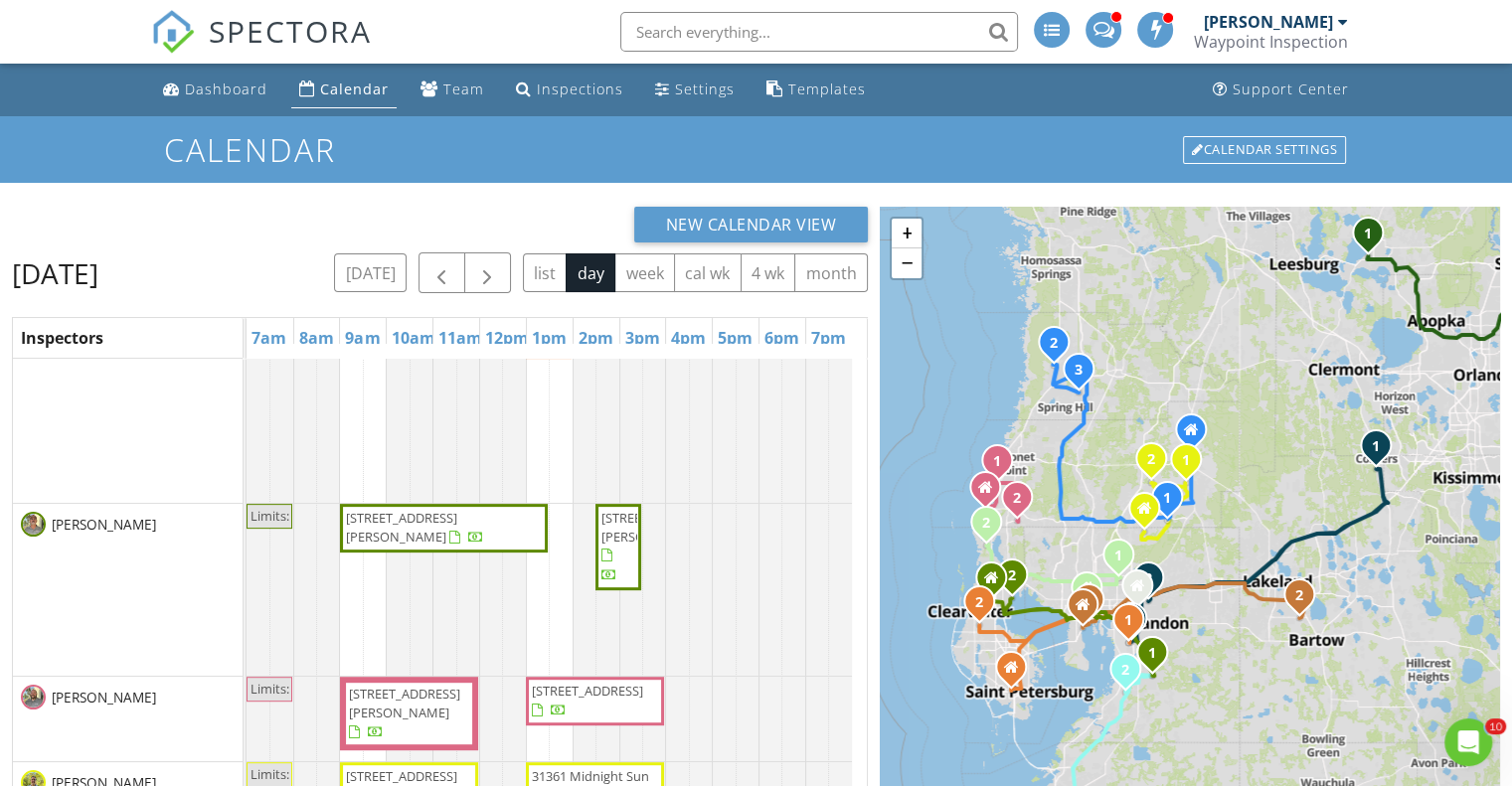 drag, startPoint x: 1387, startPoint y: 3, endPoint x: 1097, endPoint y: -2, distance: 290.0431 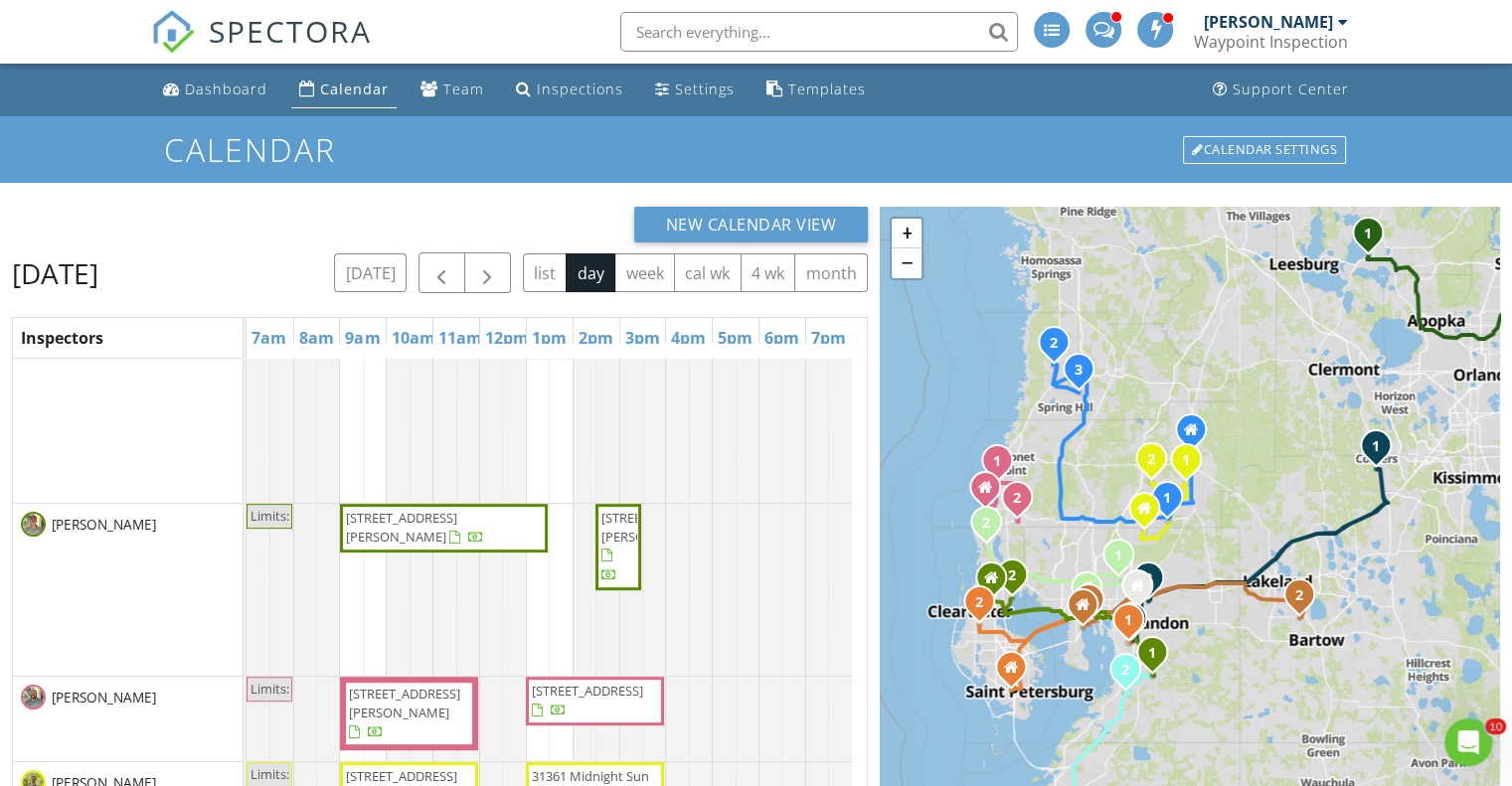 scroll, scrollTop: 4, scrollLeft: 0, axis: vertical 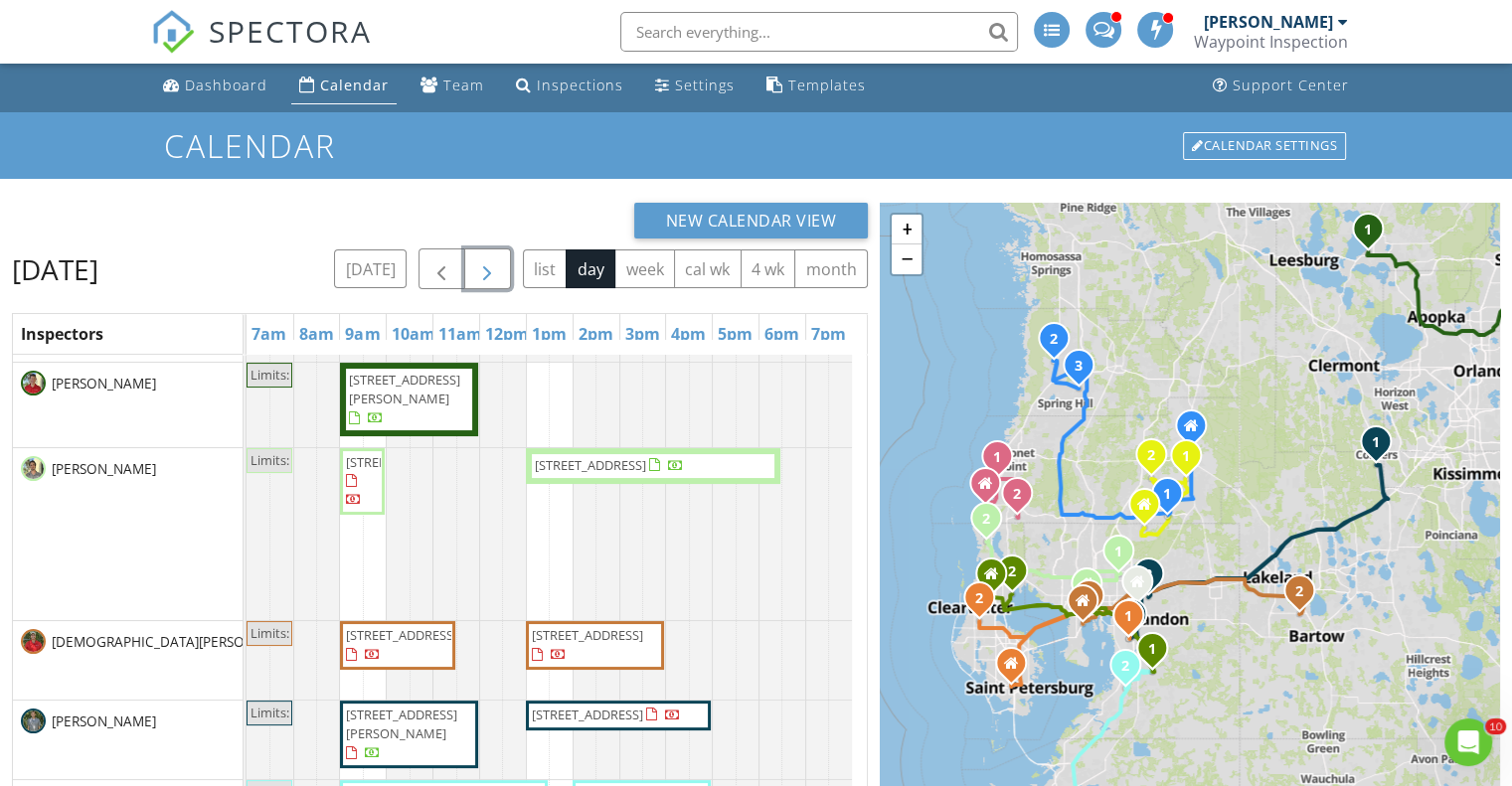 click at bounding box center [487, 269] 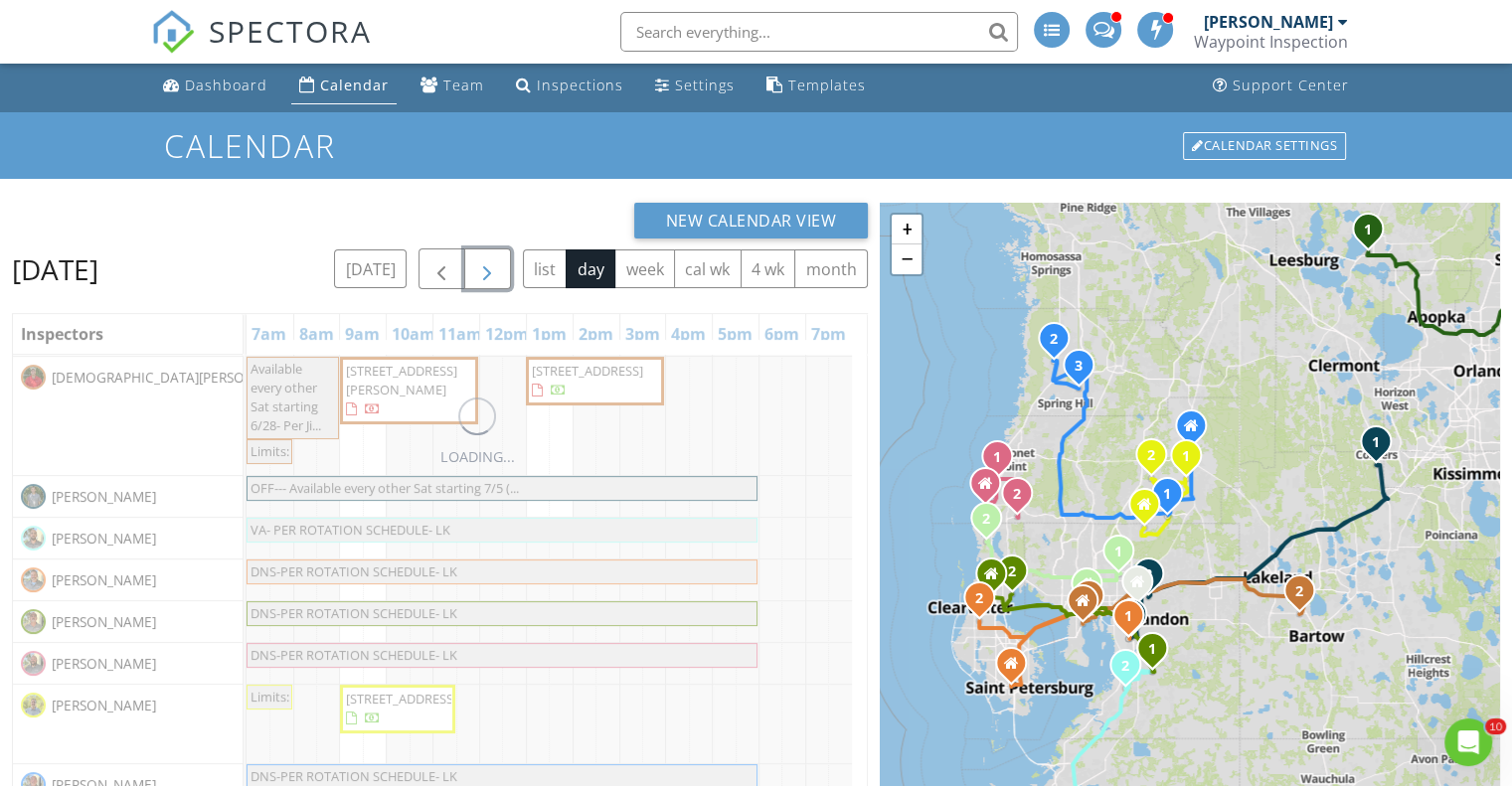 scroll, scrollTop: 119, scrollLeft: 0, axis: vertical 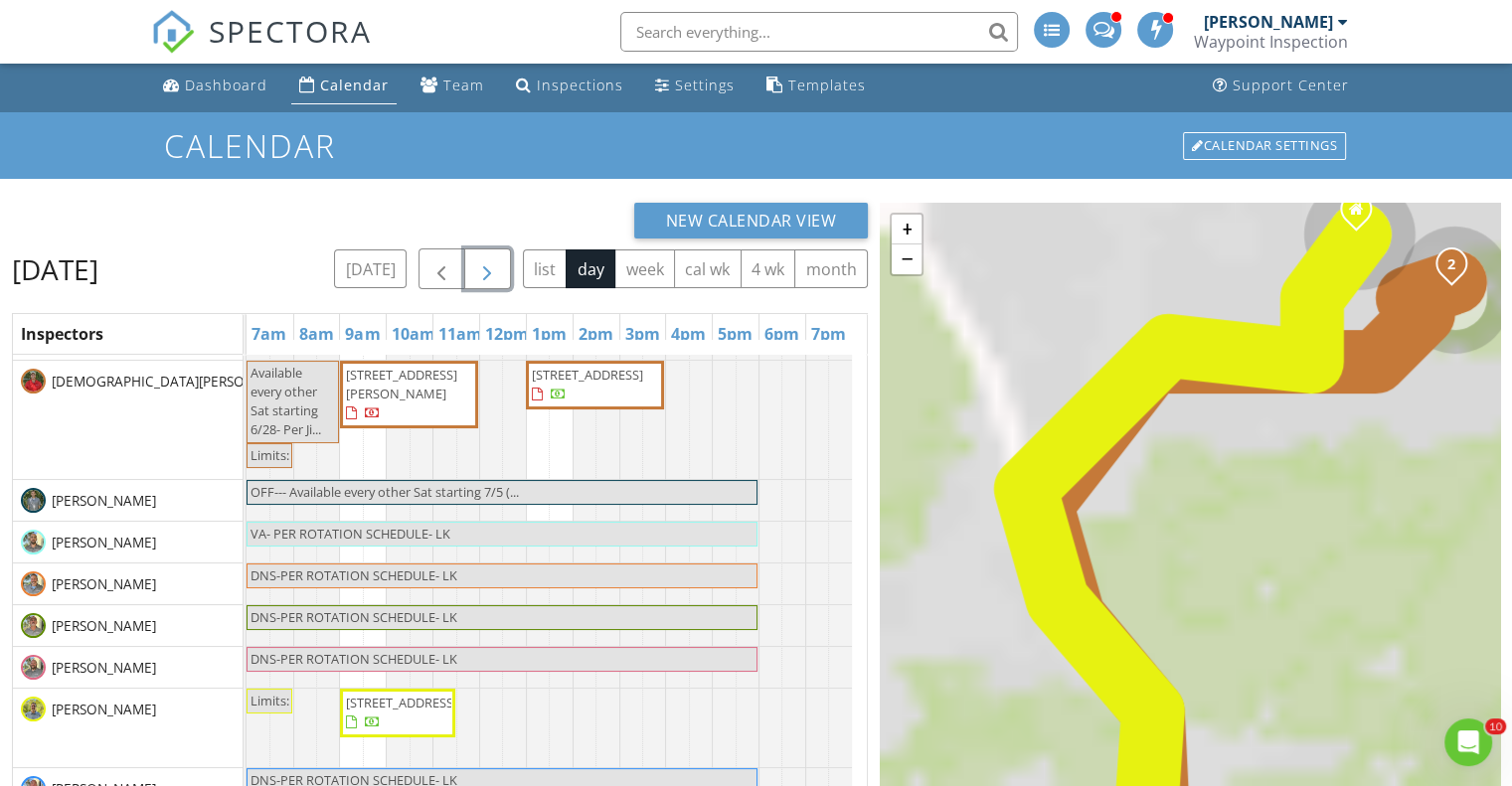 click at bounding box center (487, 269) 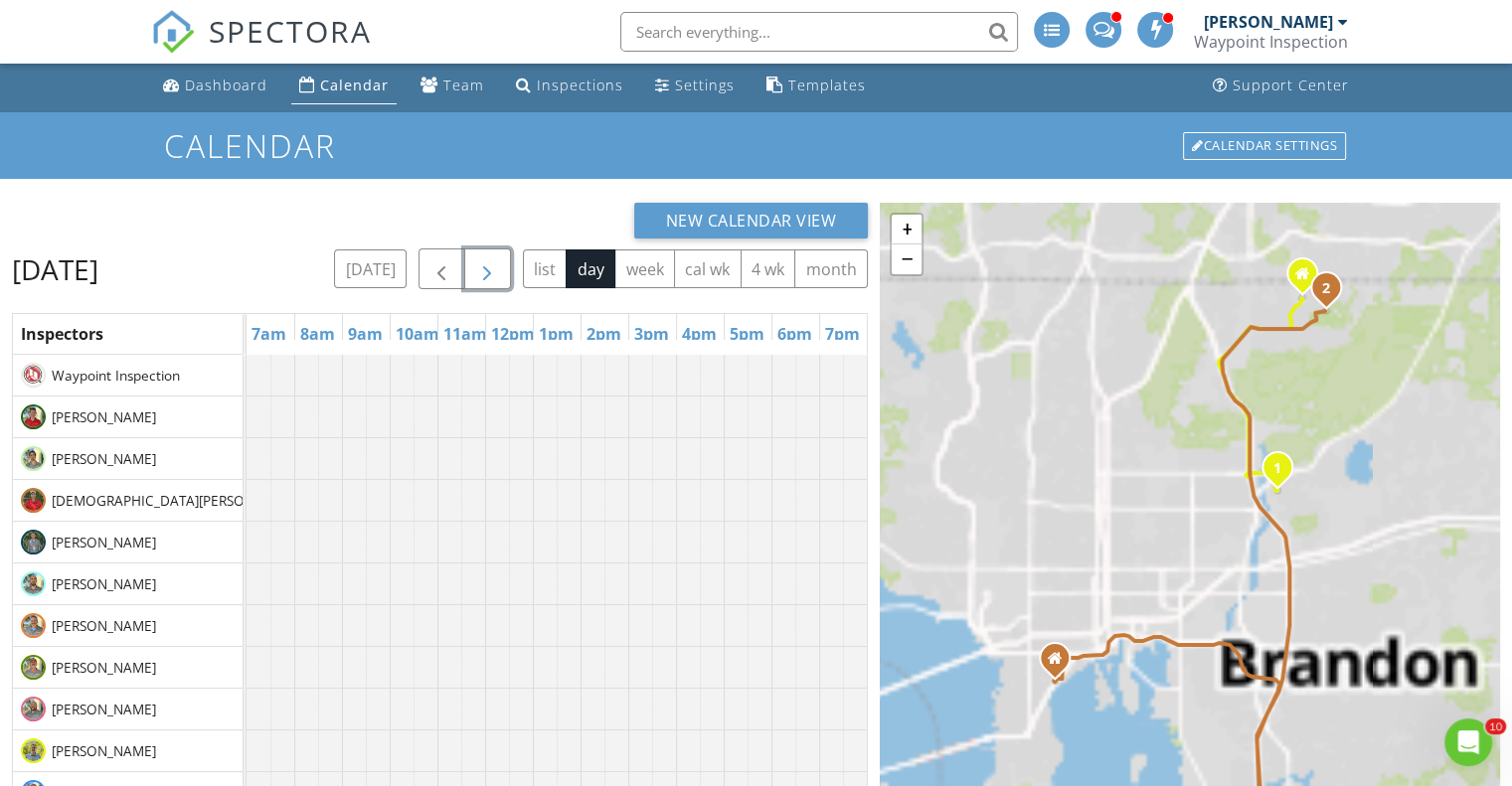 click at bounding box center (487, 269) 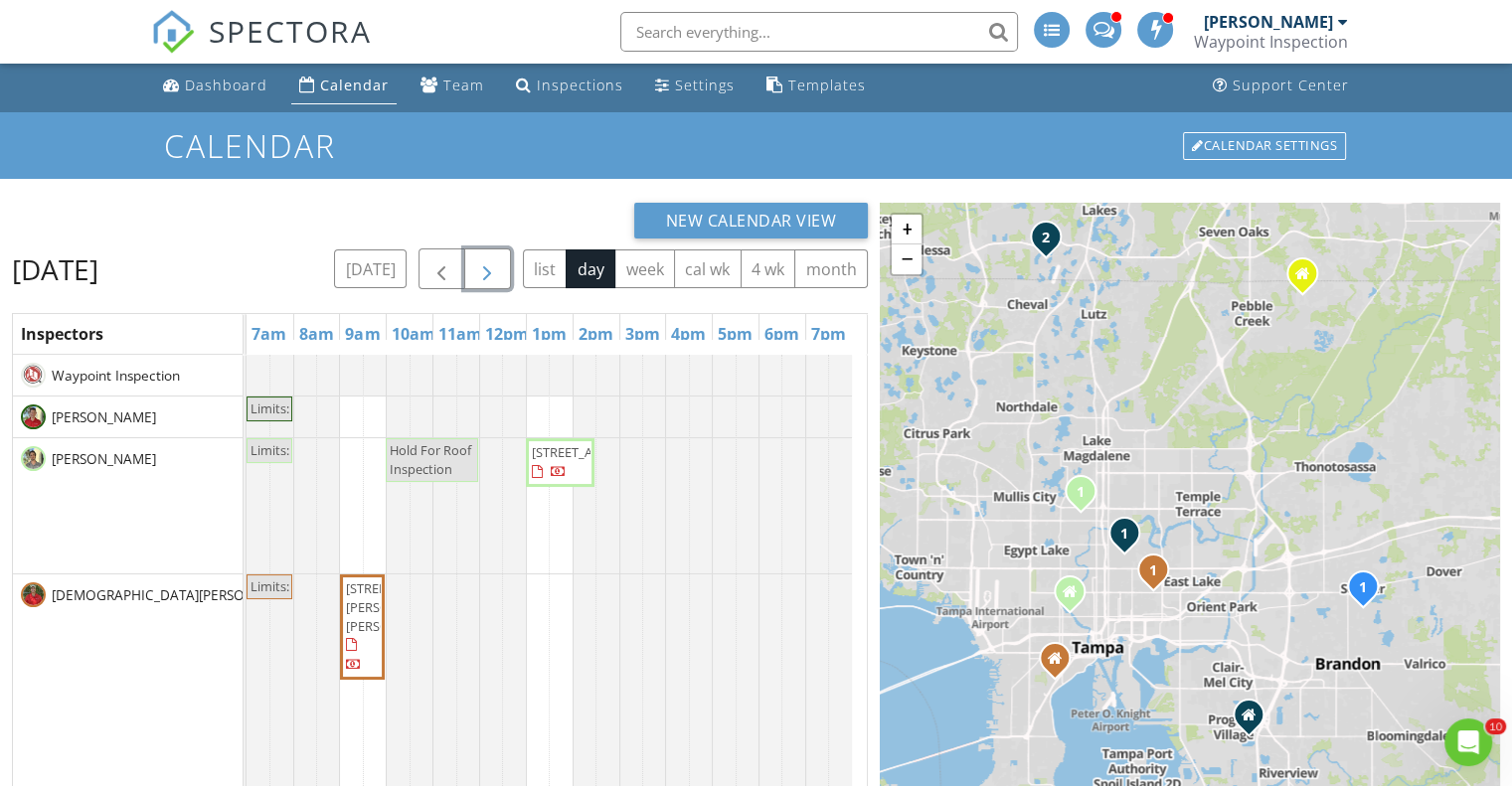 click at bounding box center [487, 269] 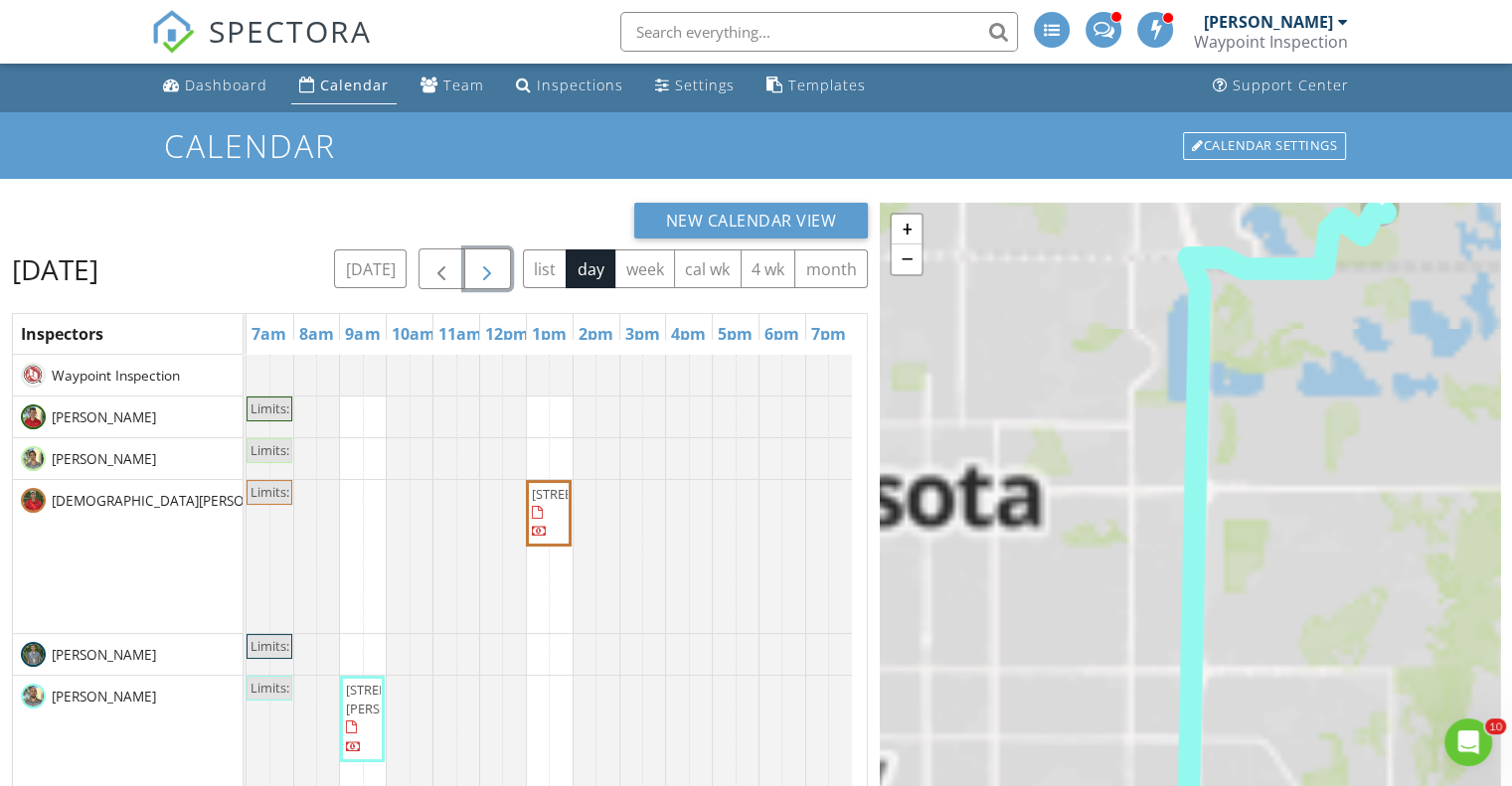 click at bounding box center (487, 269) 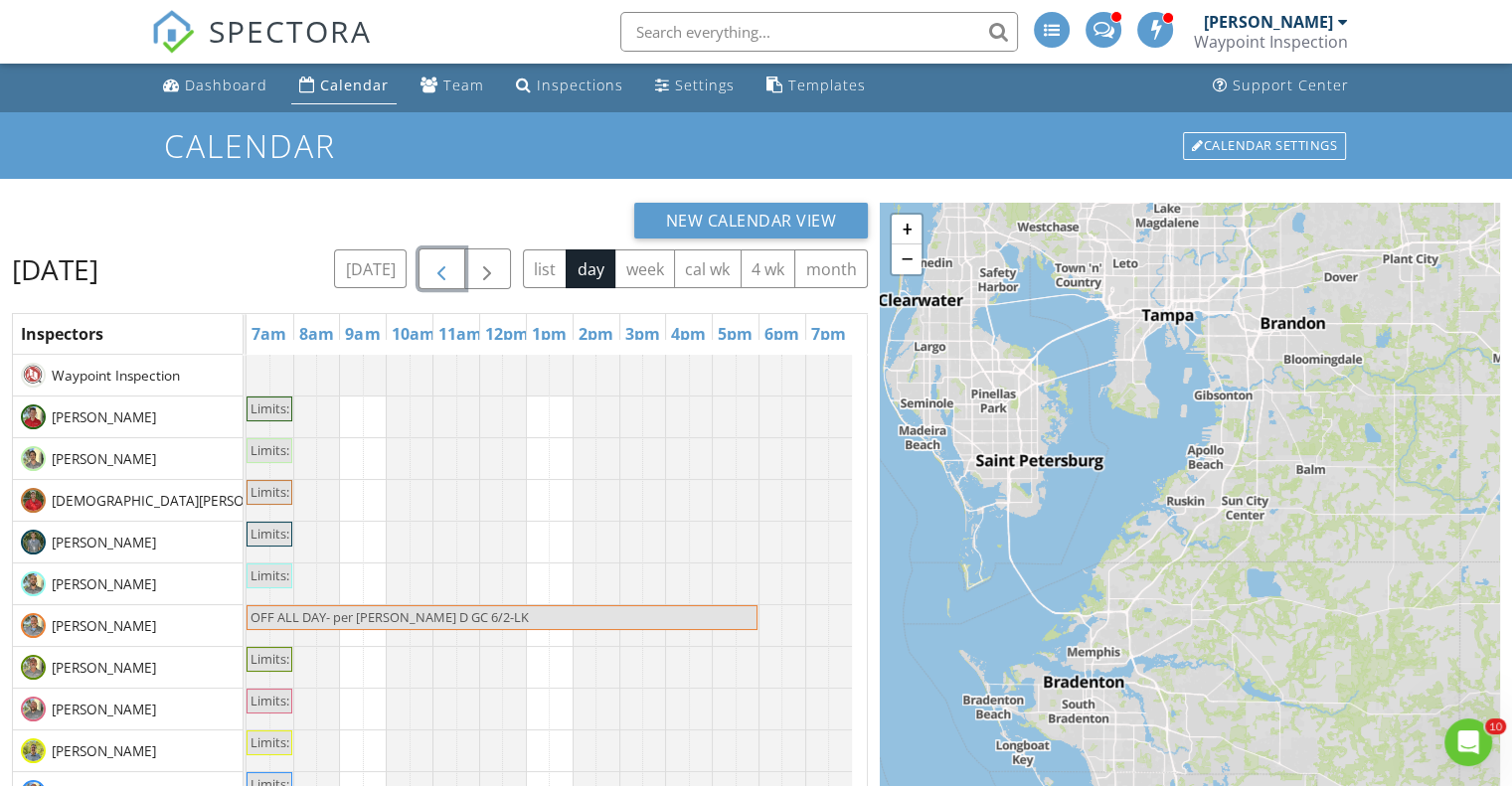 click at bounding box center (441, 268) 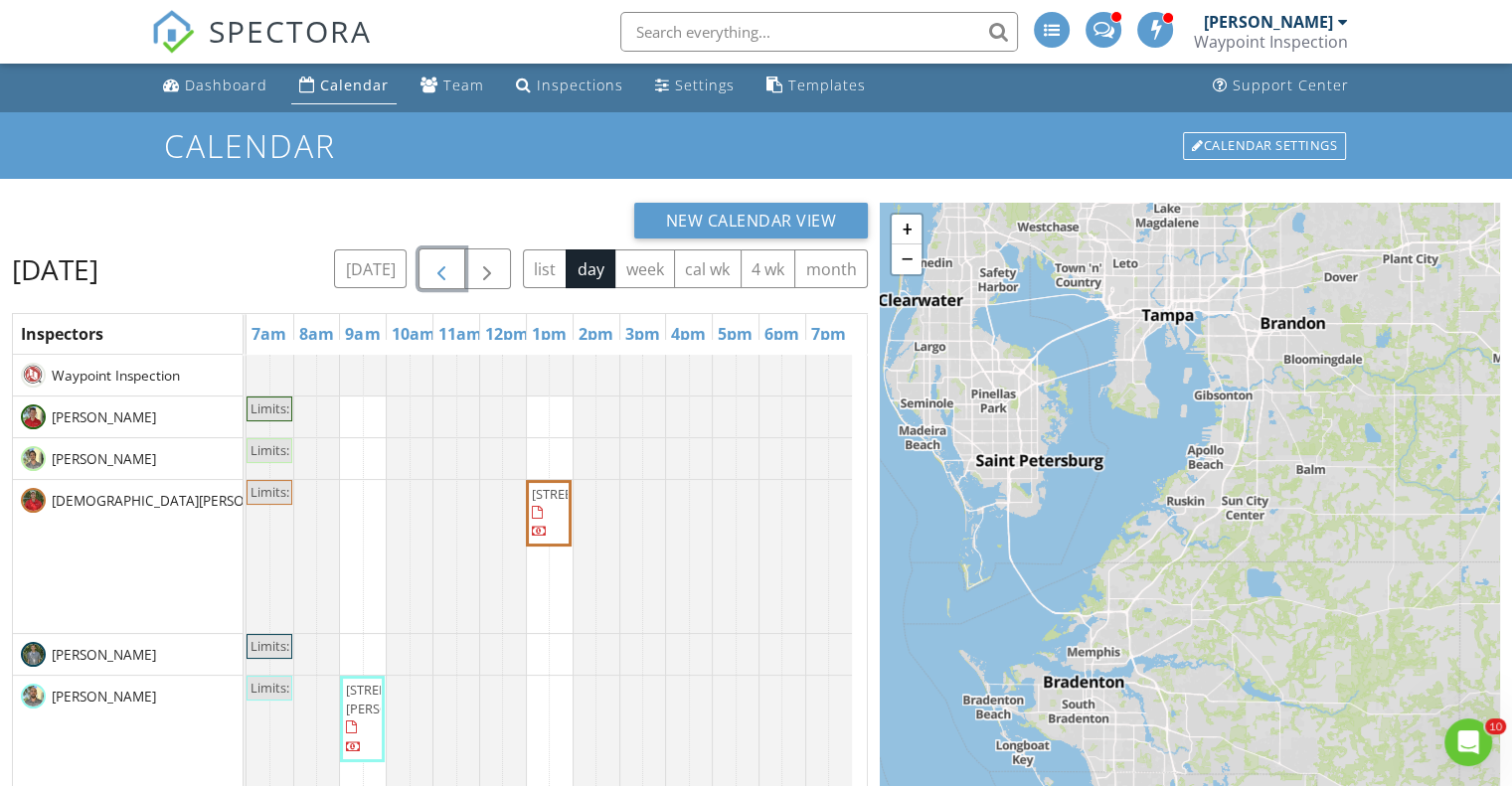 click at bounding box center [441, 268] 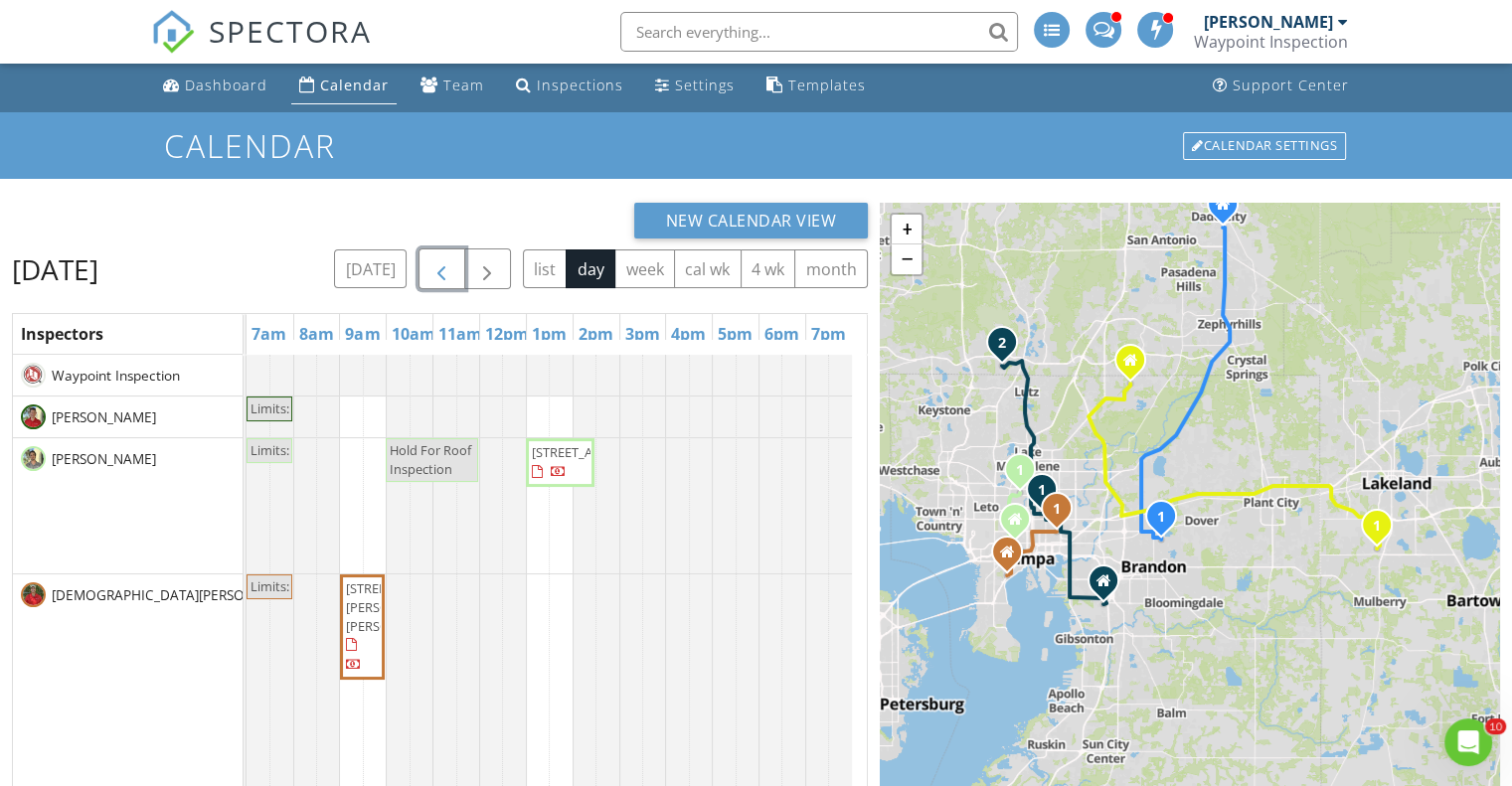 click at bounding box center (441, 269) 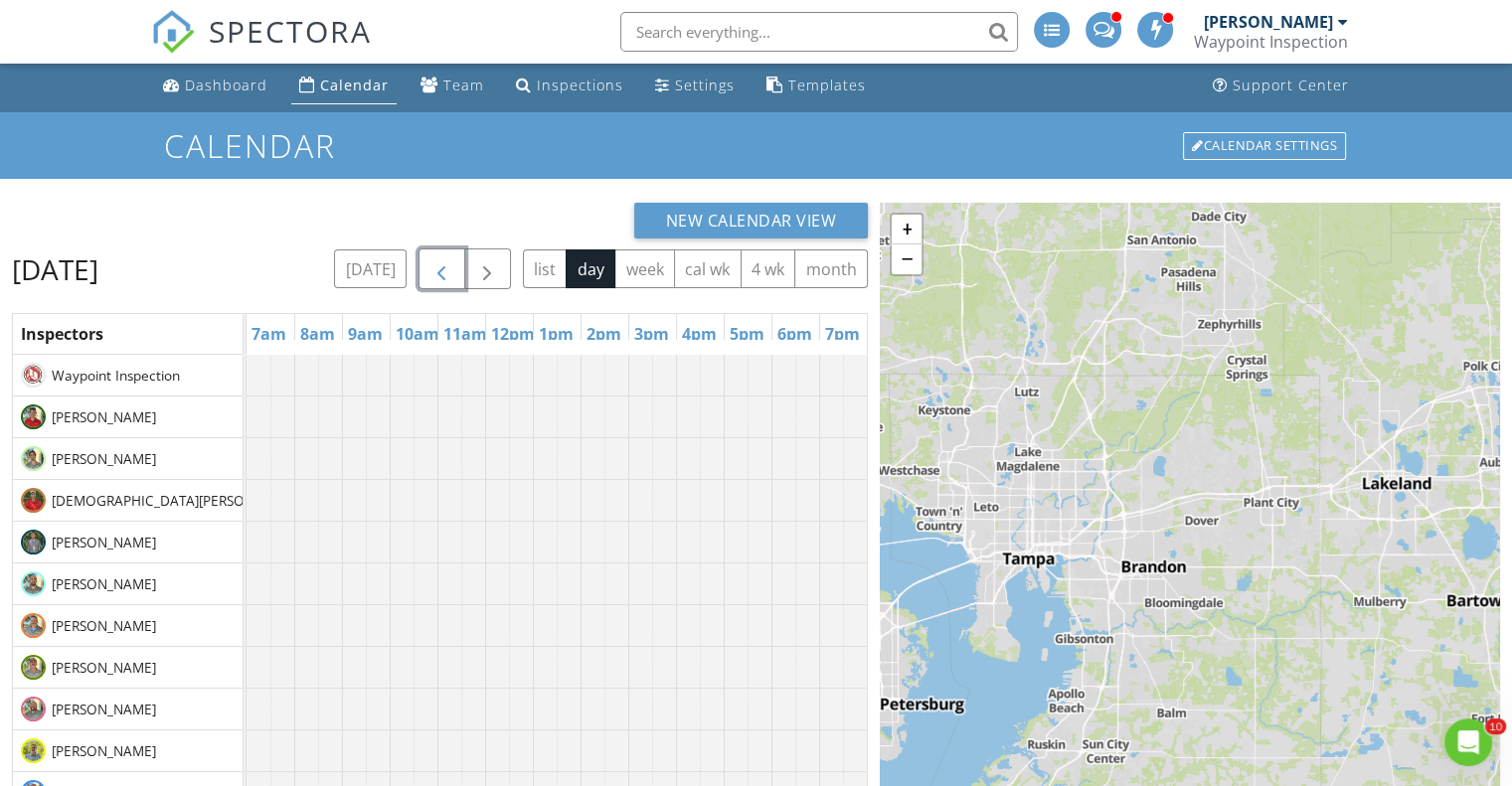 click at bounding box center [441, 269] 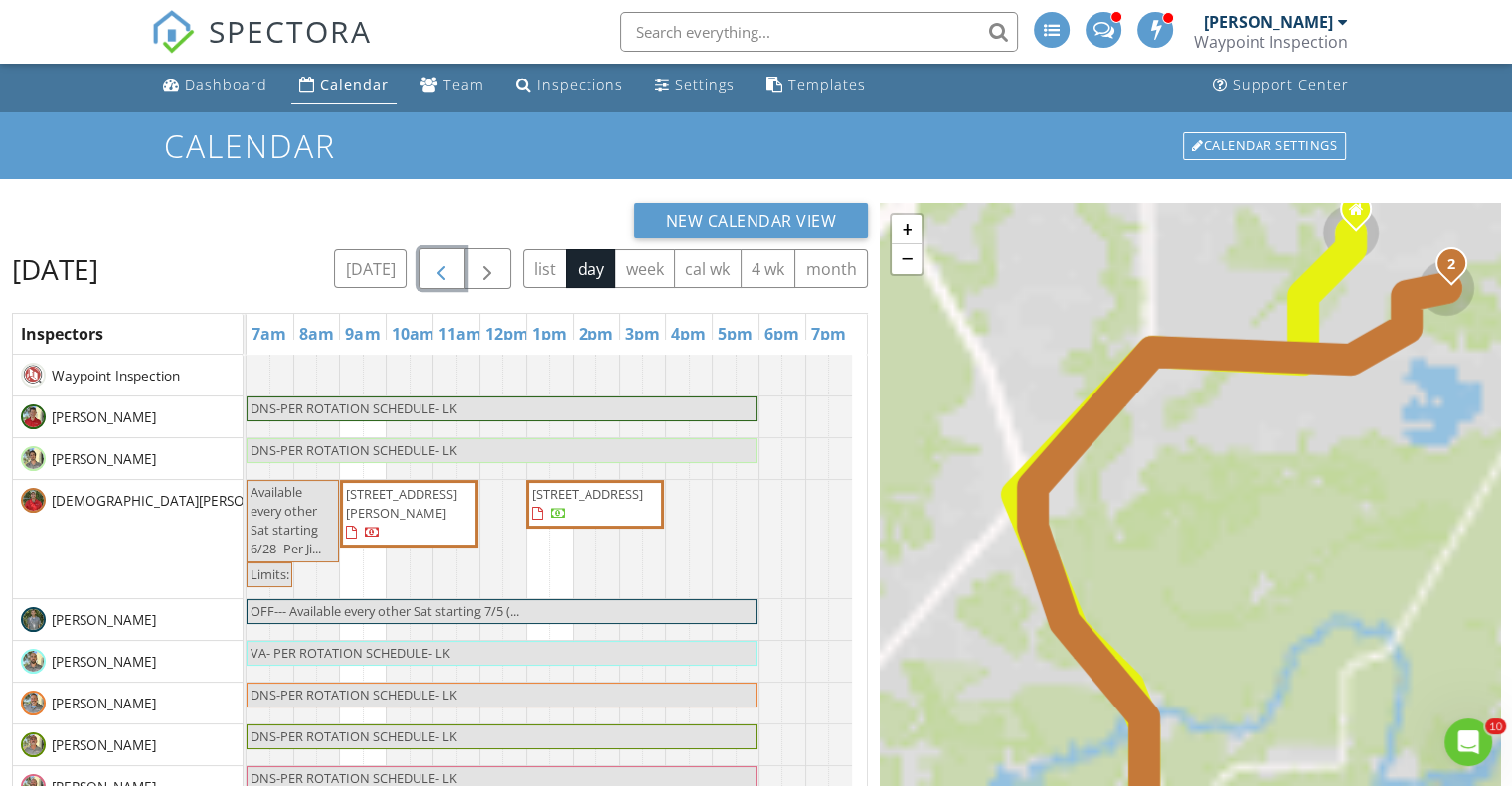 click at bounding box center (441, 269) 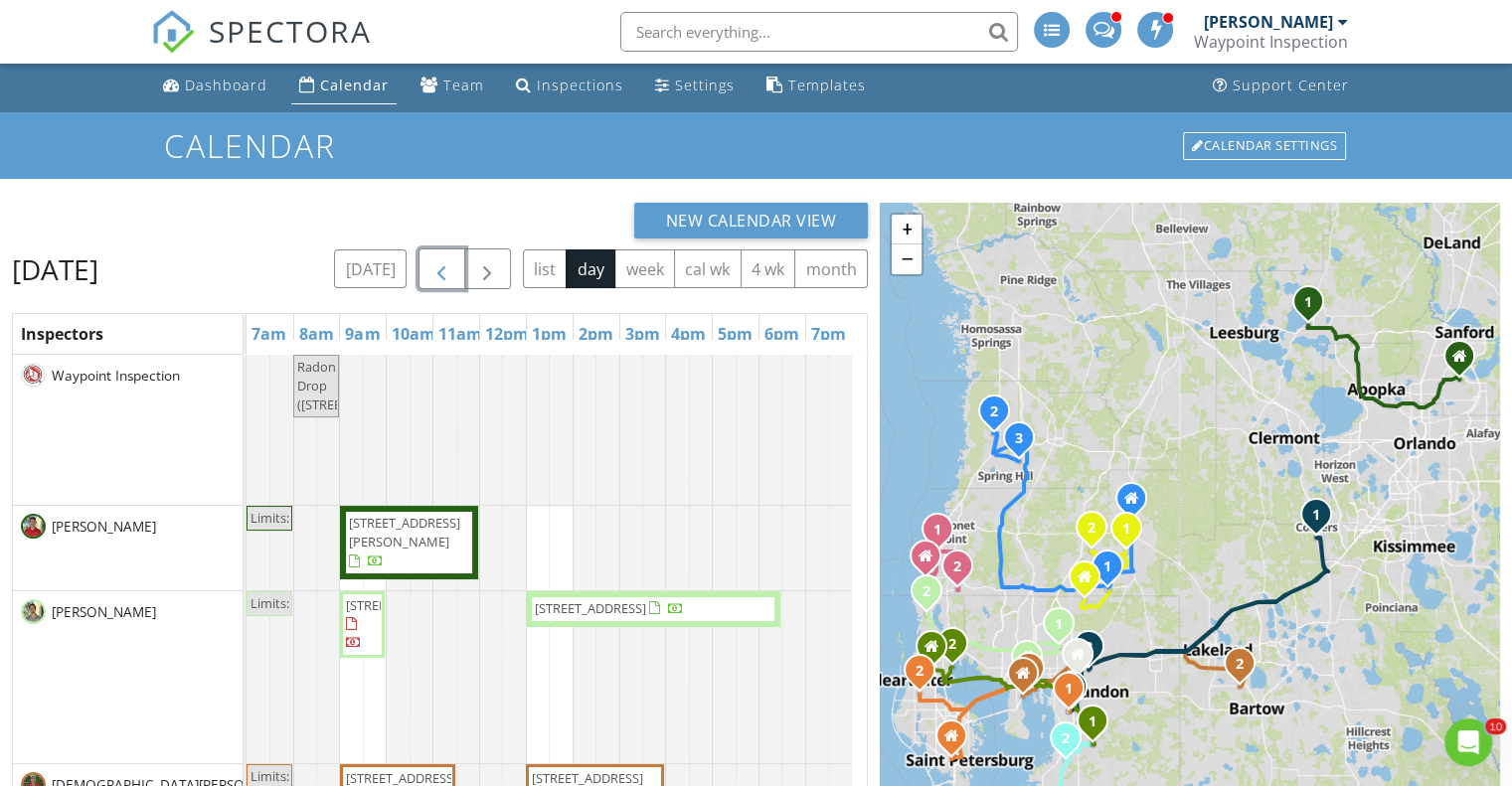scroll, scrollTop: 79, scrollLeft: 0, axis: vertical 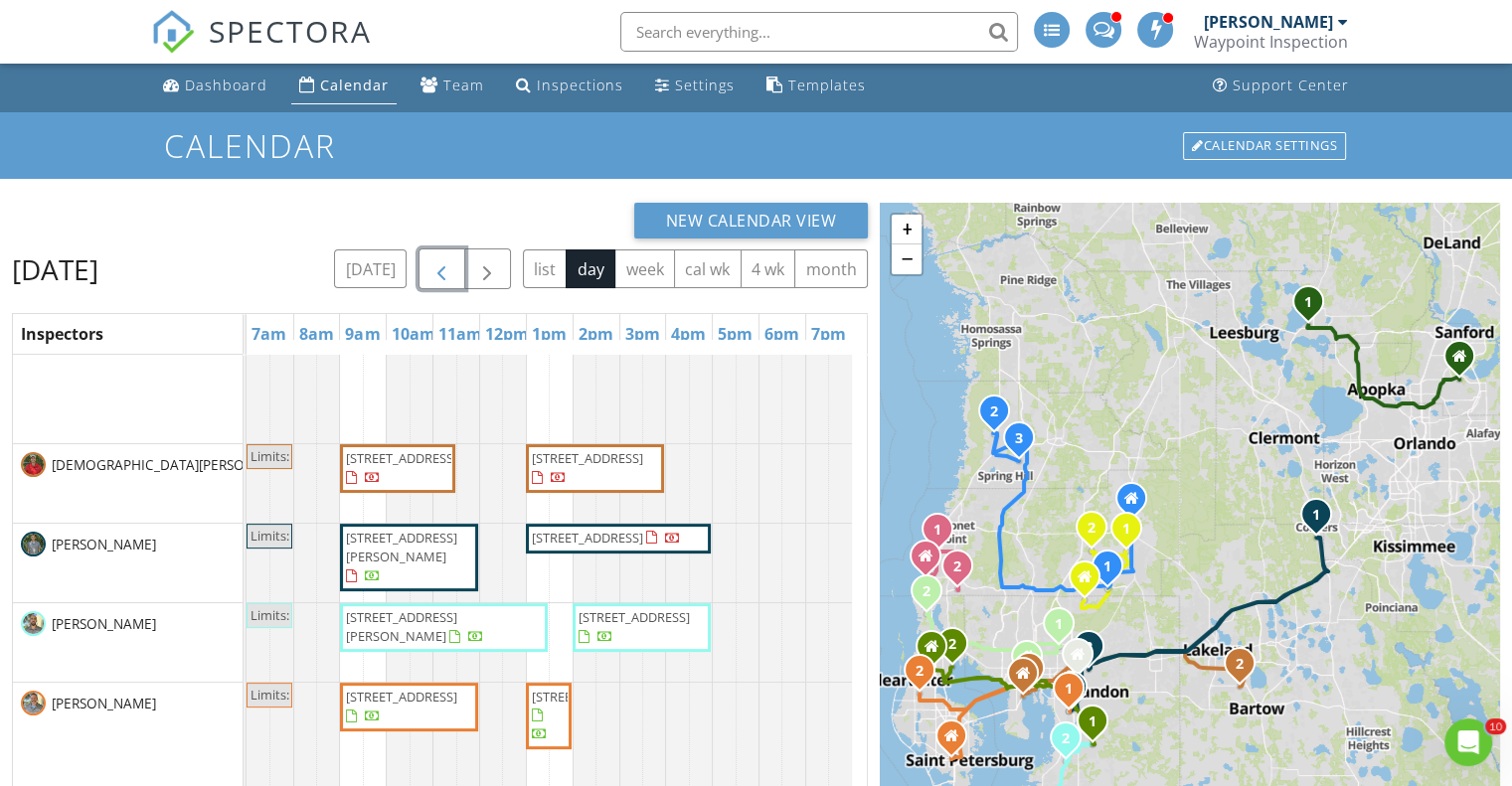 click on "[STREET_ADDRESS][PERSON_NAME]" at bounding box center (402, 547) 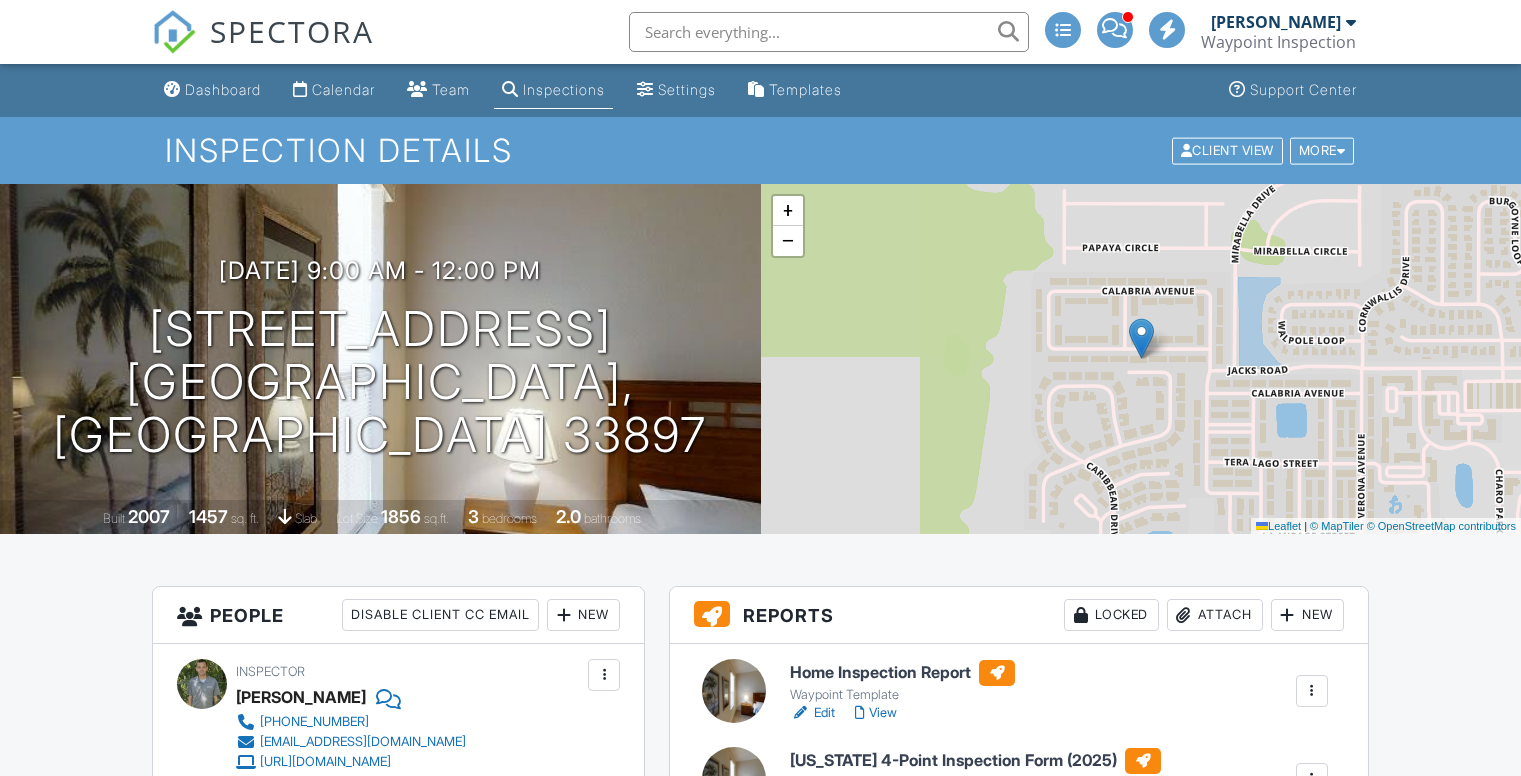 scroll, scrollTop: 0, scrollLeft: 0, axis: both 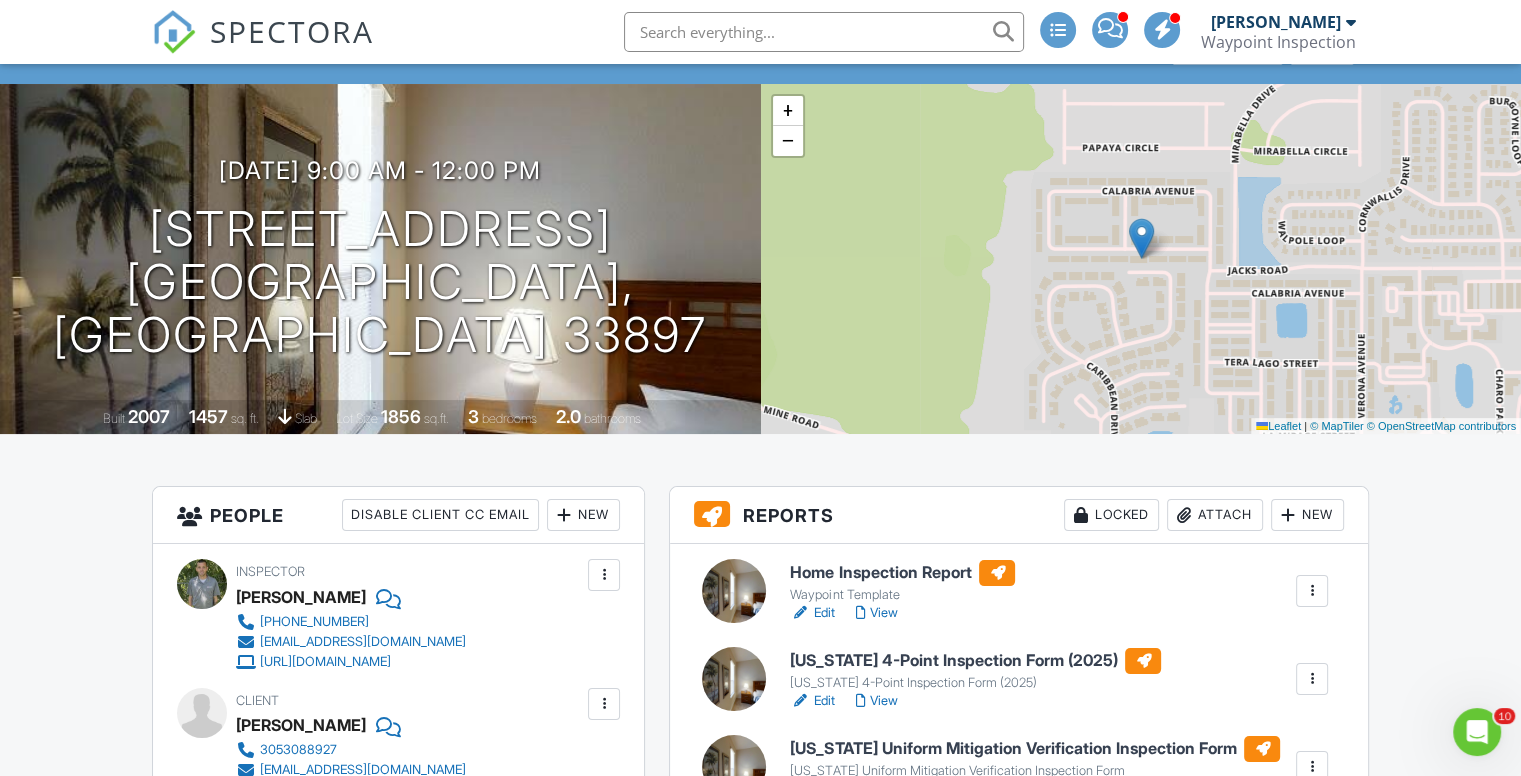 drag, startPoint x: 1531, startPoint y: 55, endPoint x: 1535, endPoint y: 65, distance: 10.770329 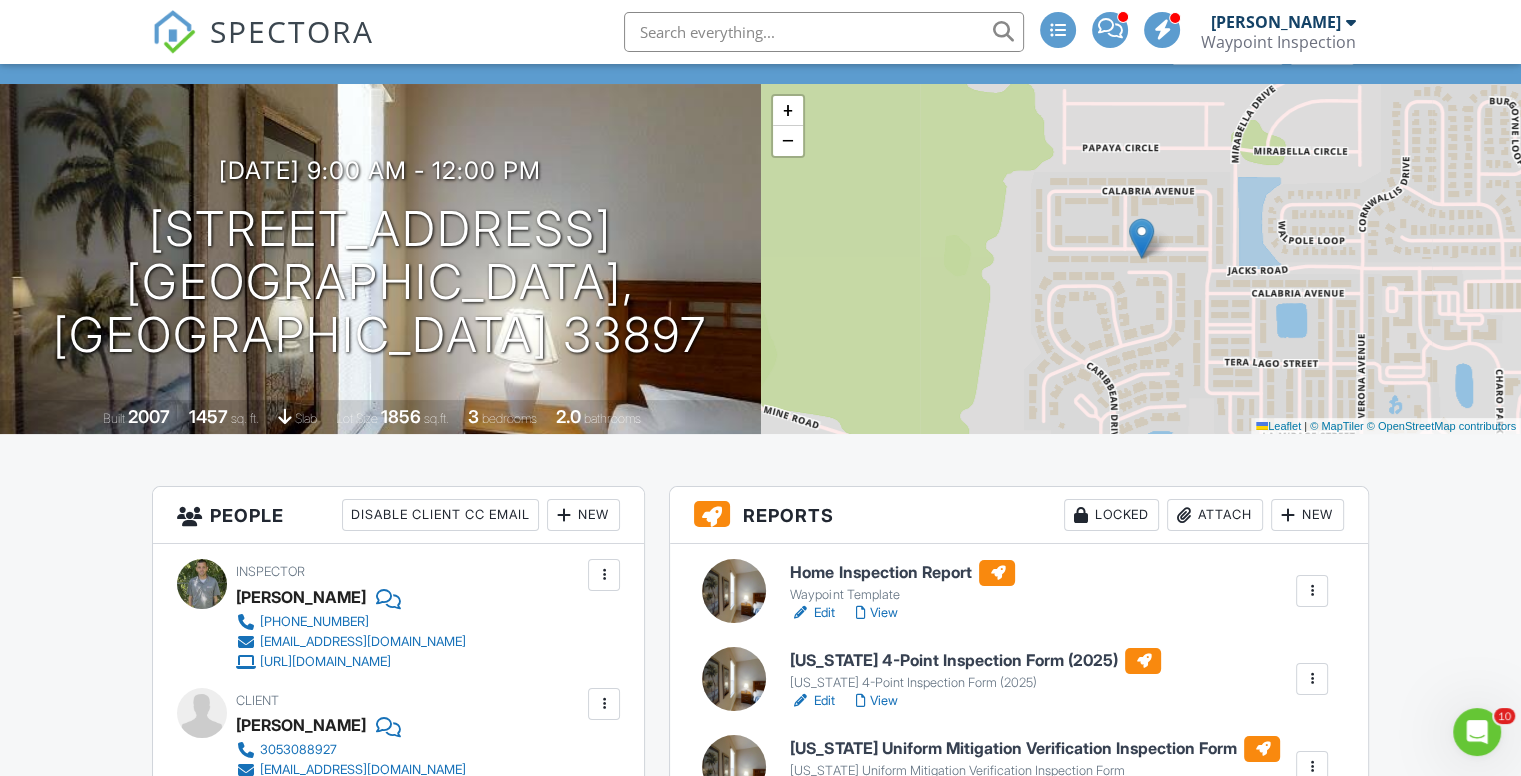 click at bounding box center [1351, 22] 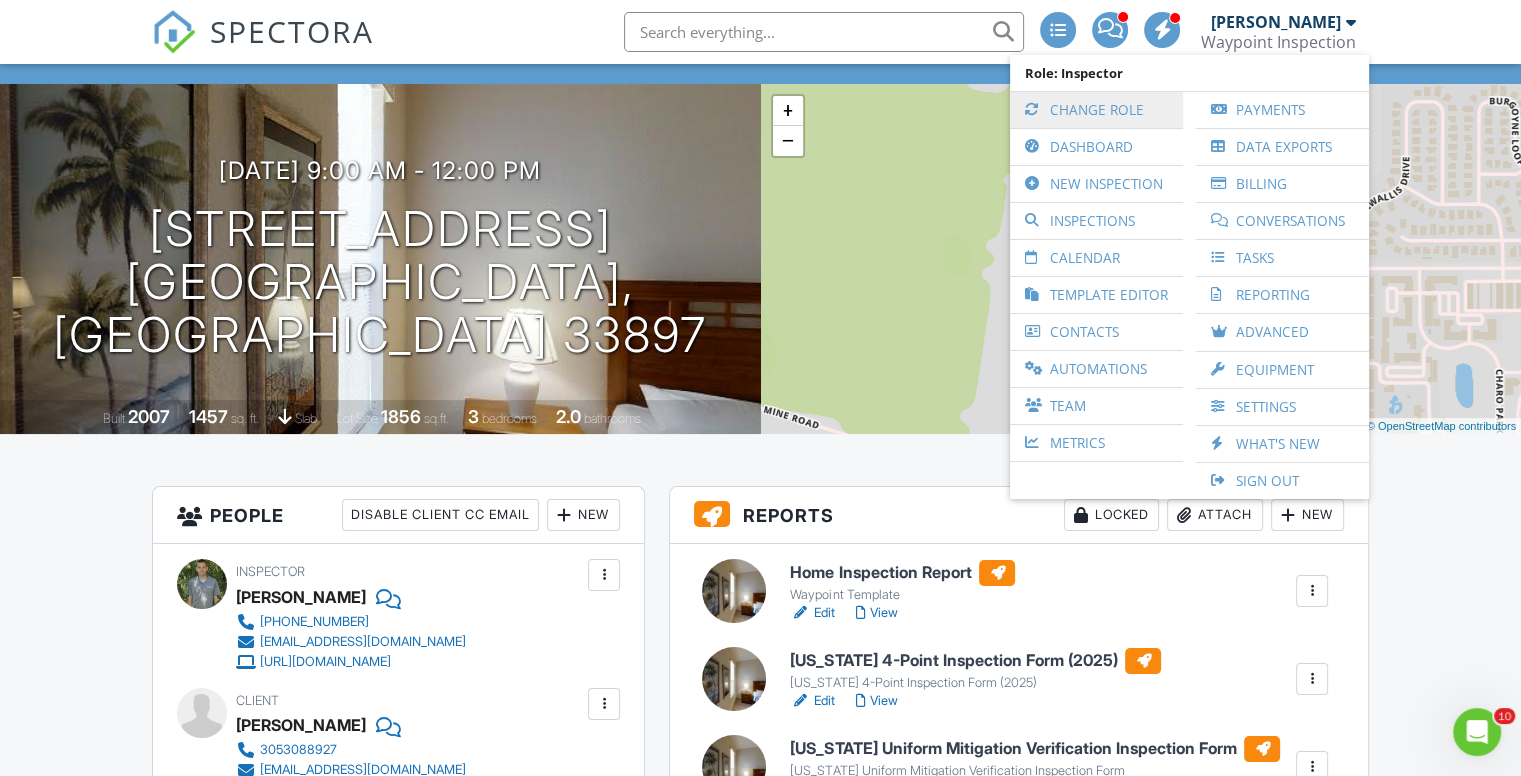 click on "Change Role" at bounding box center [1096, 110] 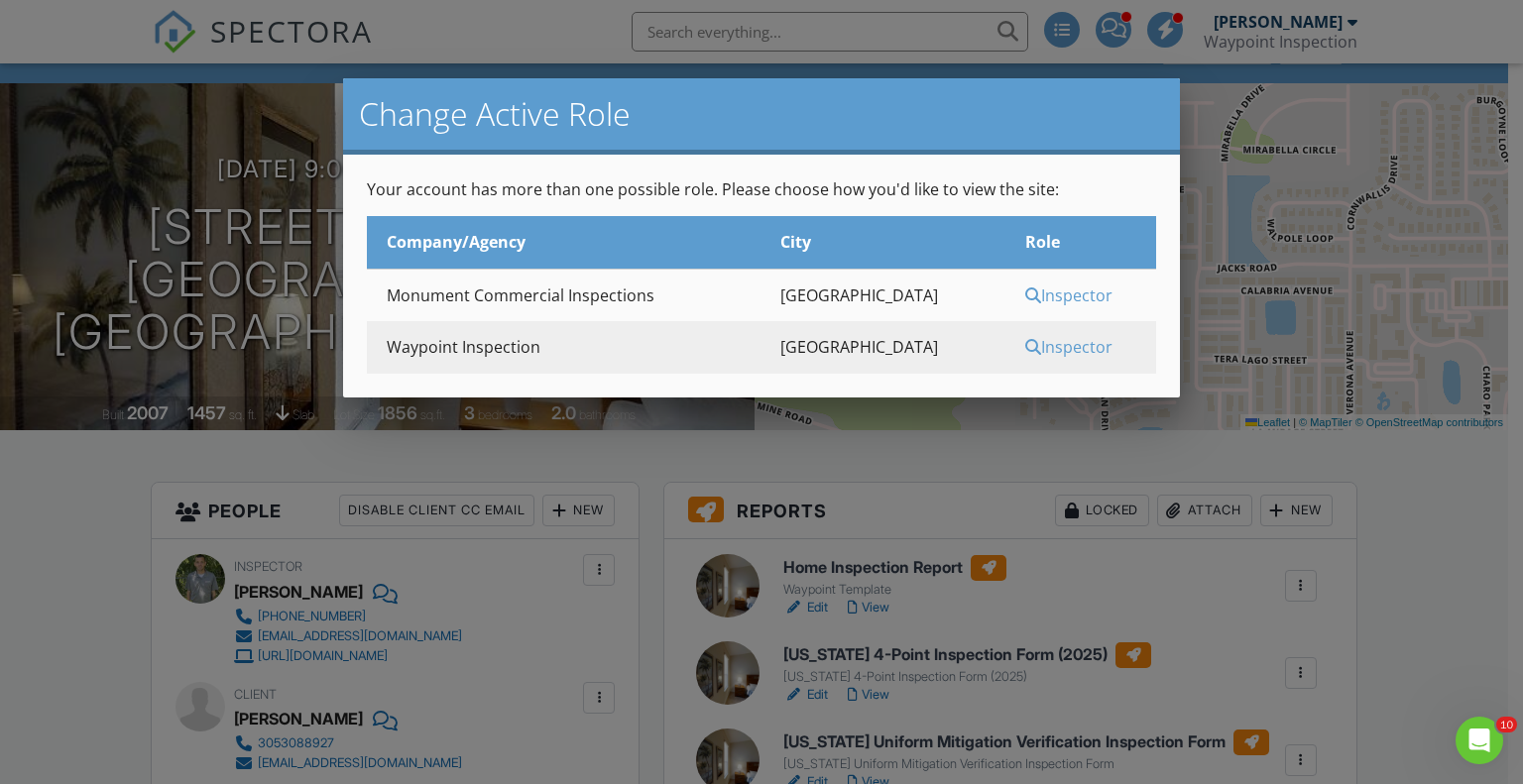 click on "Monument Commercial Inspections" at bounding box center [563, 294] 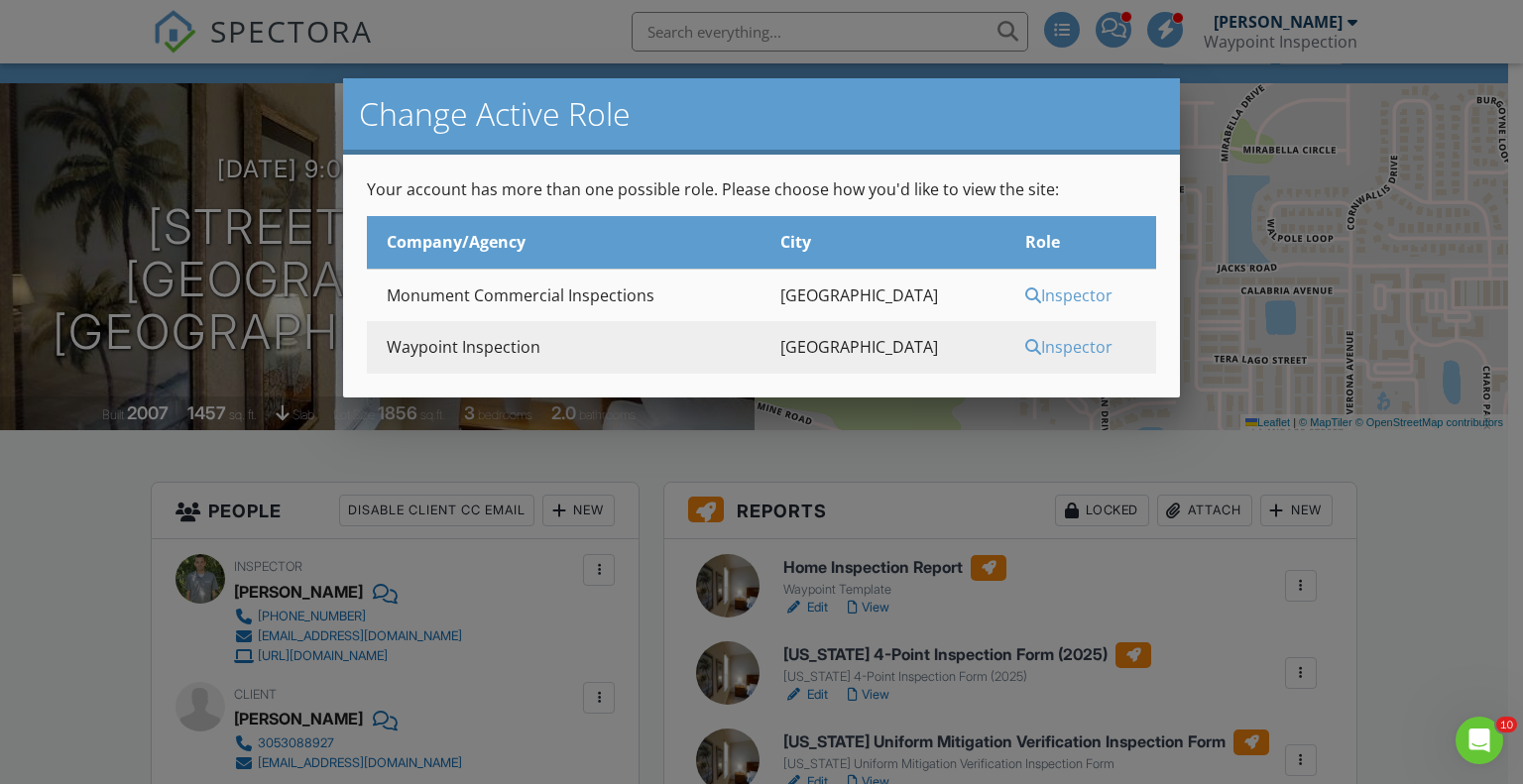 click on "Inspector" at bounding box center [1088, 347] 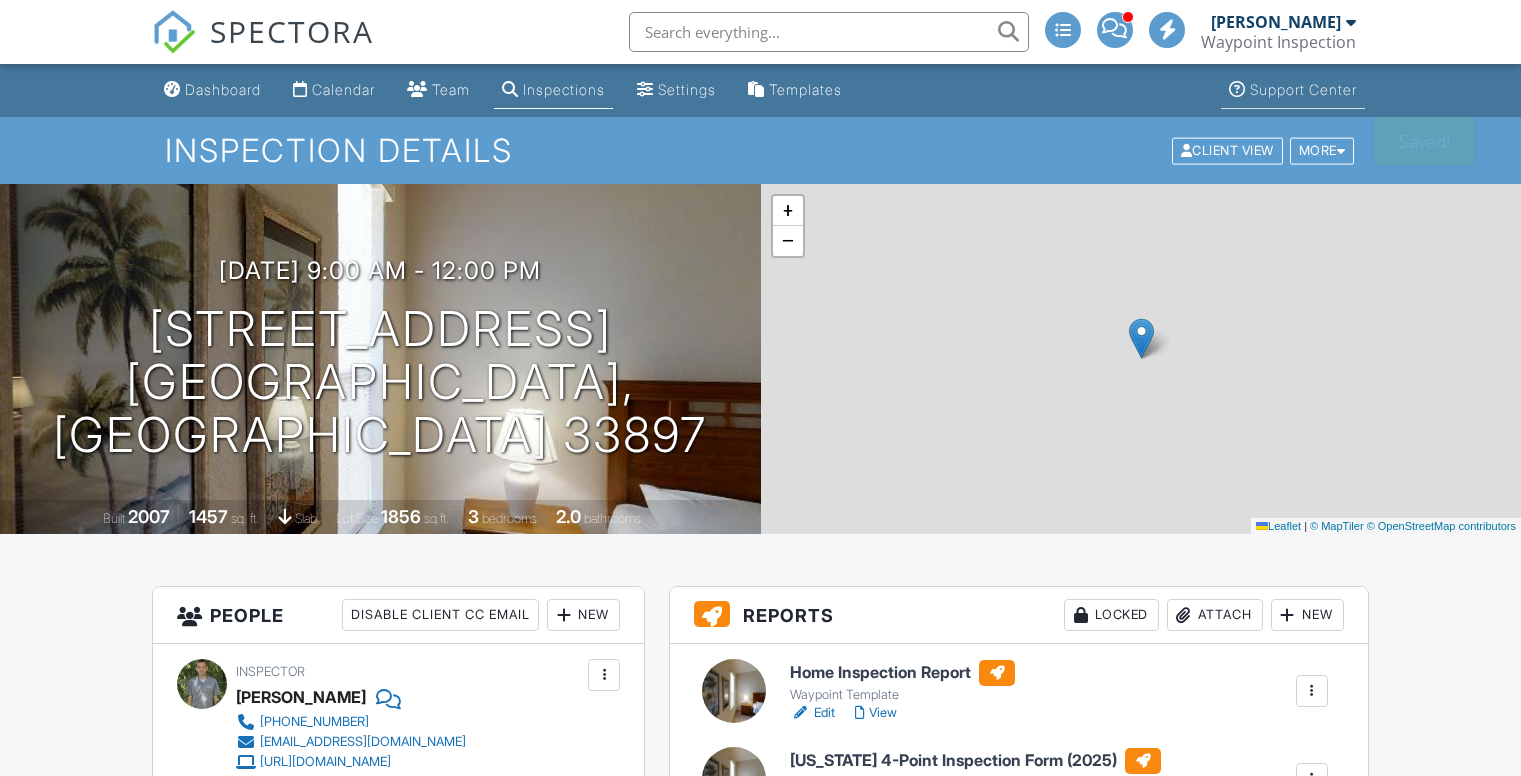 scroll, scrollTop: 0, scrollLeft: 0, axis: both 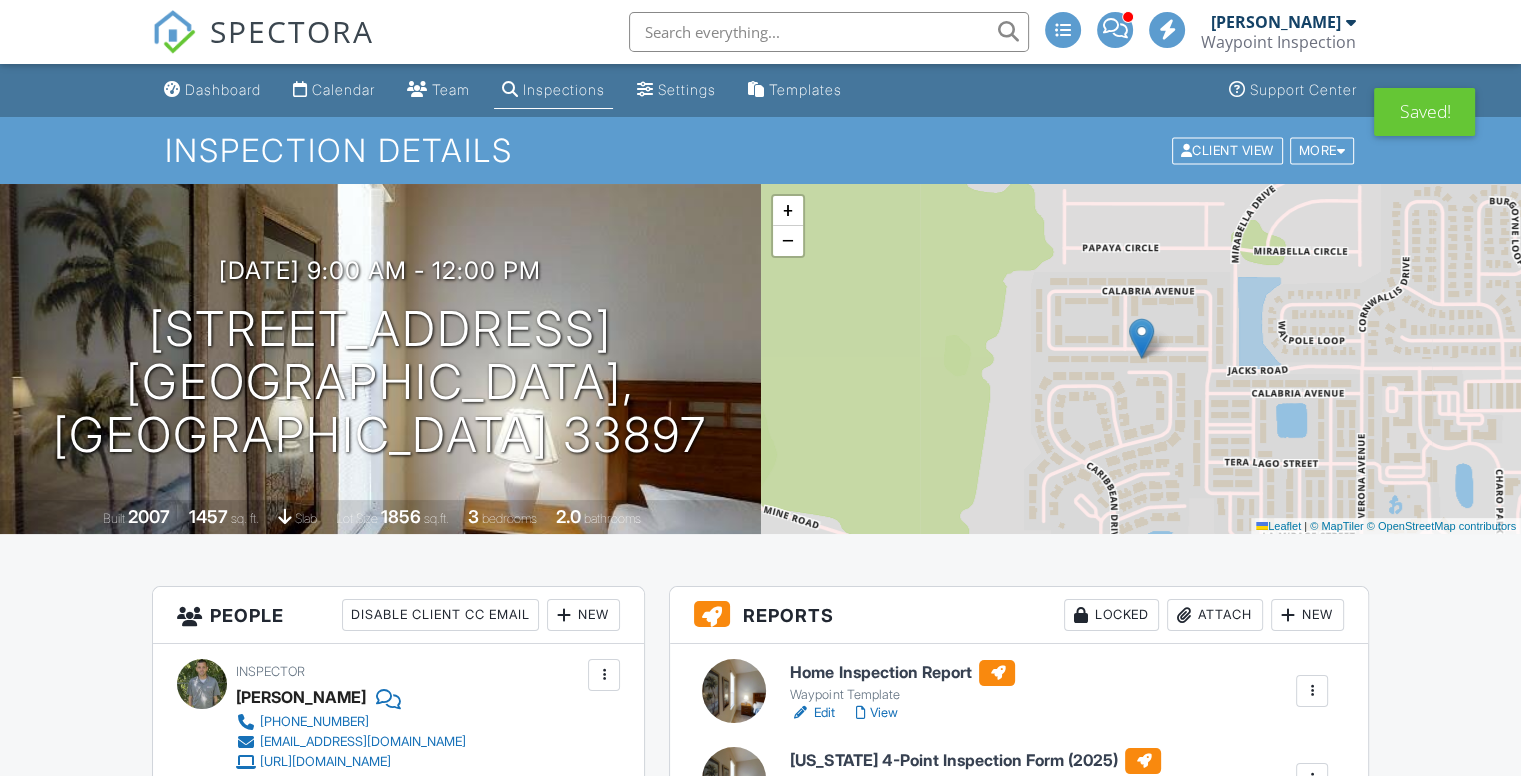 click at bounding box center (1351, 22) 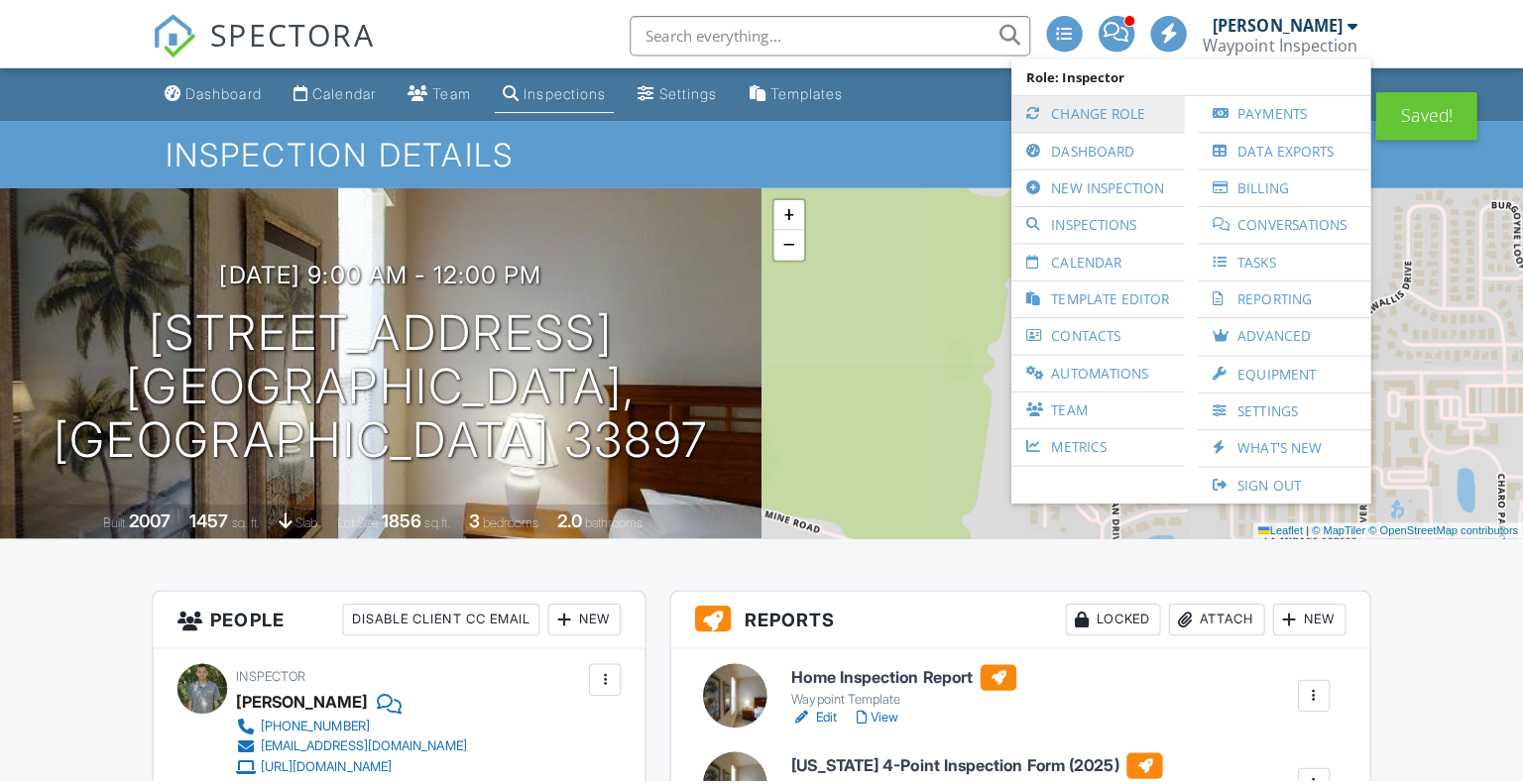 scroll, scrollTop: 0, scrollLeft: 0, axis: both 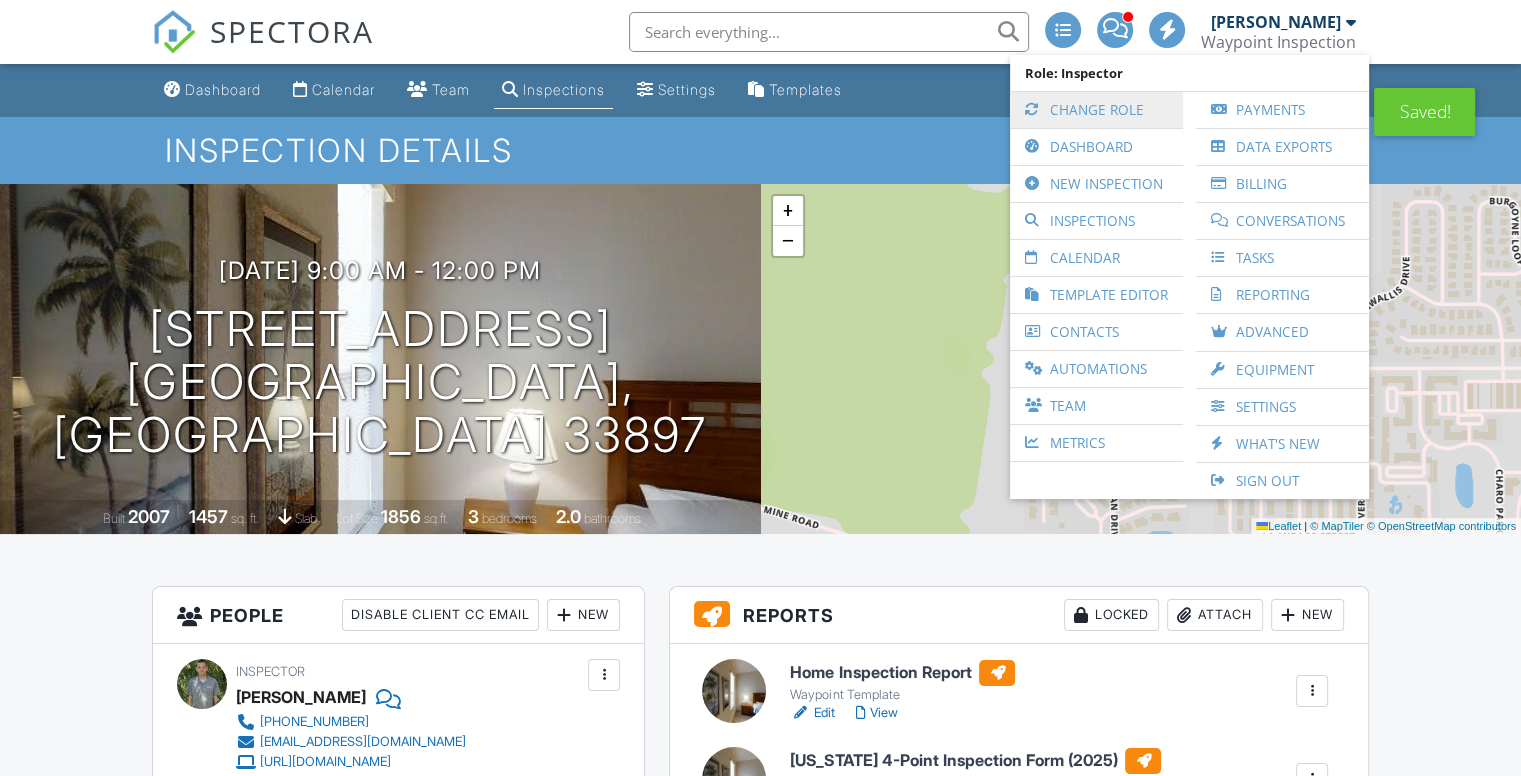 click on "Change Role" at bounding box center [1096, 110] 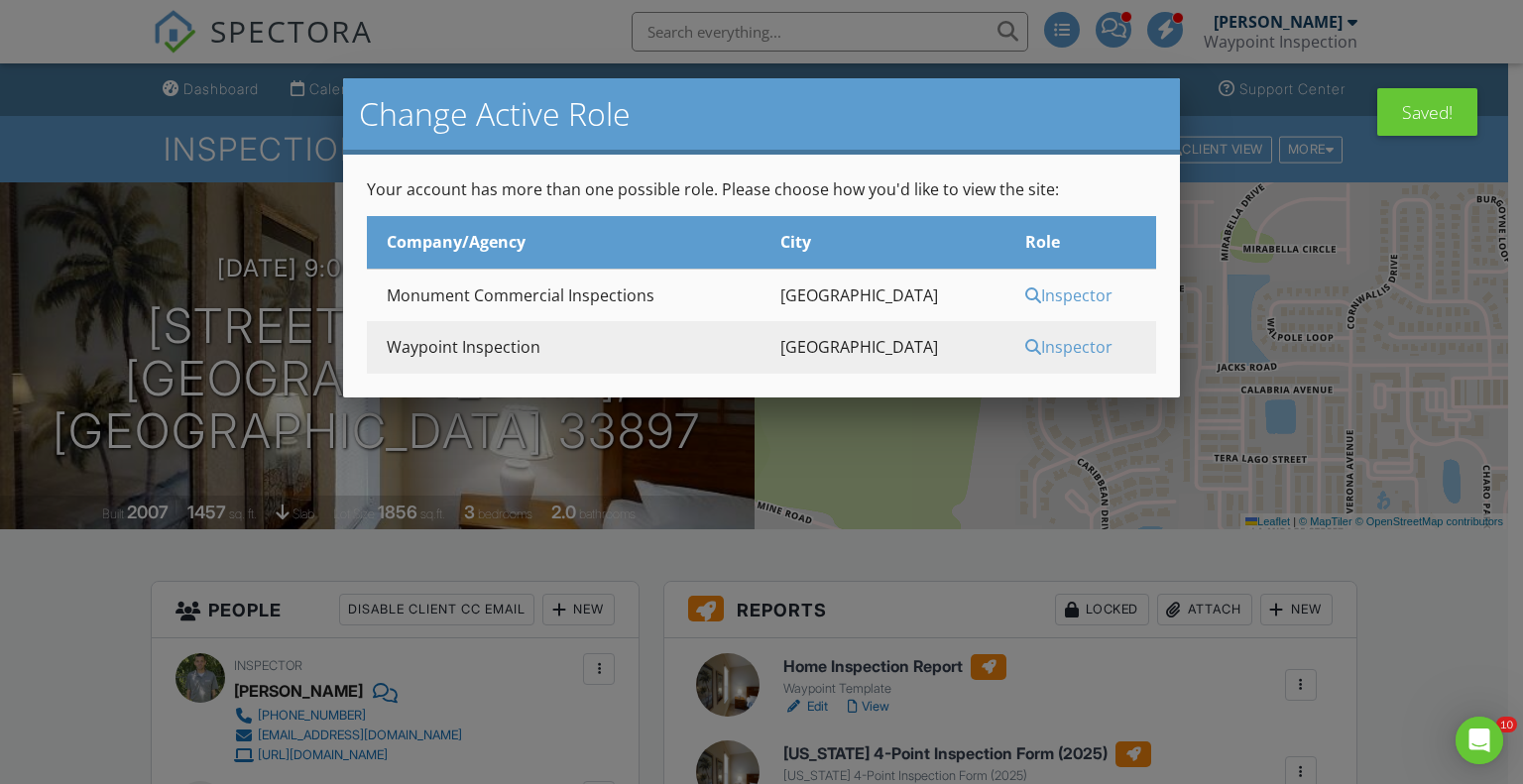 click on "Inspector" at bounding box center [1088, 295] 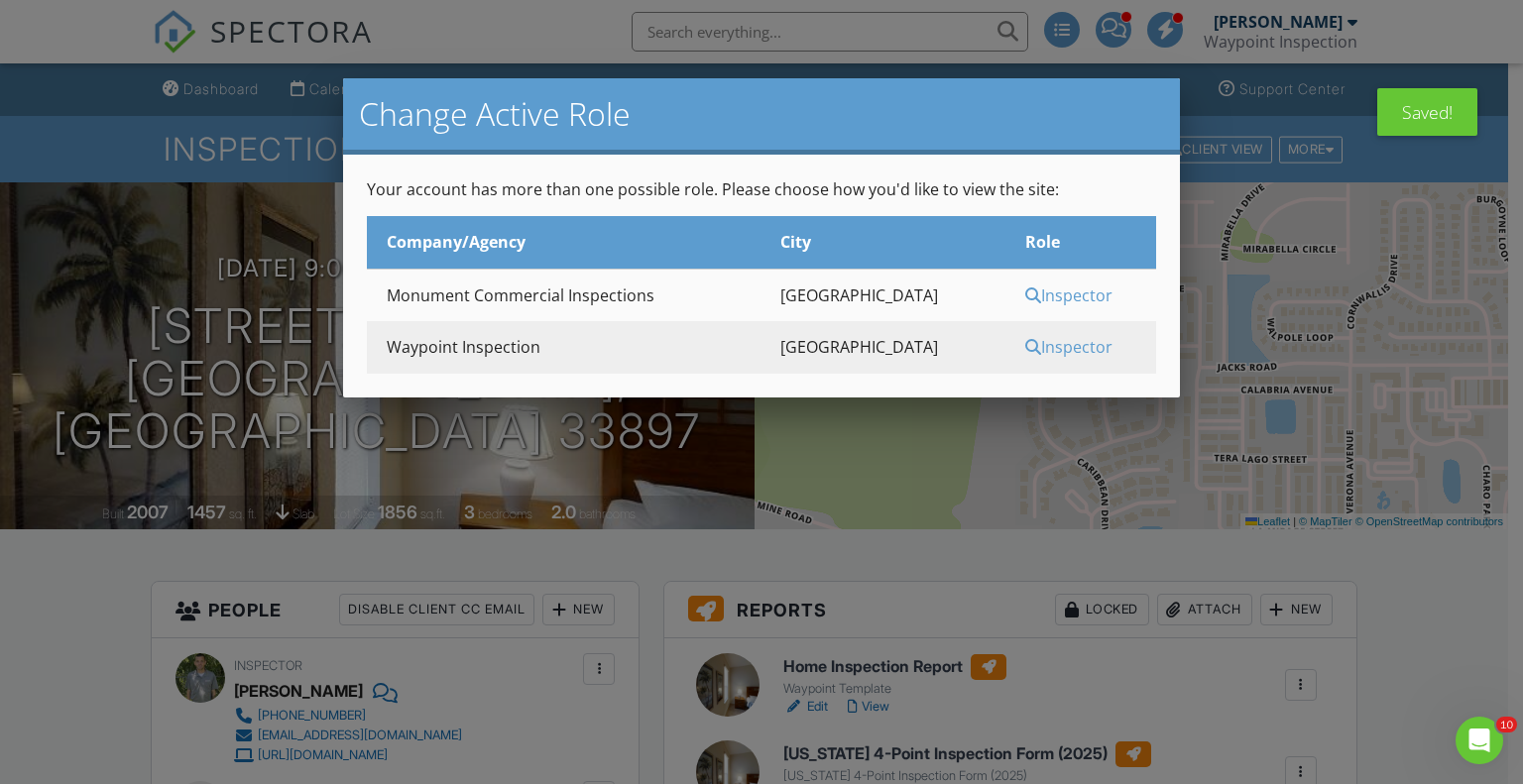 scroll, scrollTop: 0, scrollLeft: 0, axis: both 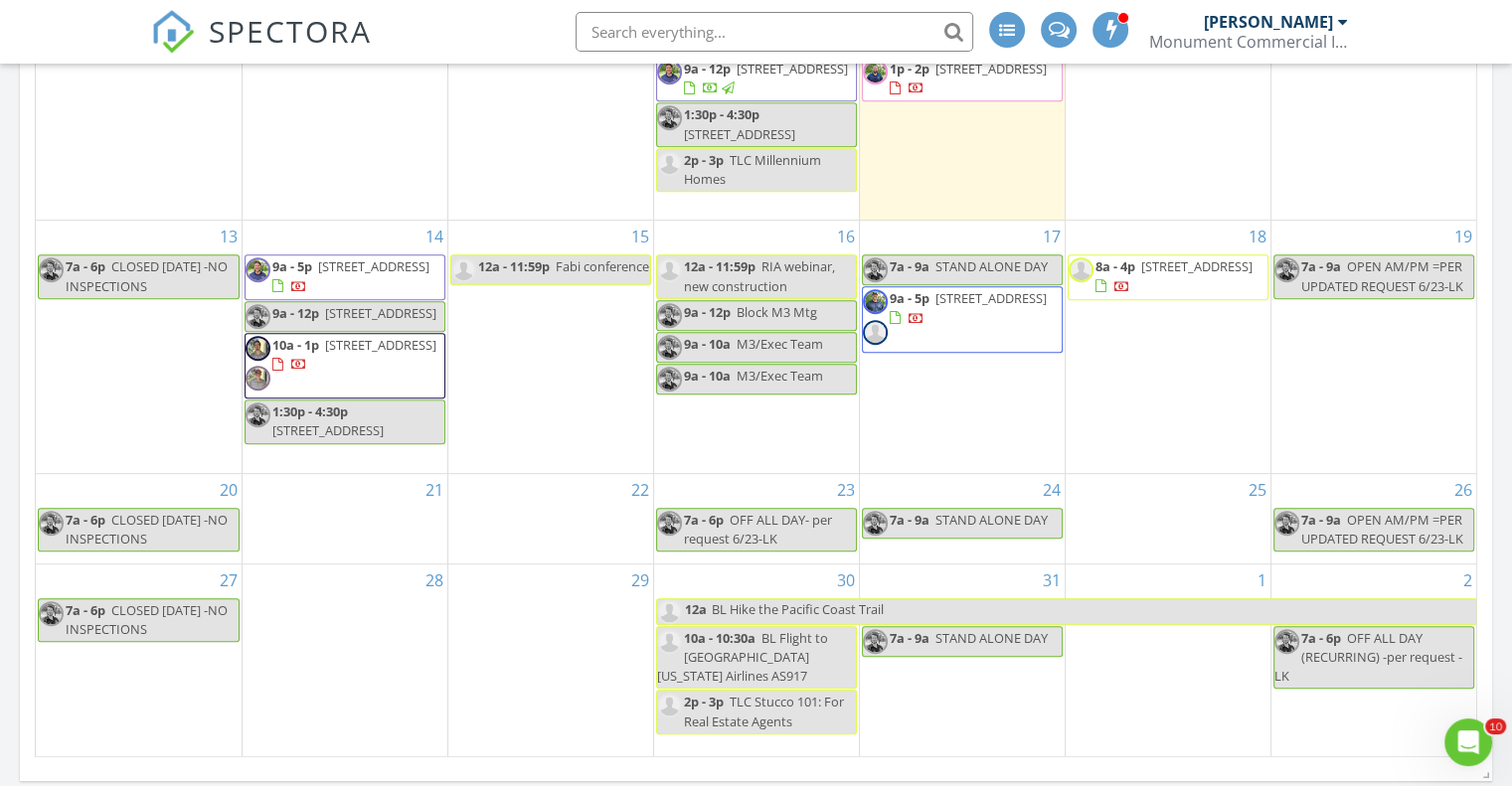 click on "[STREET_ADDRESS]" at bounding box center (381, 345) 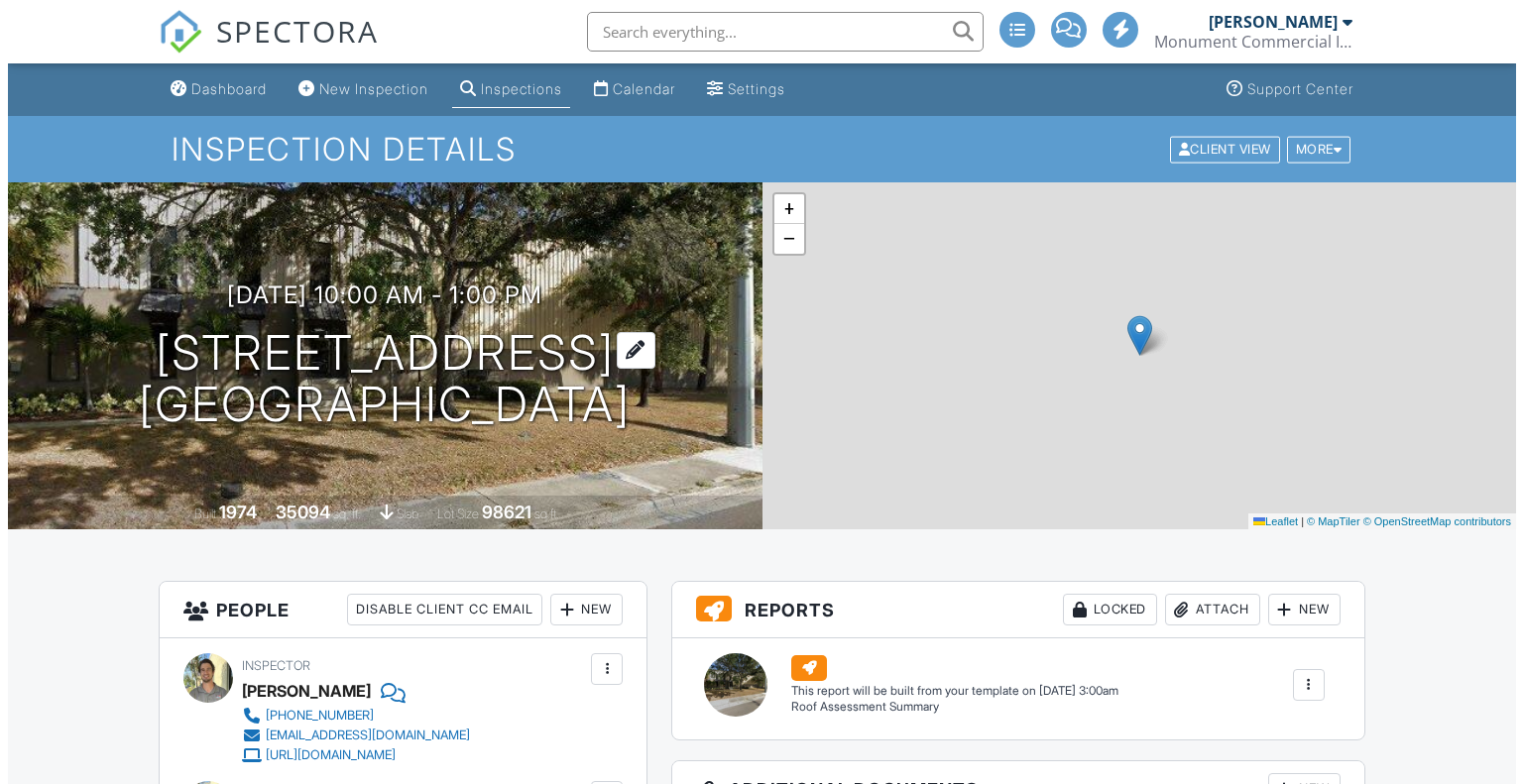 scroll, scrollTop: 0, scrollLeft: 0, axis: both 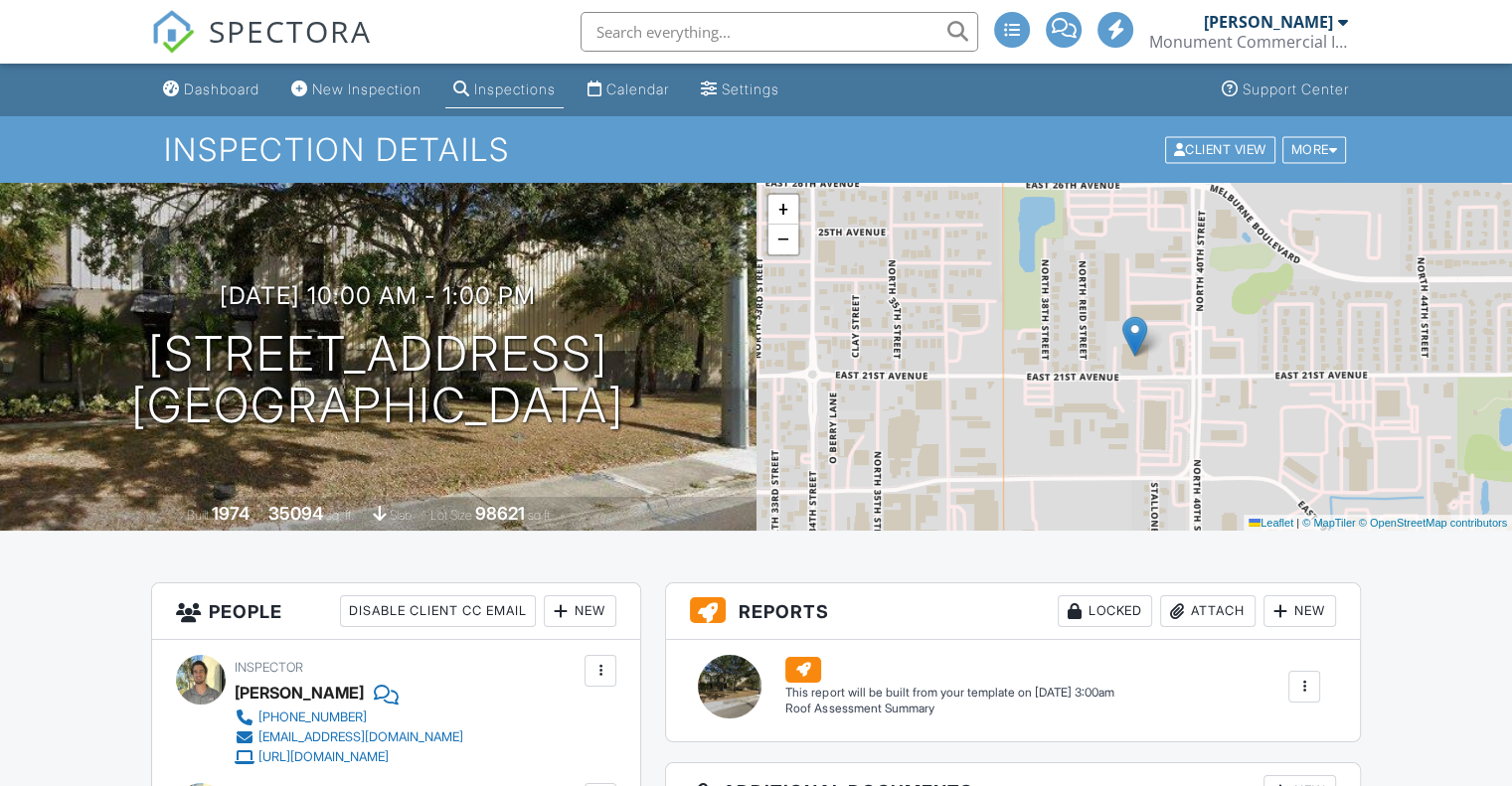 drag, startPoint x: 190, startPoint y: 349, endPoint x: 583, endPoint y: 416, distance: 398.67029 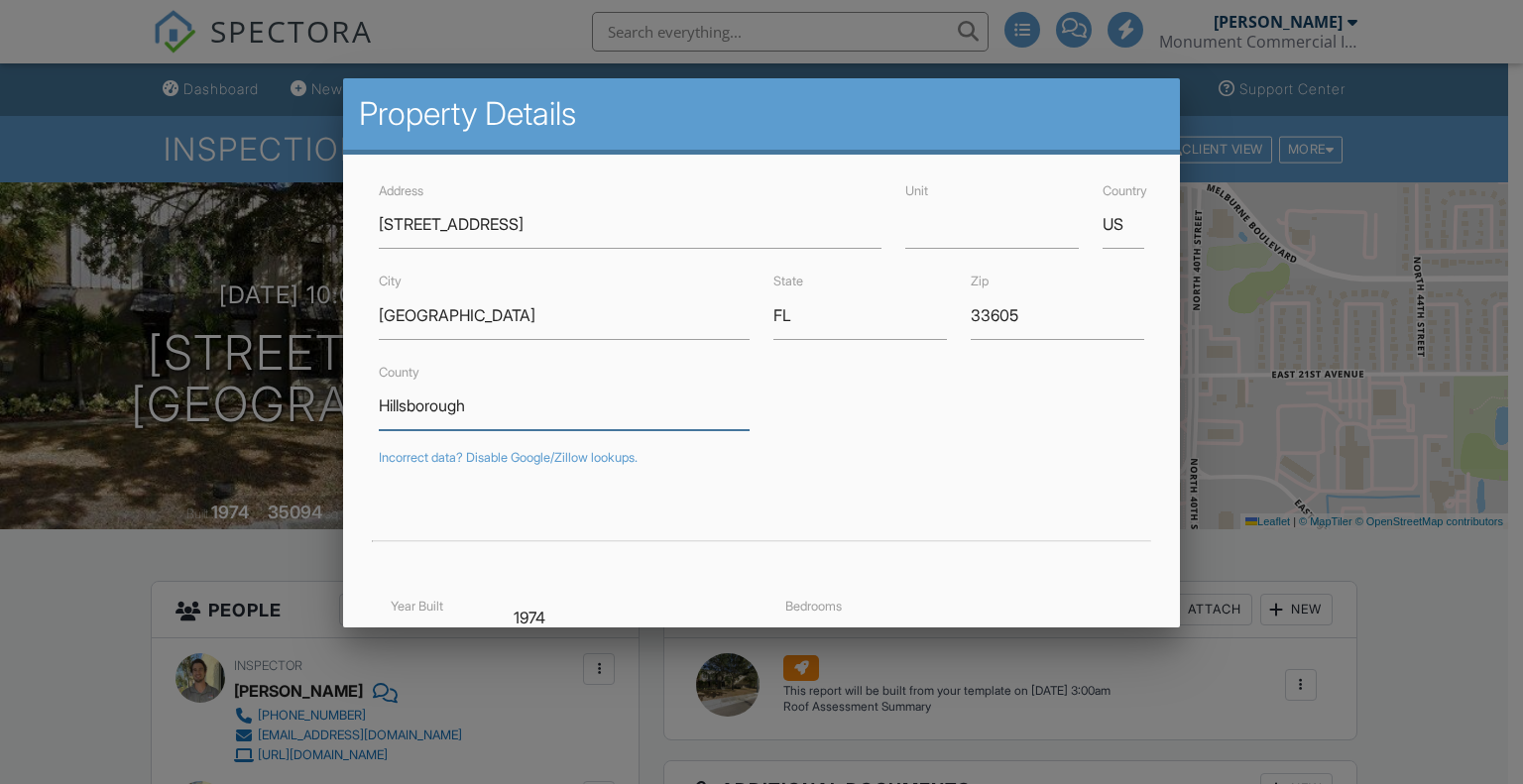 click on "Hillsborough" at bounding box center (564, 405) 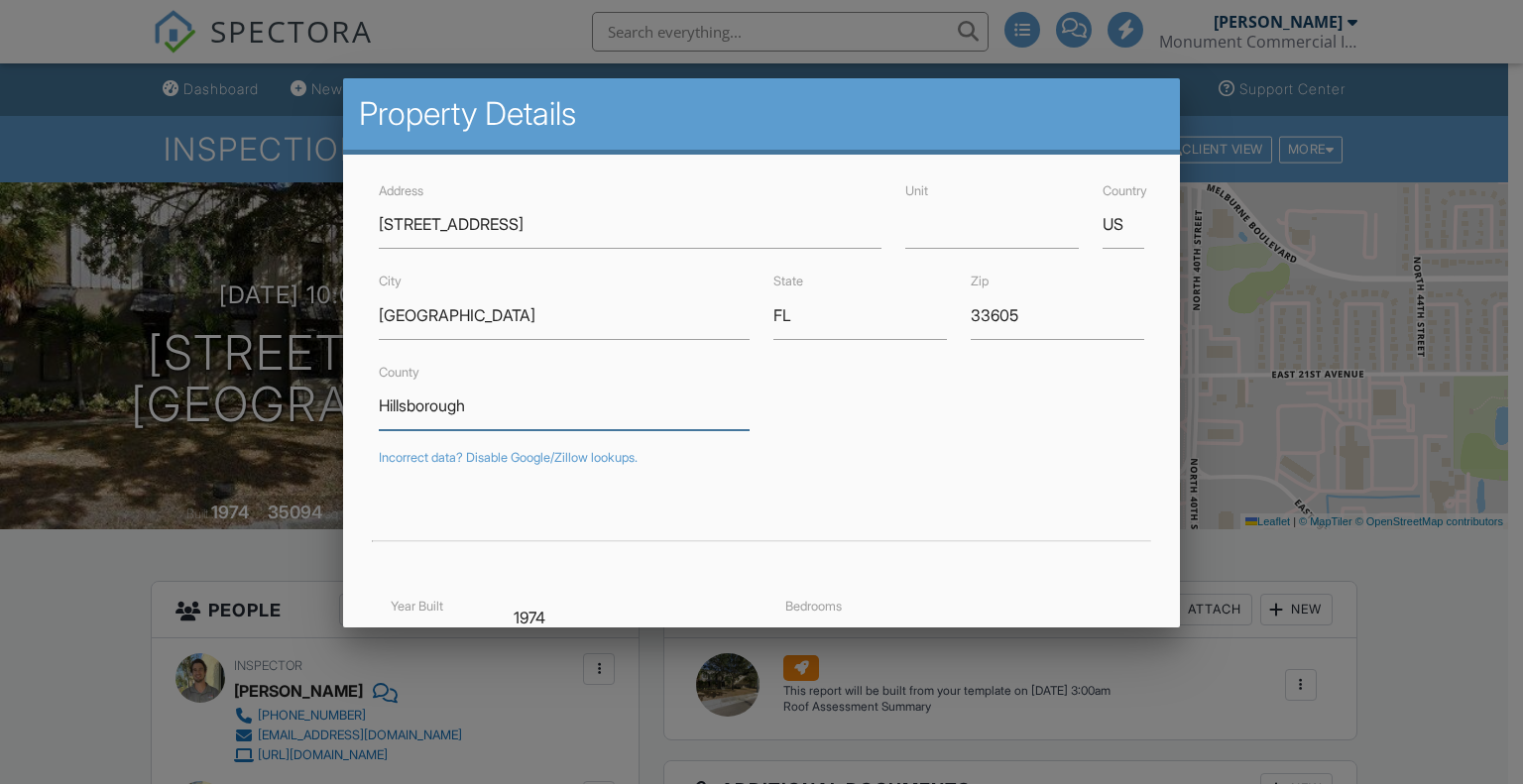 scroll, scrollTop: 0, scrollLeft: 0, axis: both 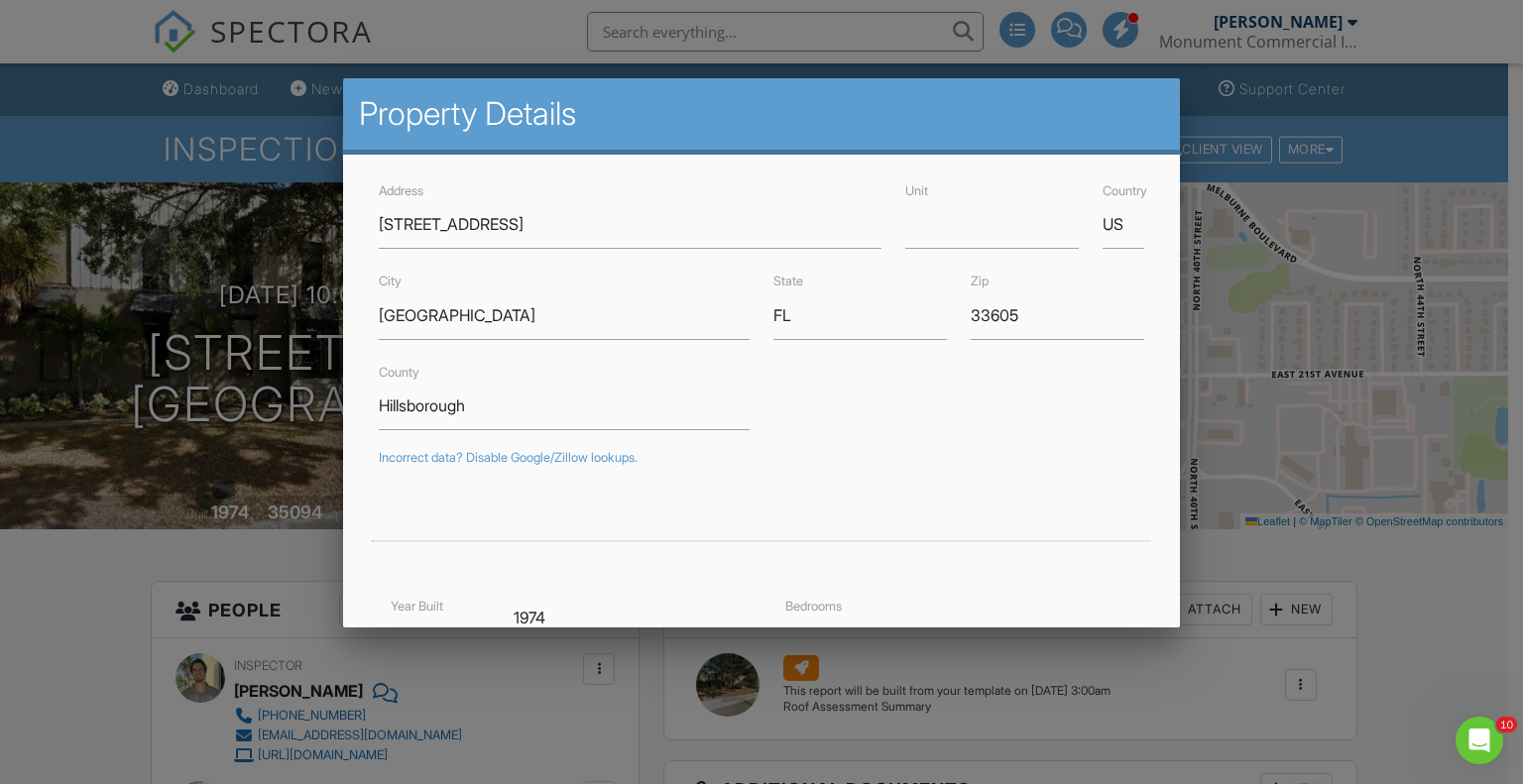 click at bounding box center [762, 391] 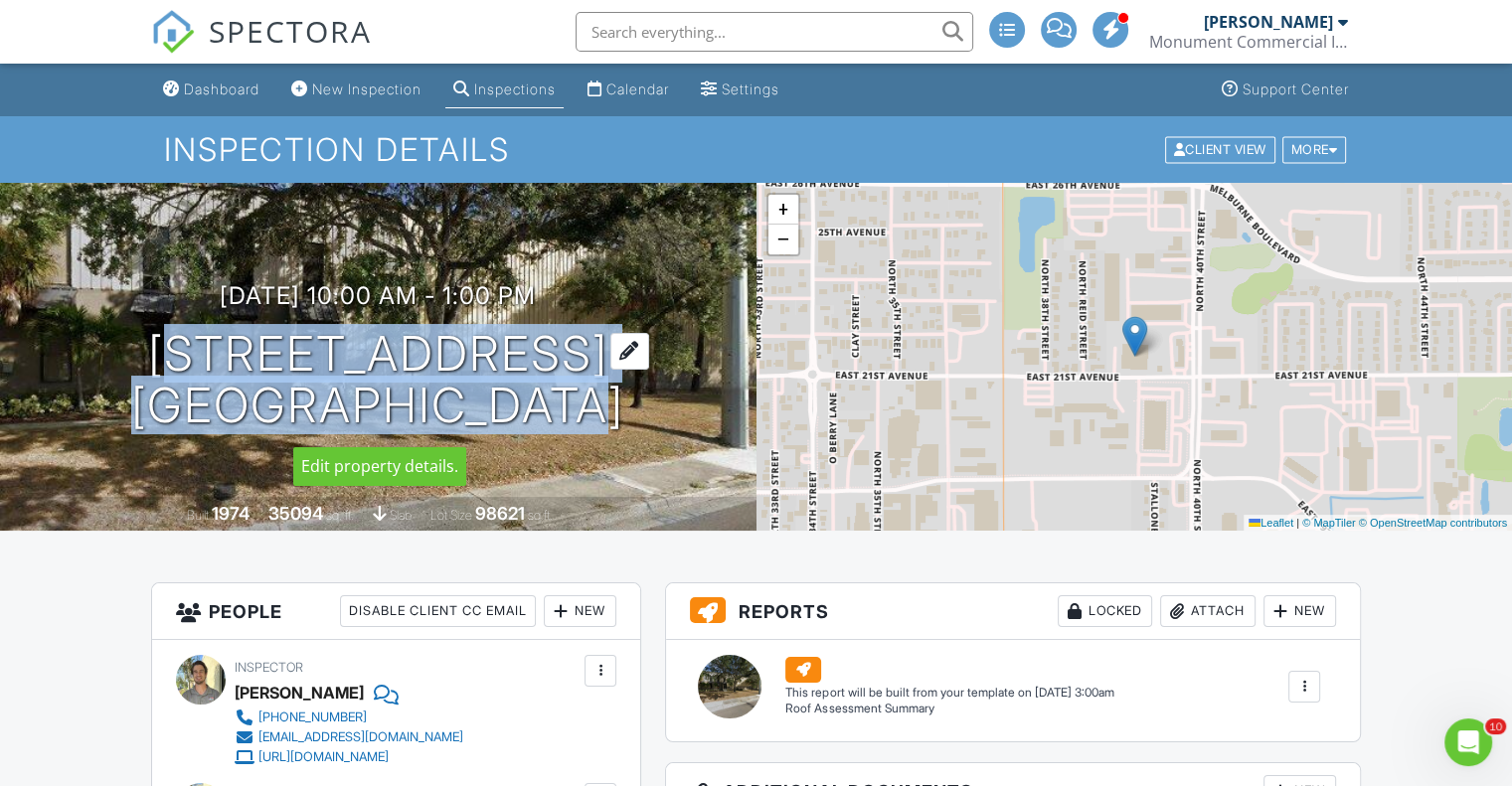 drag, startPoint x: 179, startPoint y: 339, endPoint x: 577, endPoint y: 419, distance: 405.96059 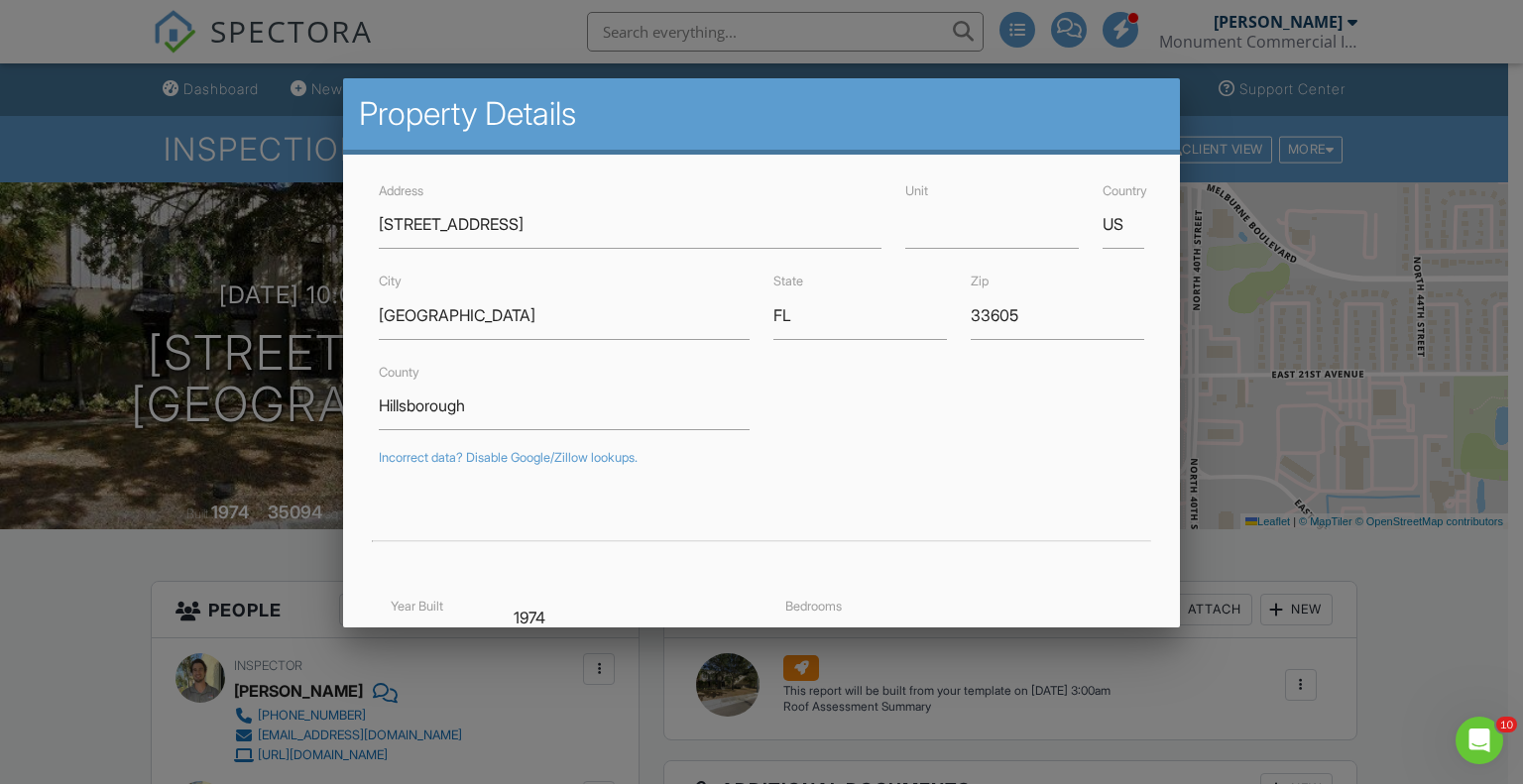 click at bounding box center [762, 391] 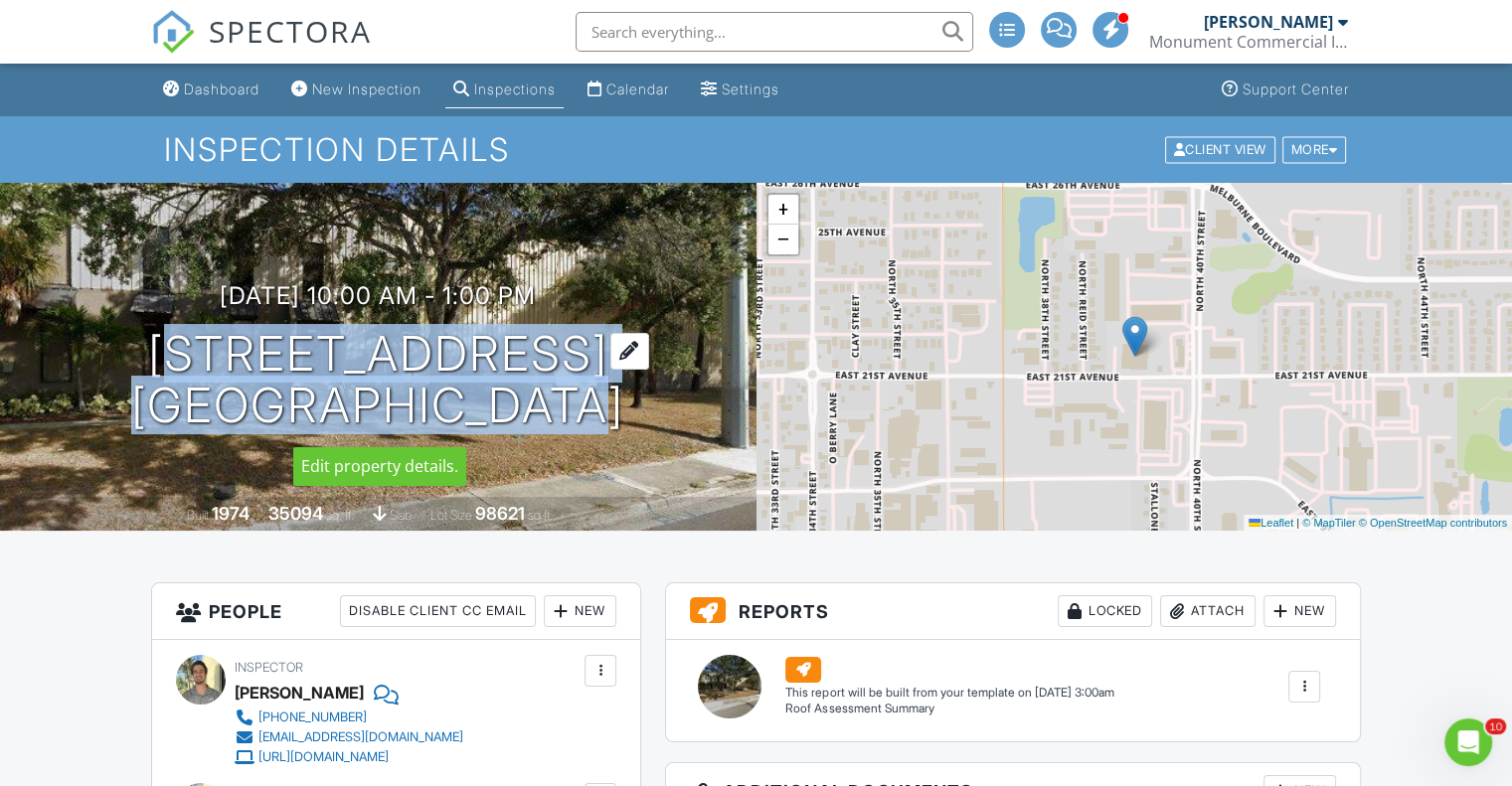 drag, startPoint x: 193, startPoint y: 353, endPoint x: 567, endPoint y: 411, distance: 378.47061 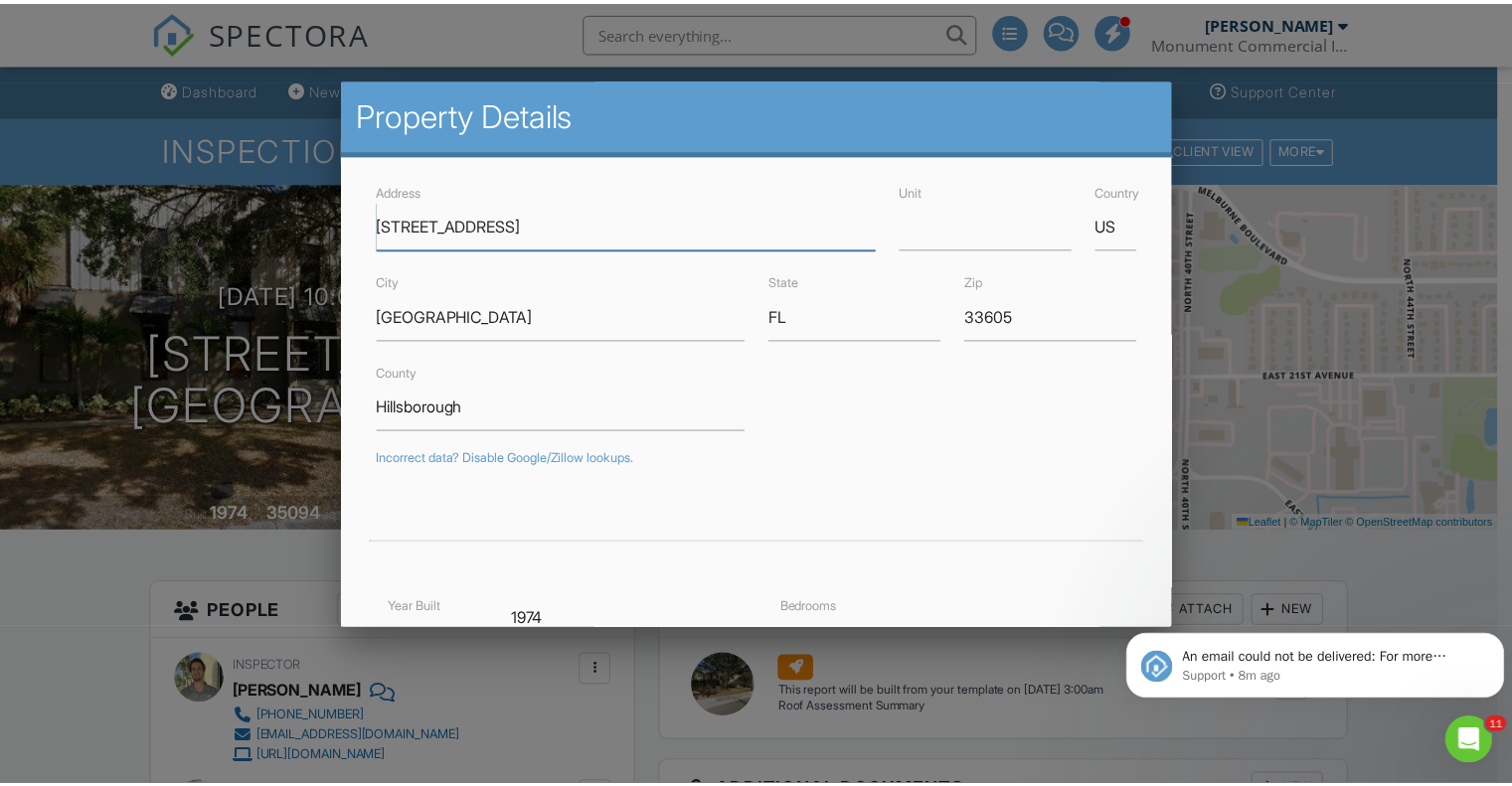 scroll, scrollTop: 0, scrollLeft: 0, axis: both 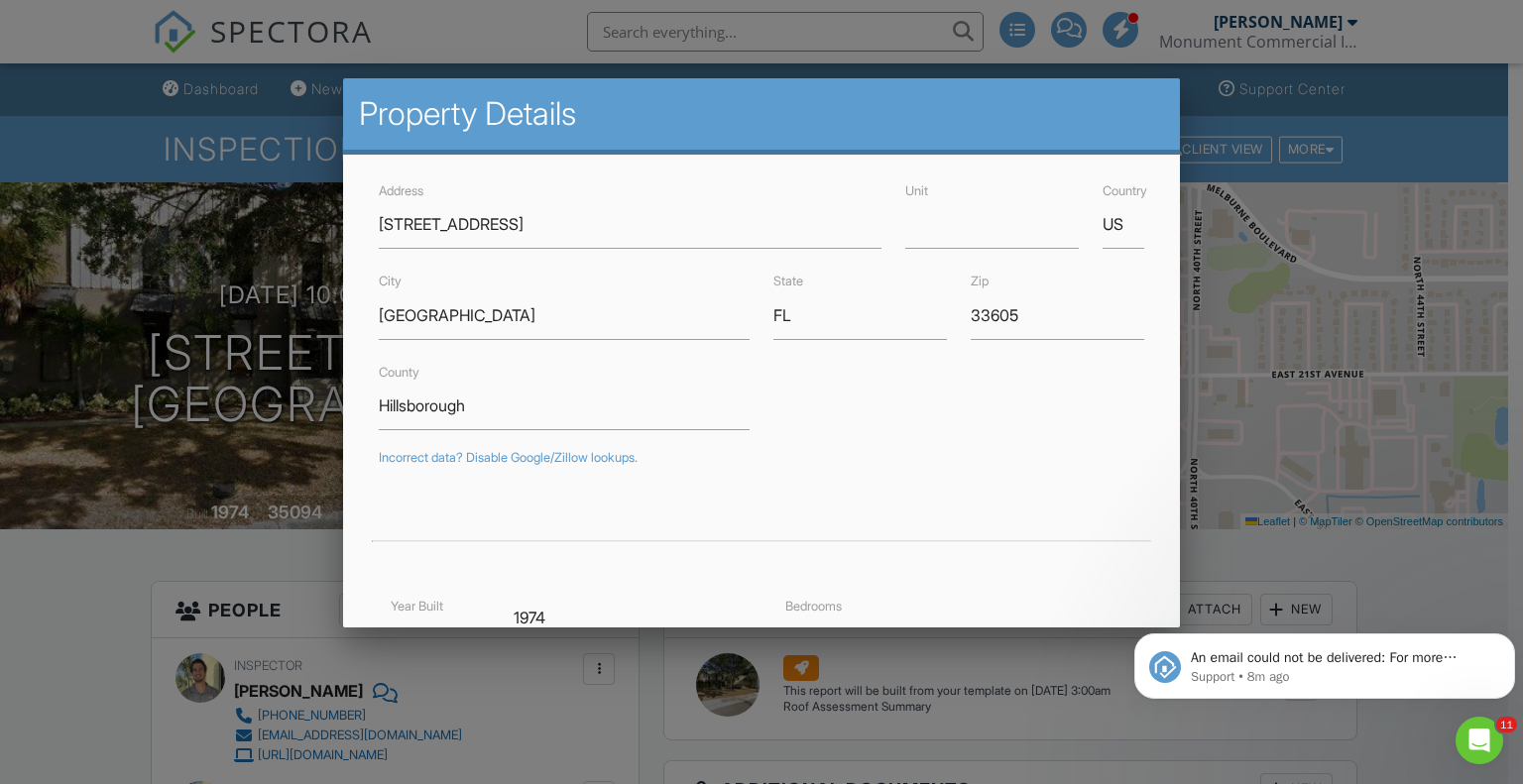 click at bounding box center [762, 391] 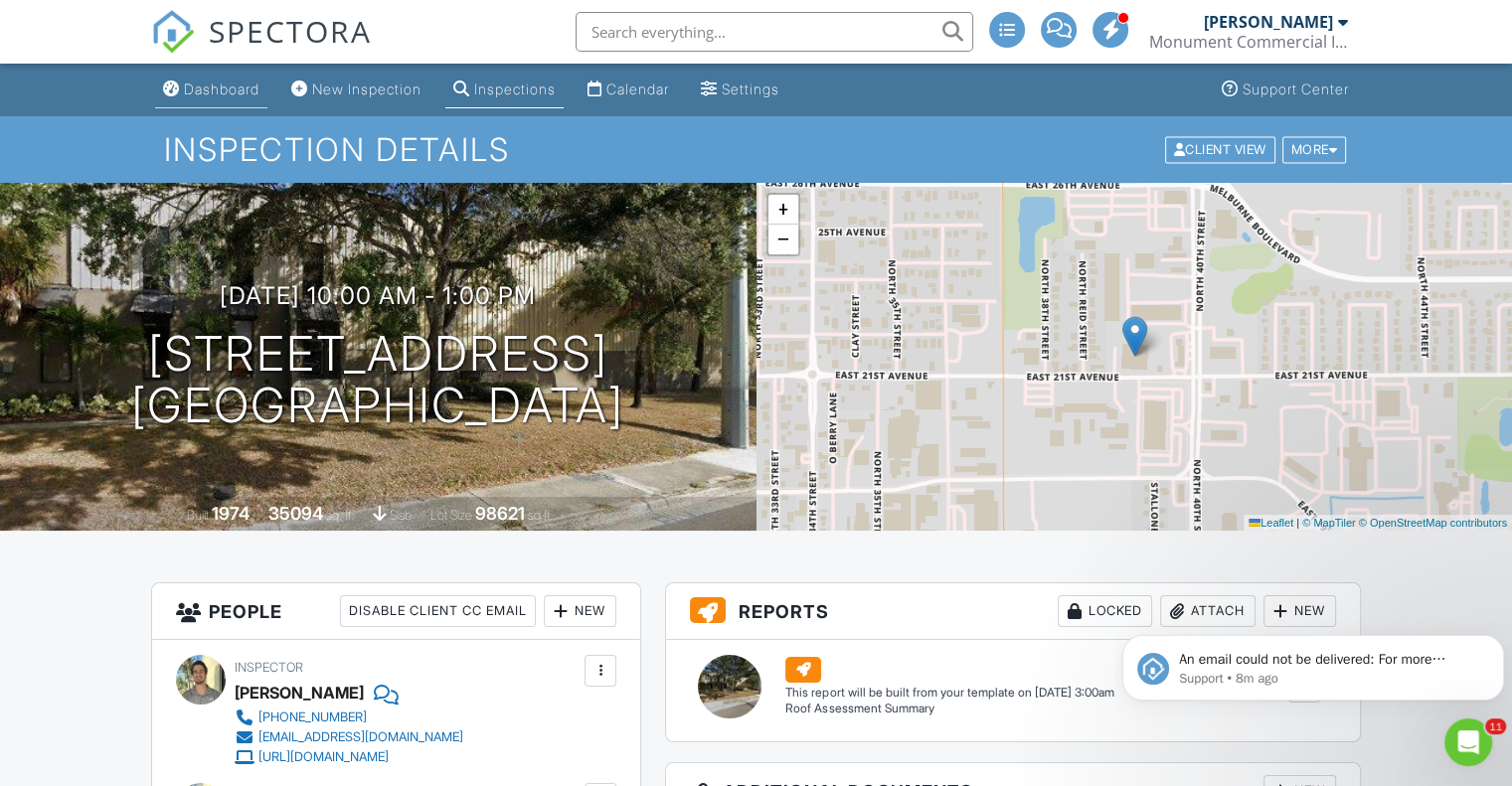 click on "Dashboard" at bounding box center [222, 88] 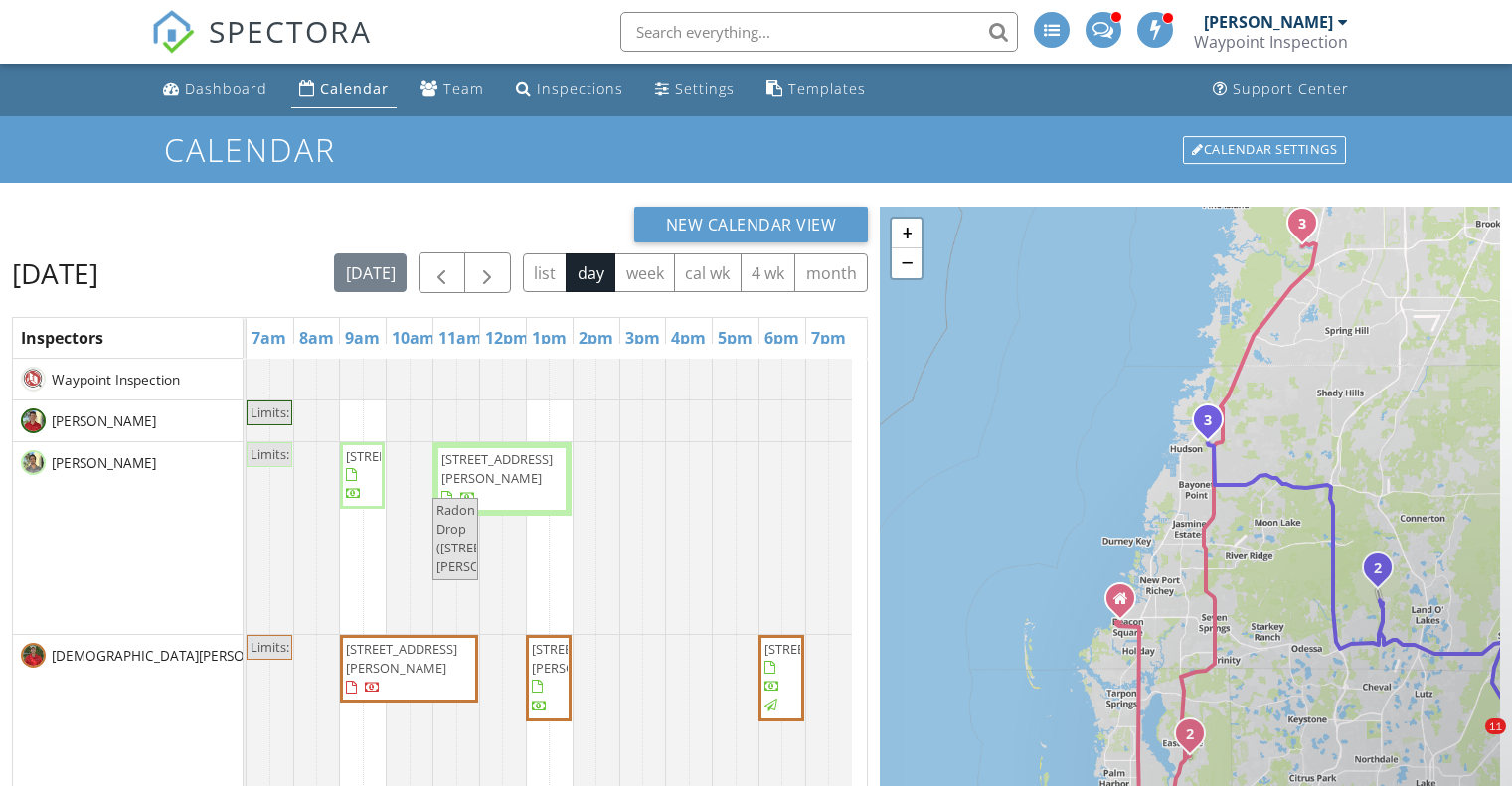 scroll, scrollTop: 0, scrollLeft: 0, axis: both 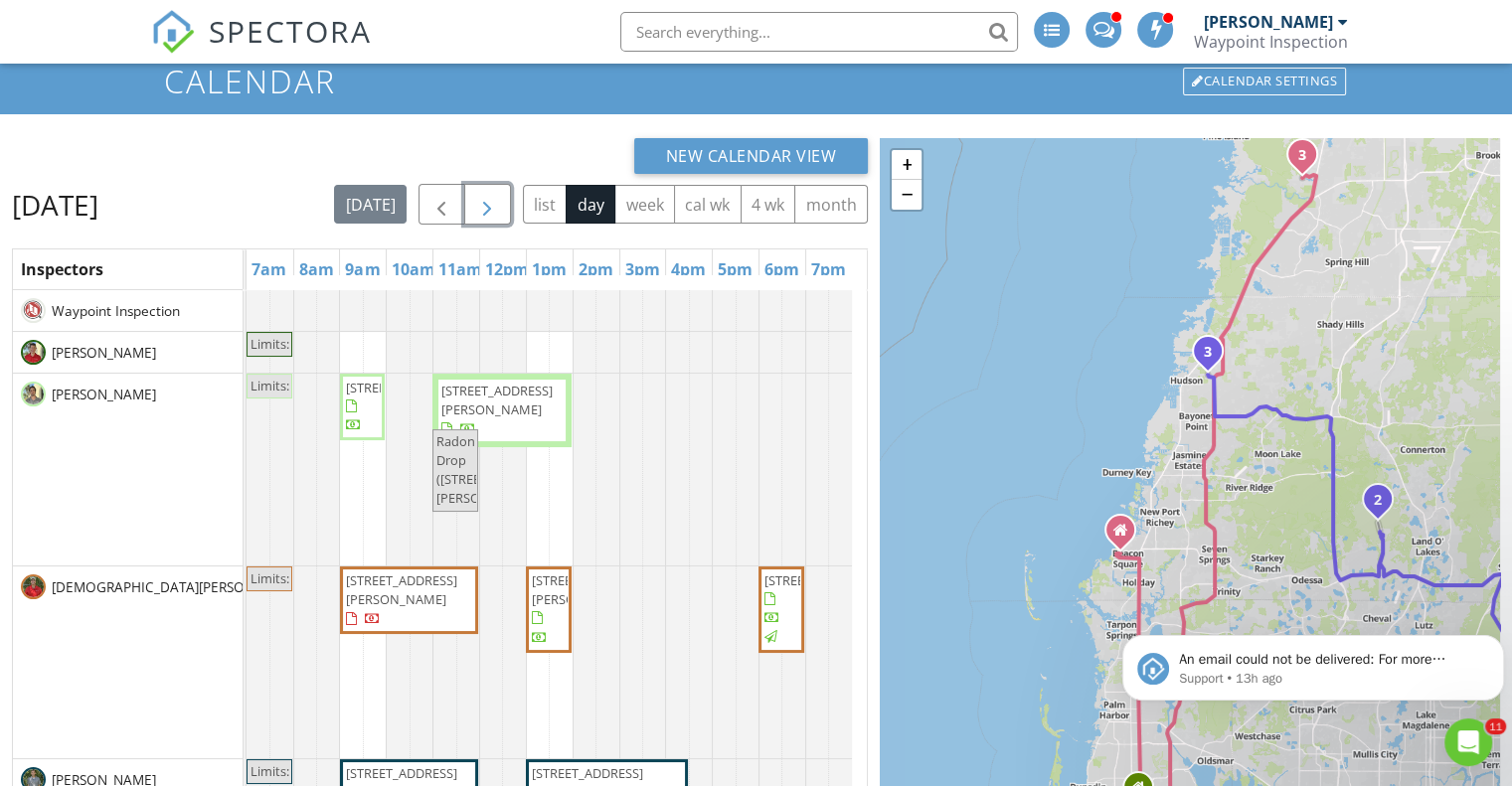 click at bounding box center (487, 205) 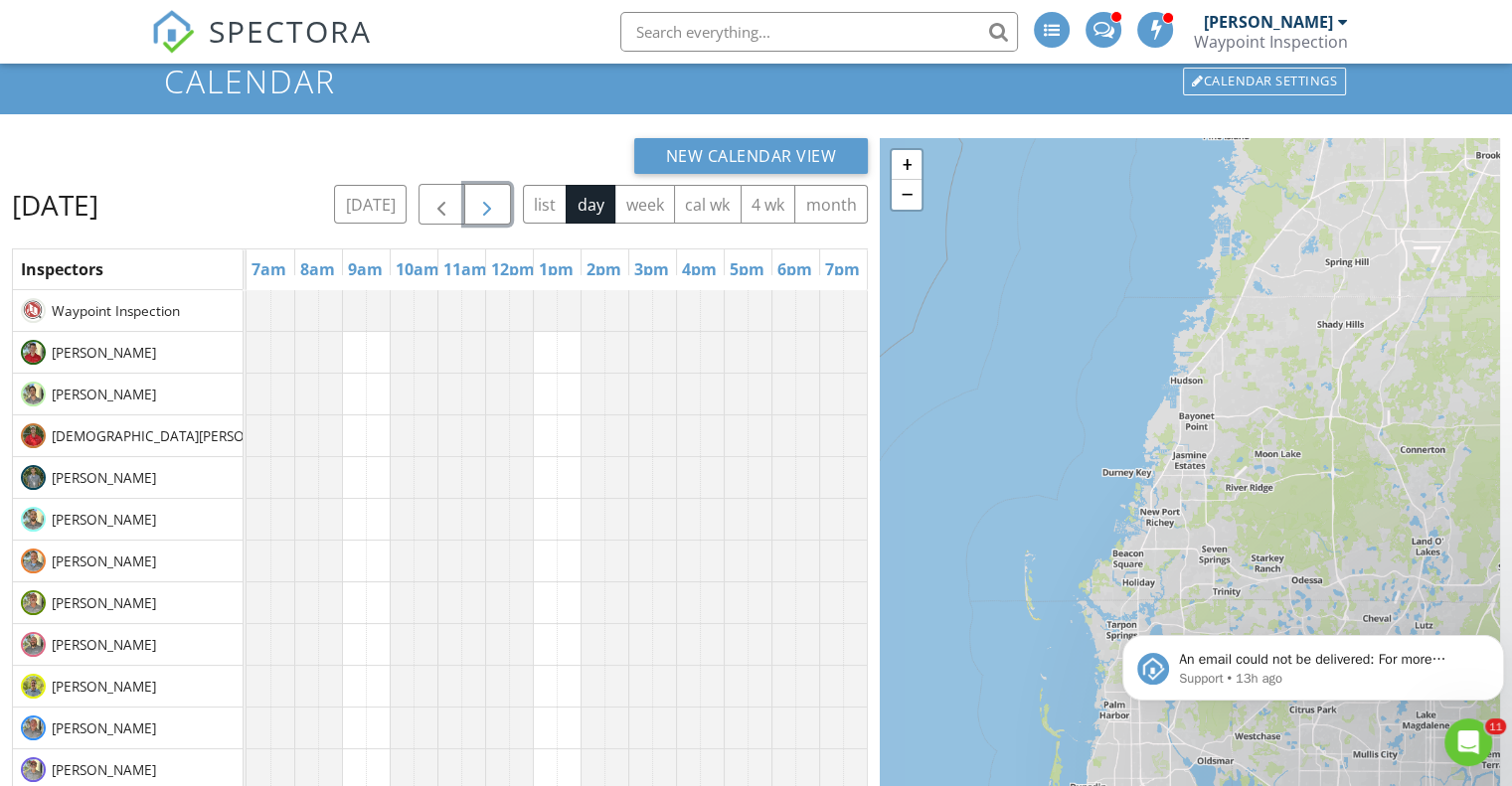 scroll, scrollTop: 79, scrollLeft: 0, axis: vertical 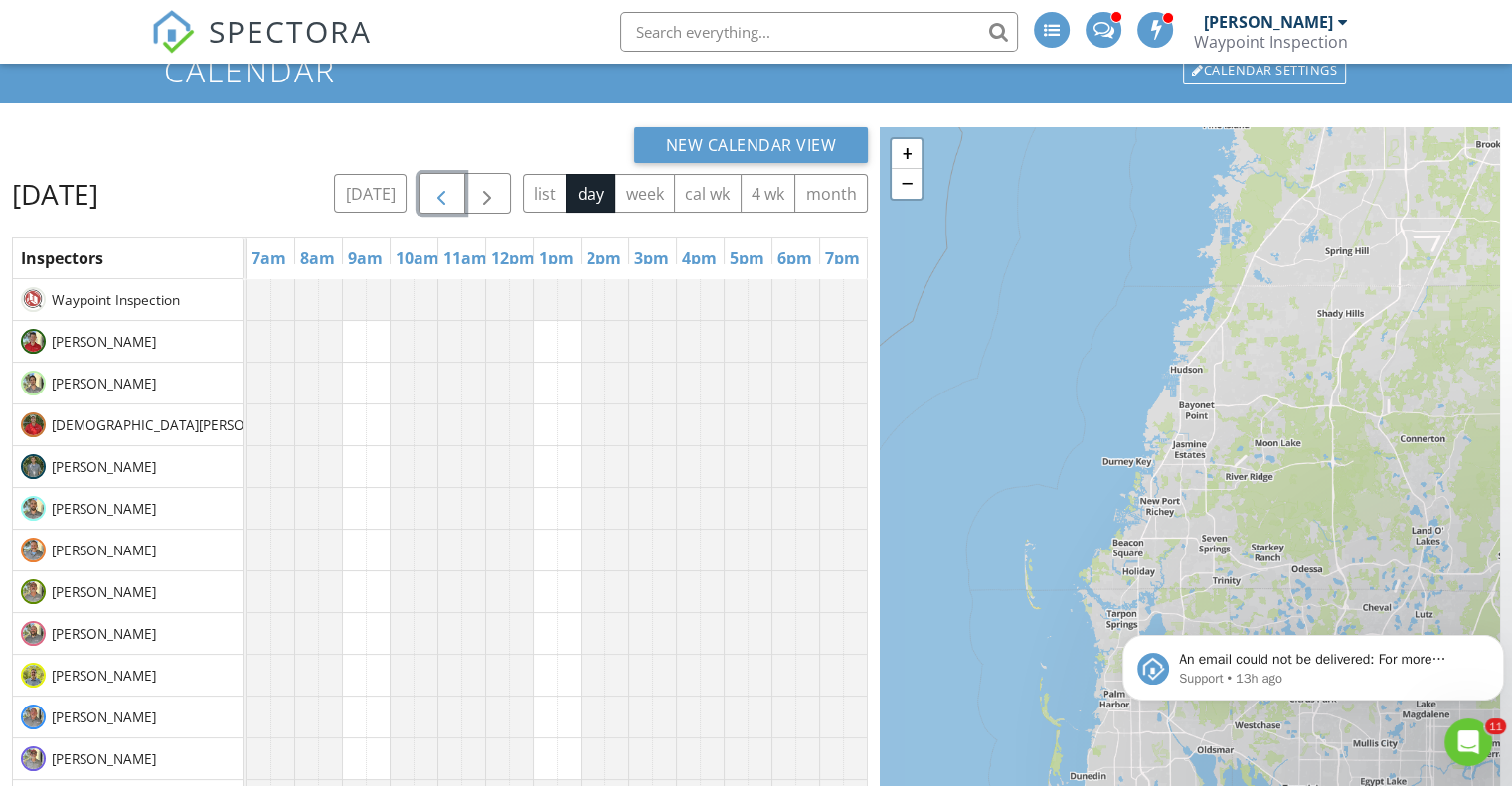 click at bounding box center [441, 194] 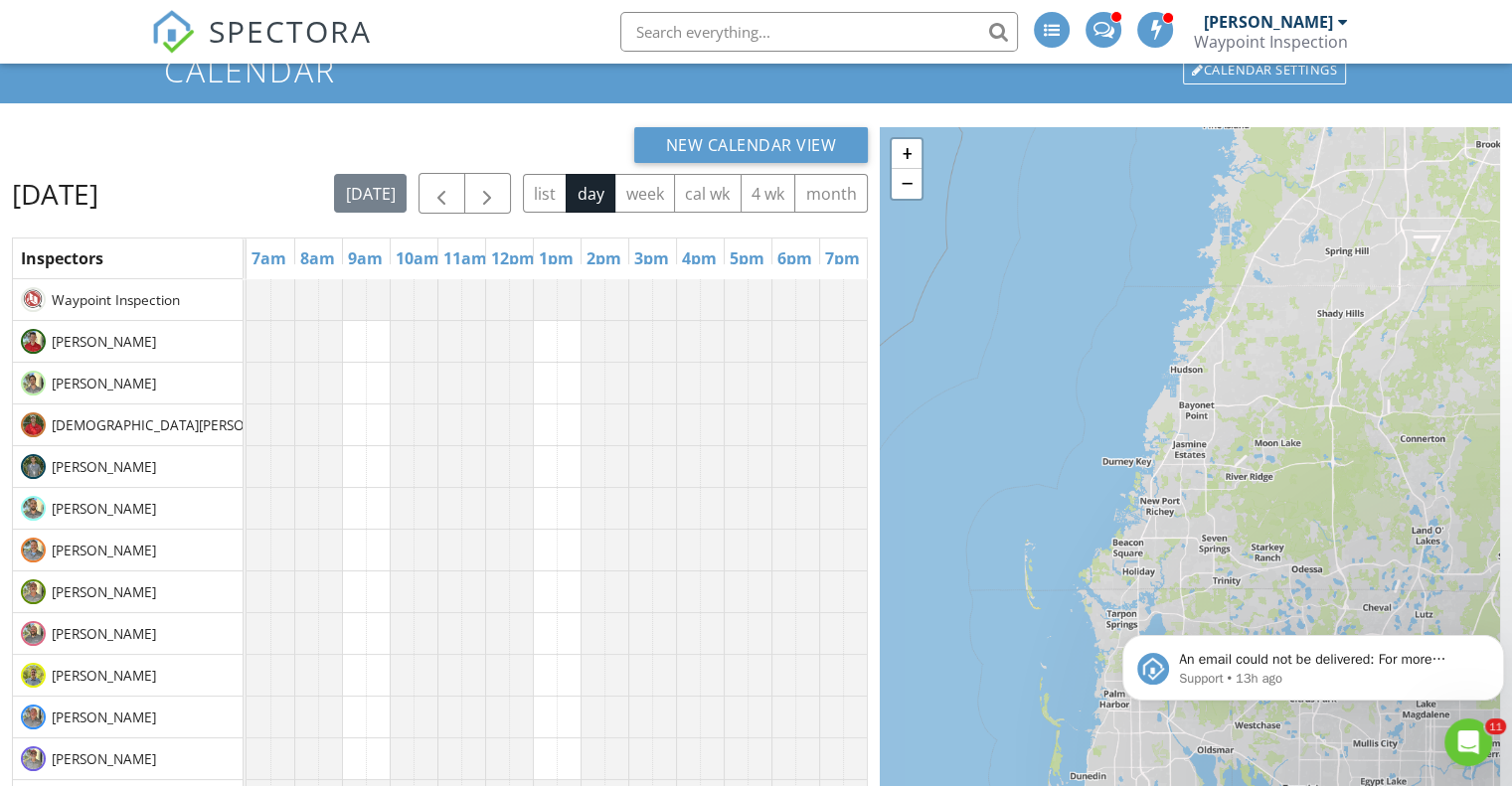 click at bounding box center [1343, 22] 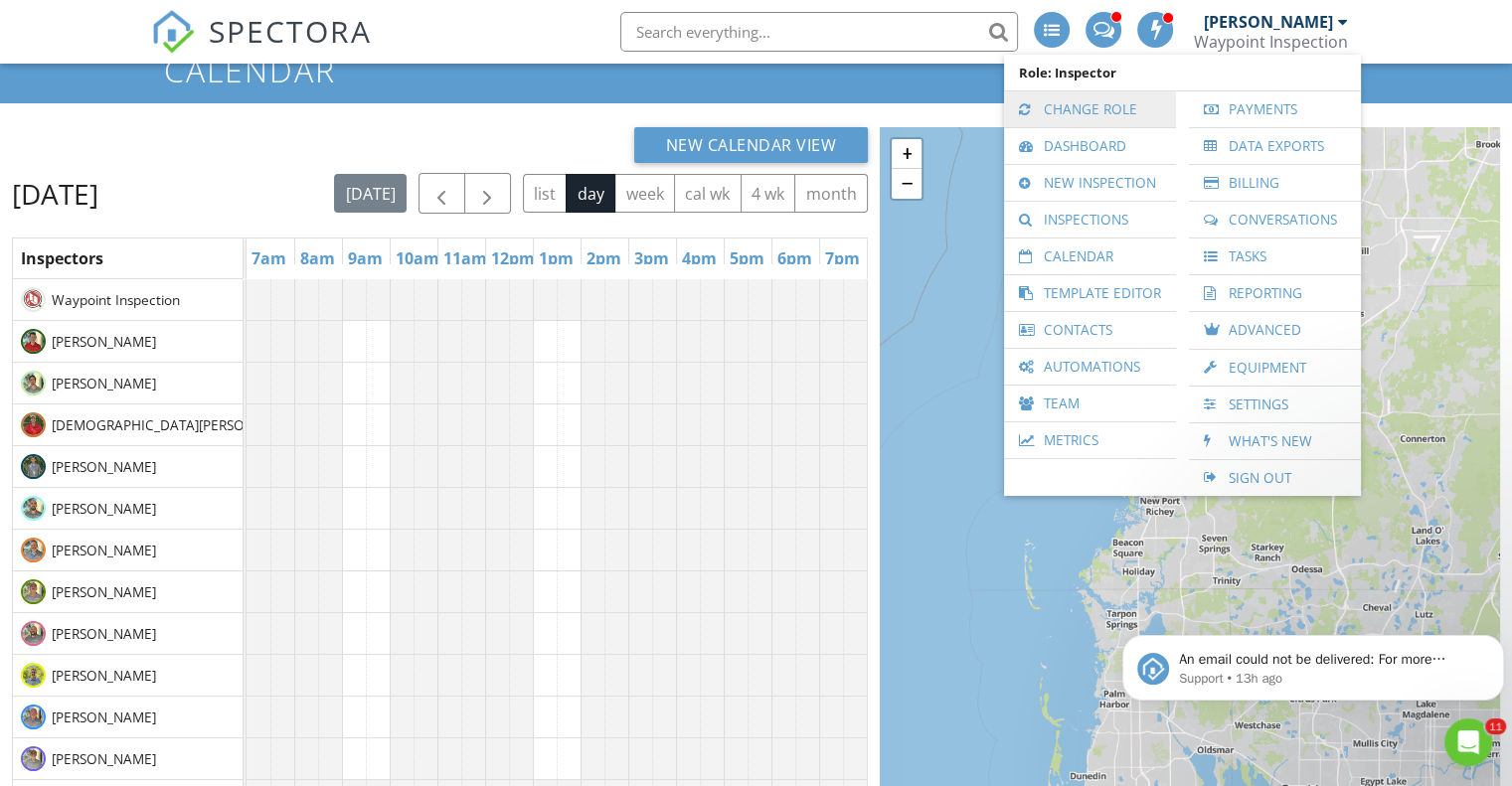 click on "Change Role" at bounding box center [1090, 109] 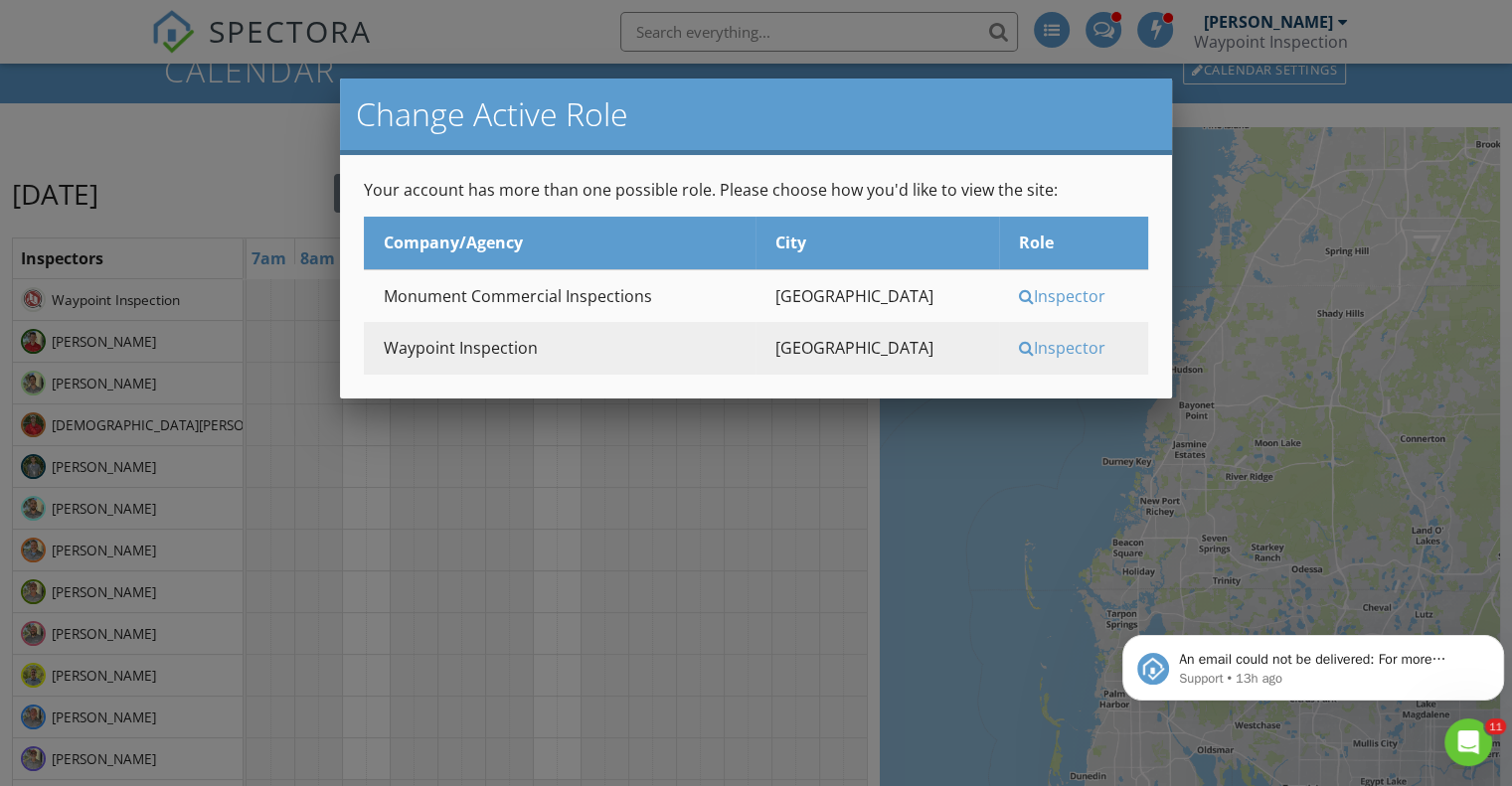click on "Inspector" at bounding box center [1081, 348] 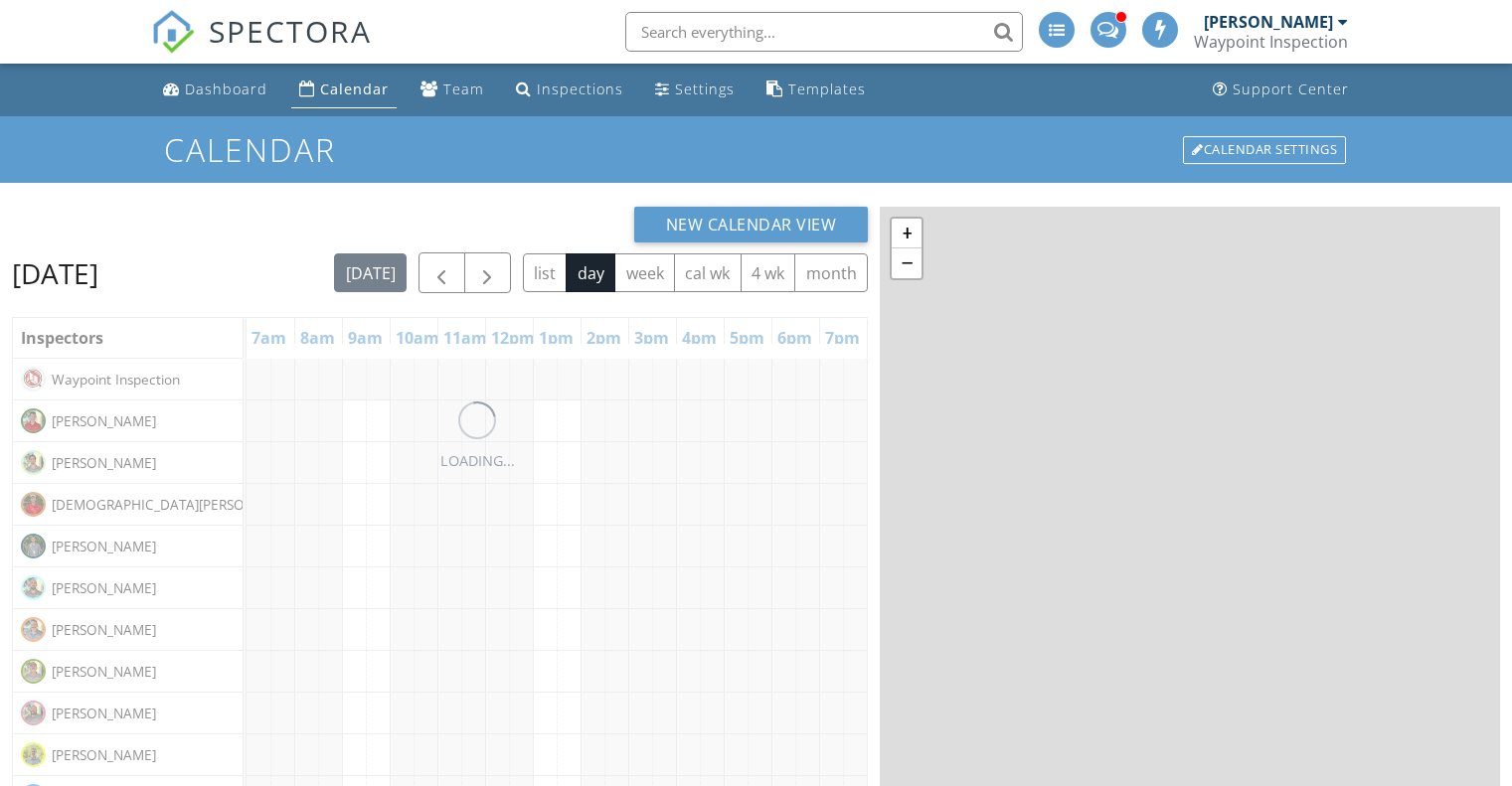 scroll, scrollTop: 0, scrollLeft: 0, axis: both 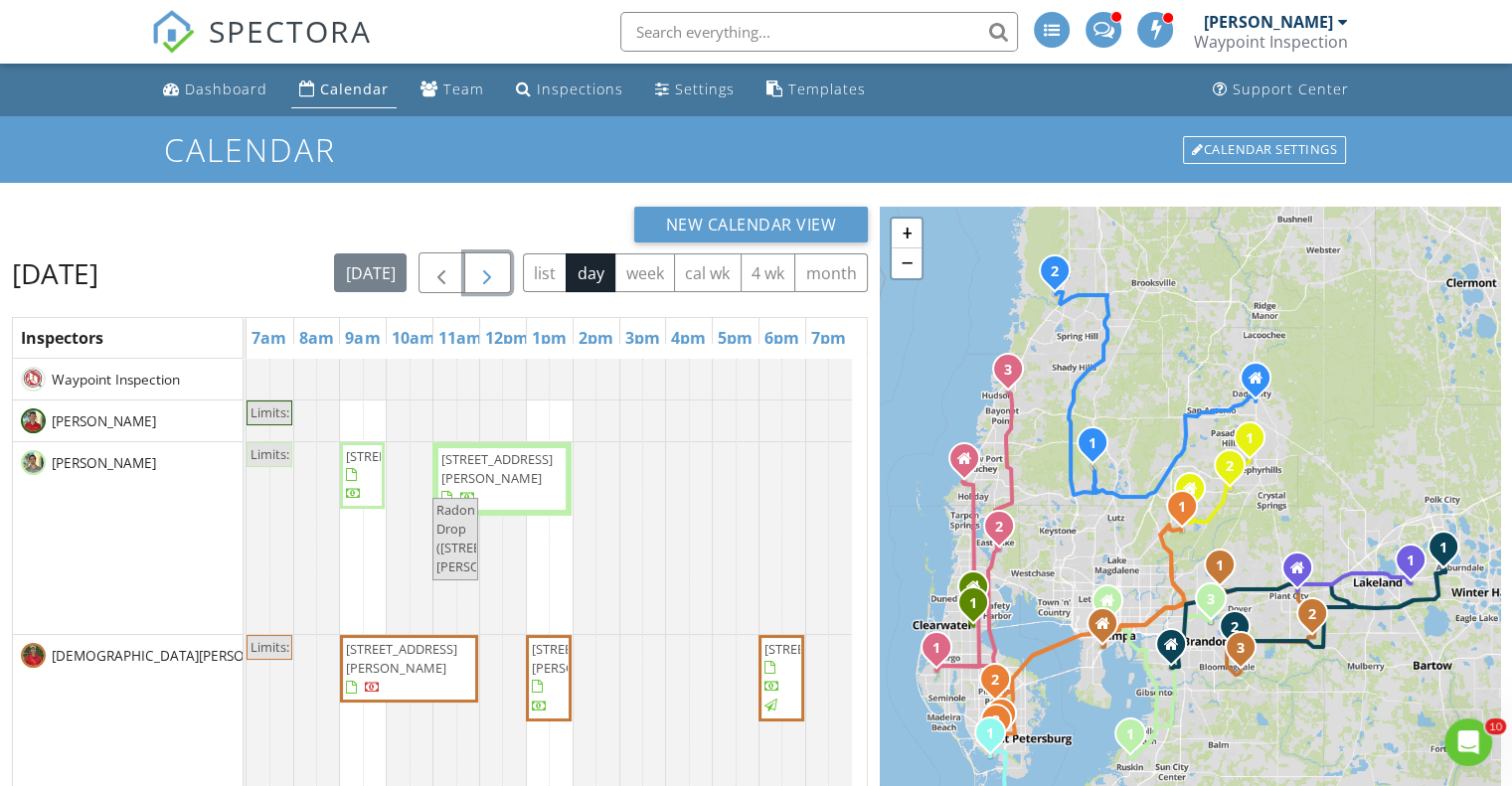 click at bounding box center [487, 273] 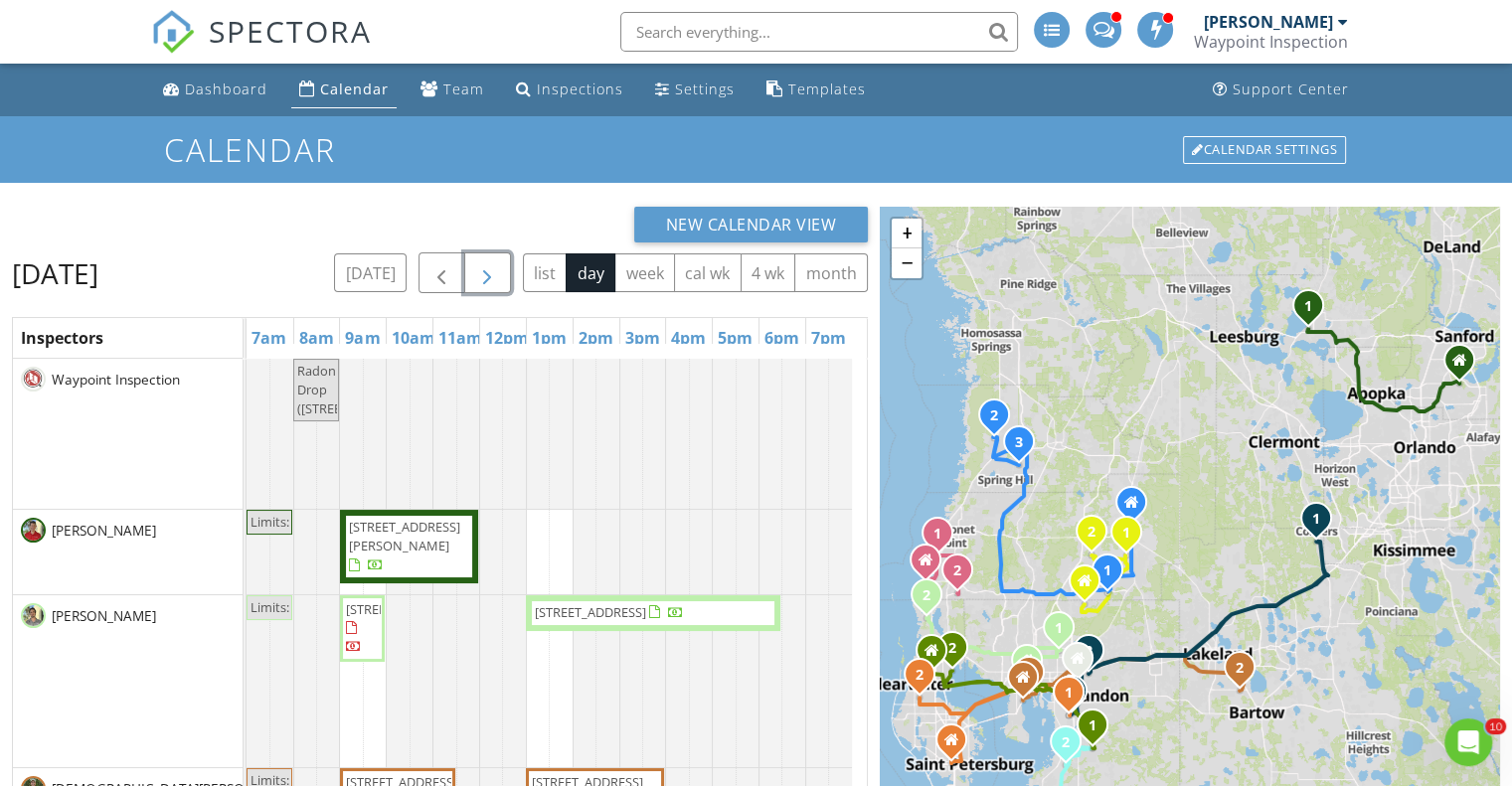 scroll, scrollTop: 12, scrollLeft: 0, axis: vertical 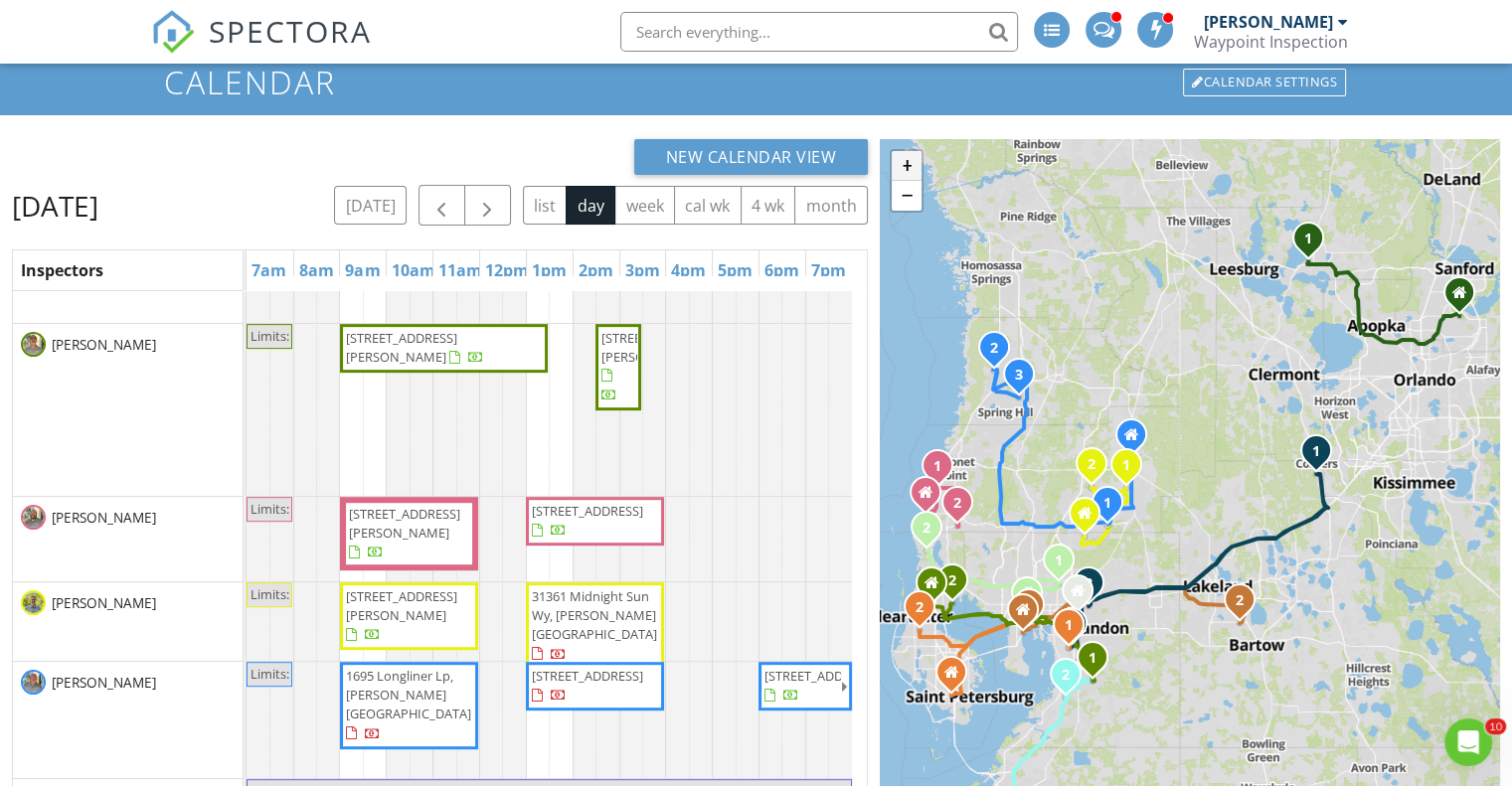 click on "+" at bounding box center (907, 166) 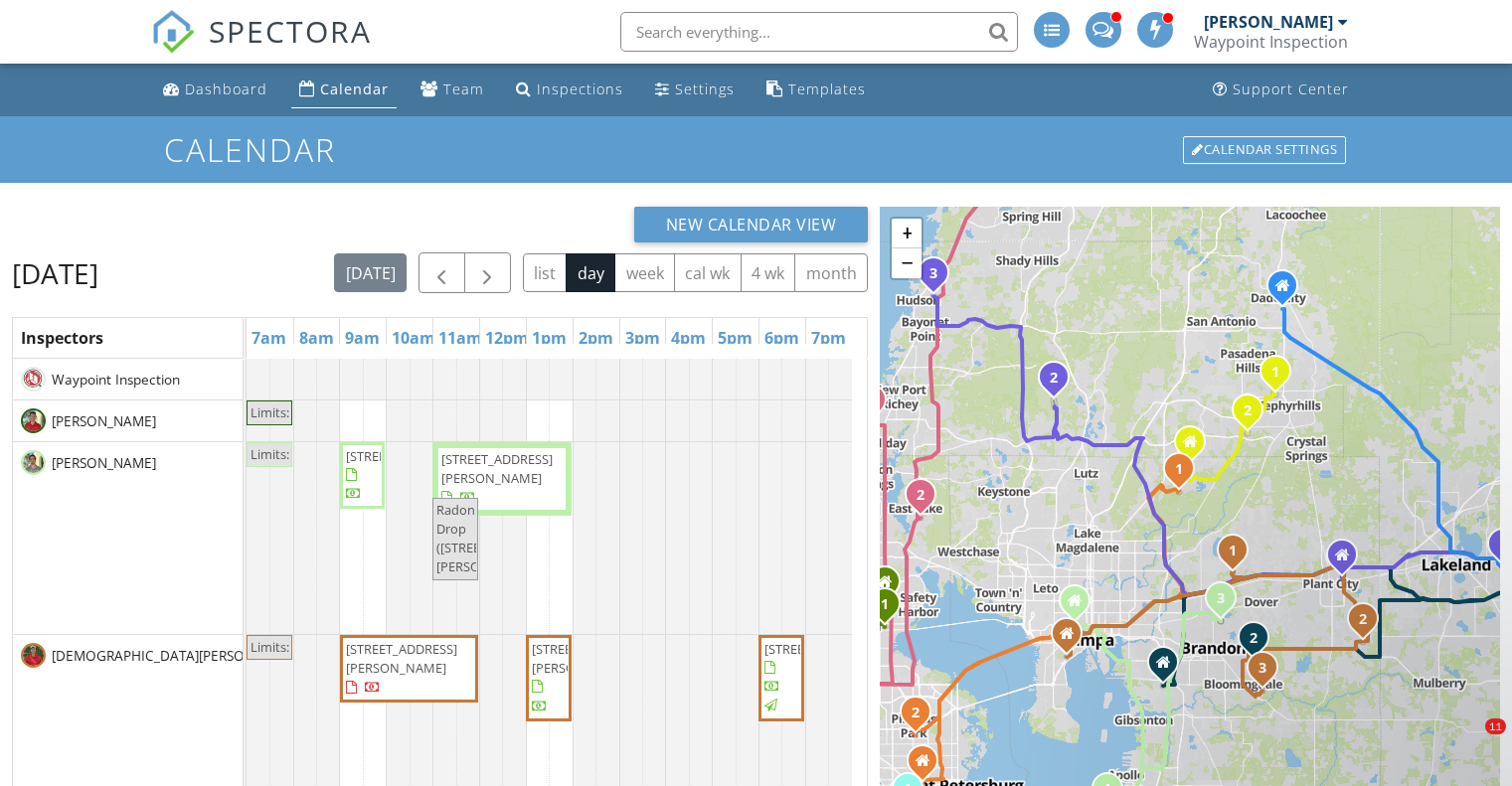 scroll, scrollTop: 199, scrollLeft: 0, axis: vertical 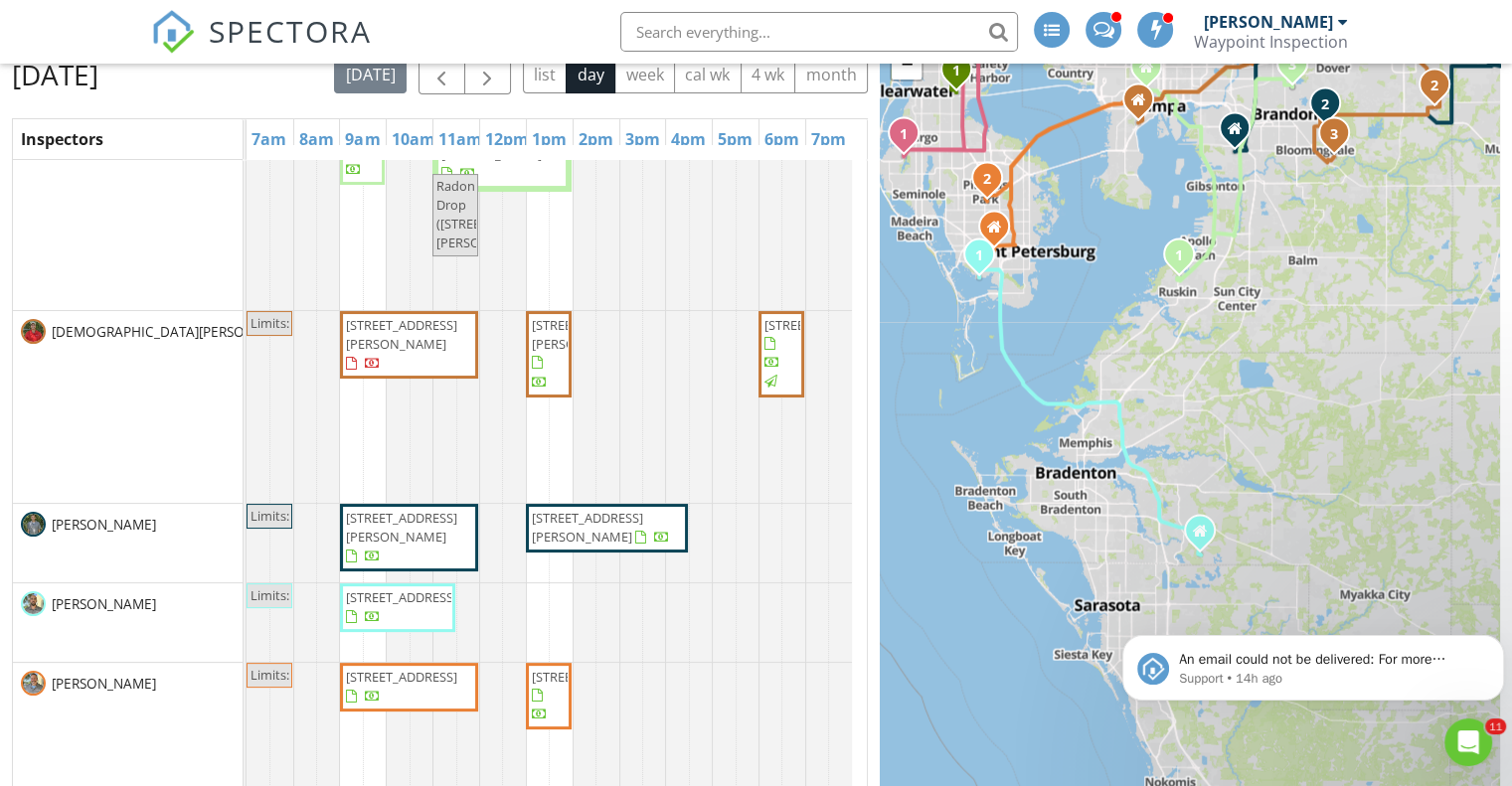 drag, startPoint x: 990, startPoint y: 517, endPoint x: 1065, endPoint y: 178, distance: 347.1974 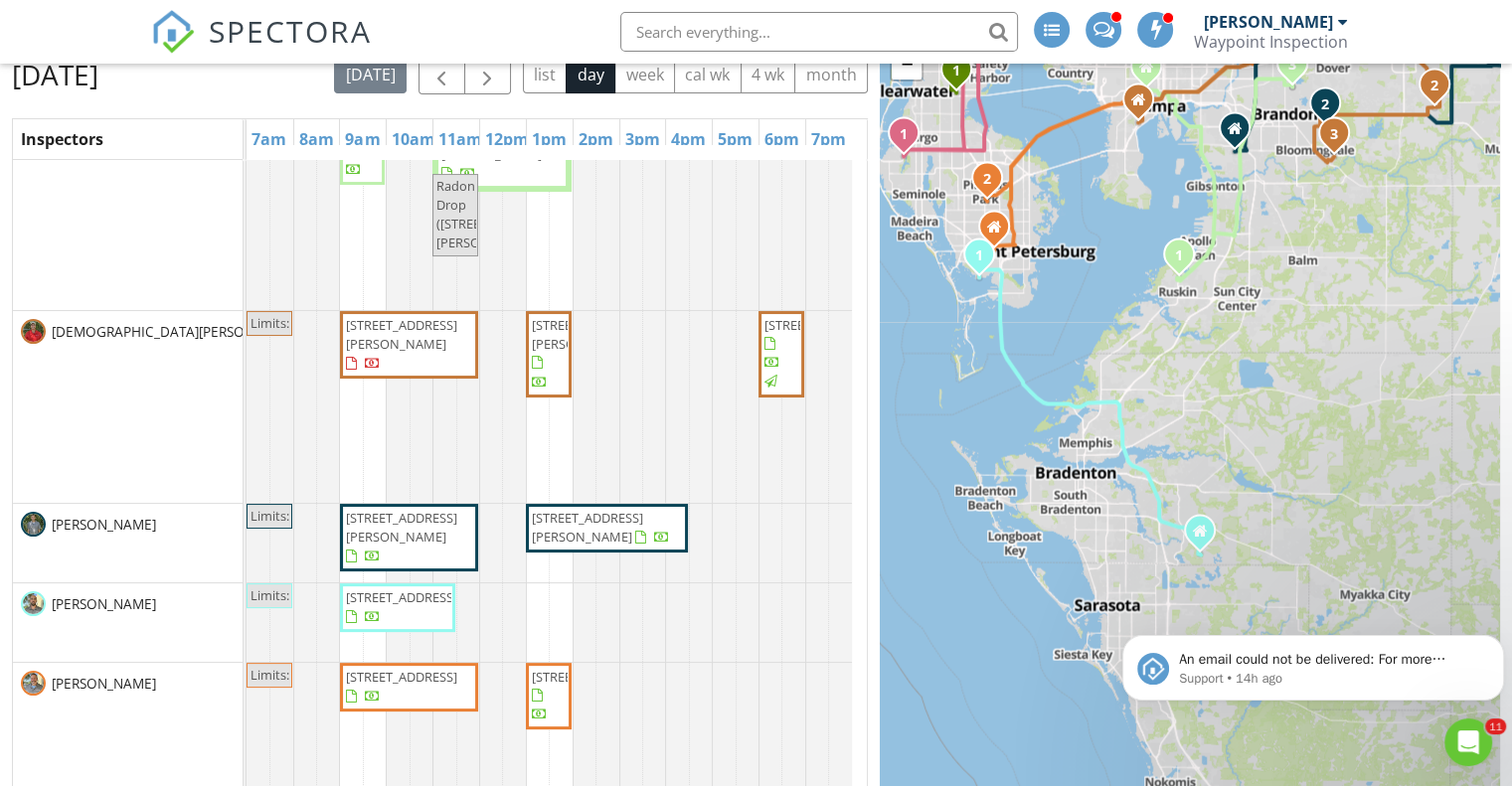 click on "1 2 3 1 2 3 1 2 1 1 2 1 1 2 3 1 2 1 1 2 3 + − South 50th Street, Tamiami Trail, Tamiami Trail, I 75, Lenna Avenue 75.6 km, 1 h 12 min Head southeast 45 m Turn left onto West Kathleen Street 45 m Turn right onto North Rome Avenue 100 m Turn left onto West Columbus Drive 1.5 km Turn right onto North Tampa Street (US 41 Business) 500 m Turn left onto East Palm Avenue 1.5 km Turn right onto Nuccio Parkway 450 m Make a slight left onto East 4th Avenue 150 m Enter the traffic circle and take the 1st exit onto Channelside Drive 10 m Exit the traffic circle onto Channelside Drive 300 m Make a sharp left onto Adamo Drive (US 41 Business) 1 km Turn right onto North 21st Street (US 41 Business) 150 m Continue onto North 22nd Street (US 41 Business) 400 m Continue onto South 20th Street (US 41 Business) 1.5 km Continue onto South 22nd Street (US 41 Business) 2.5 km Continue onto Causeway Boulevard (US 41 Business) 1 km Turn right onto South 50th Street (US 41) 3.5 km Continue onto Tamiami Trail (US 41) 20 km 250 m" at bounding box center [1190, 423] 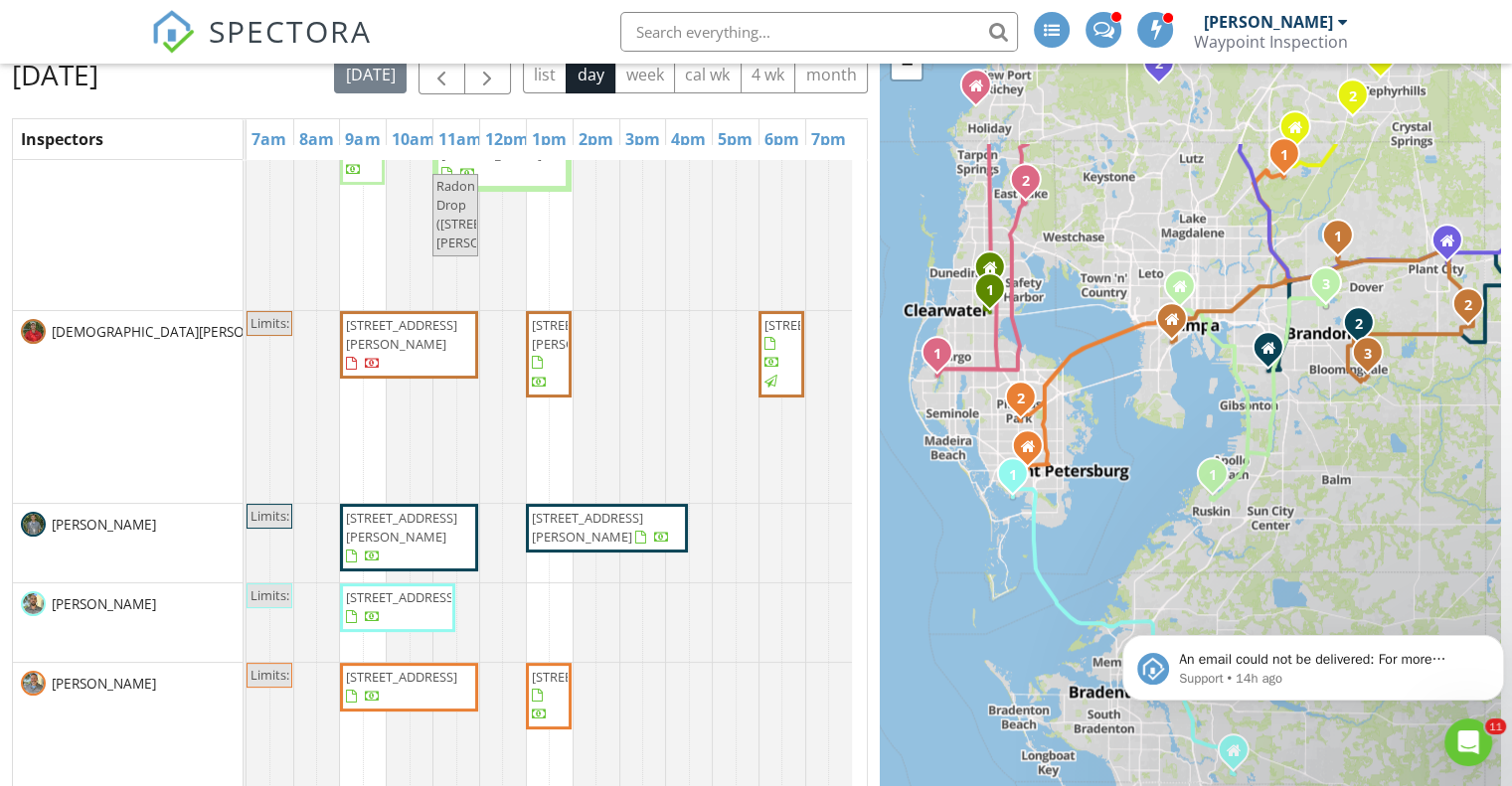 drag, startPoint x: 1161, startPoint y: 284, endPoint x: 1194, endPoint y: 521, distance: 239.28644 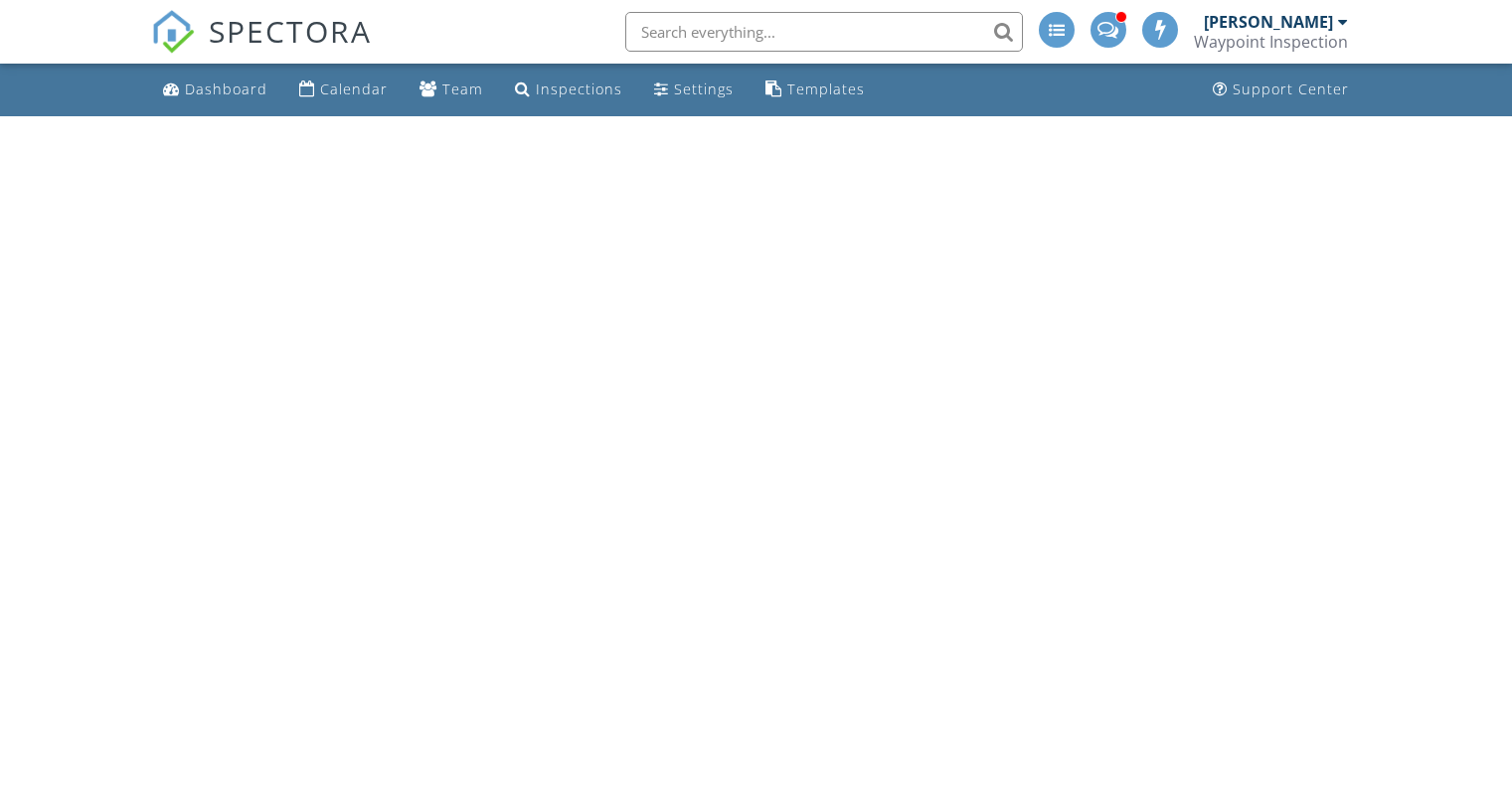 scroll, scrollTop: 0, scrollLeft: 0, axis: both 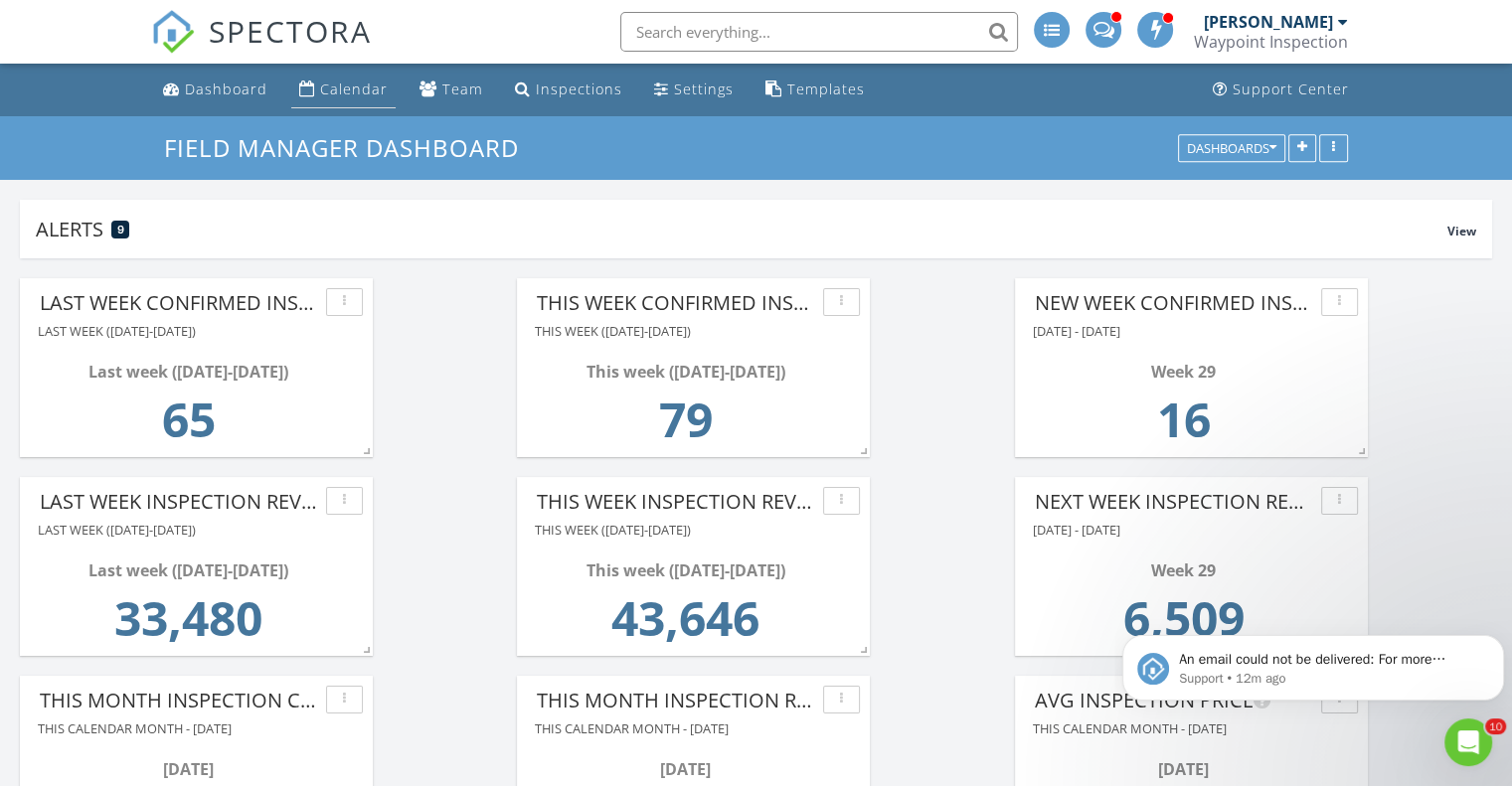click on "Calendar" at bounding box center (354, 88) 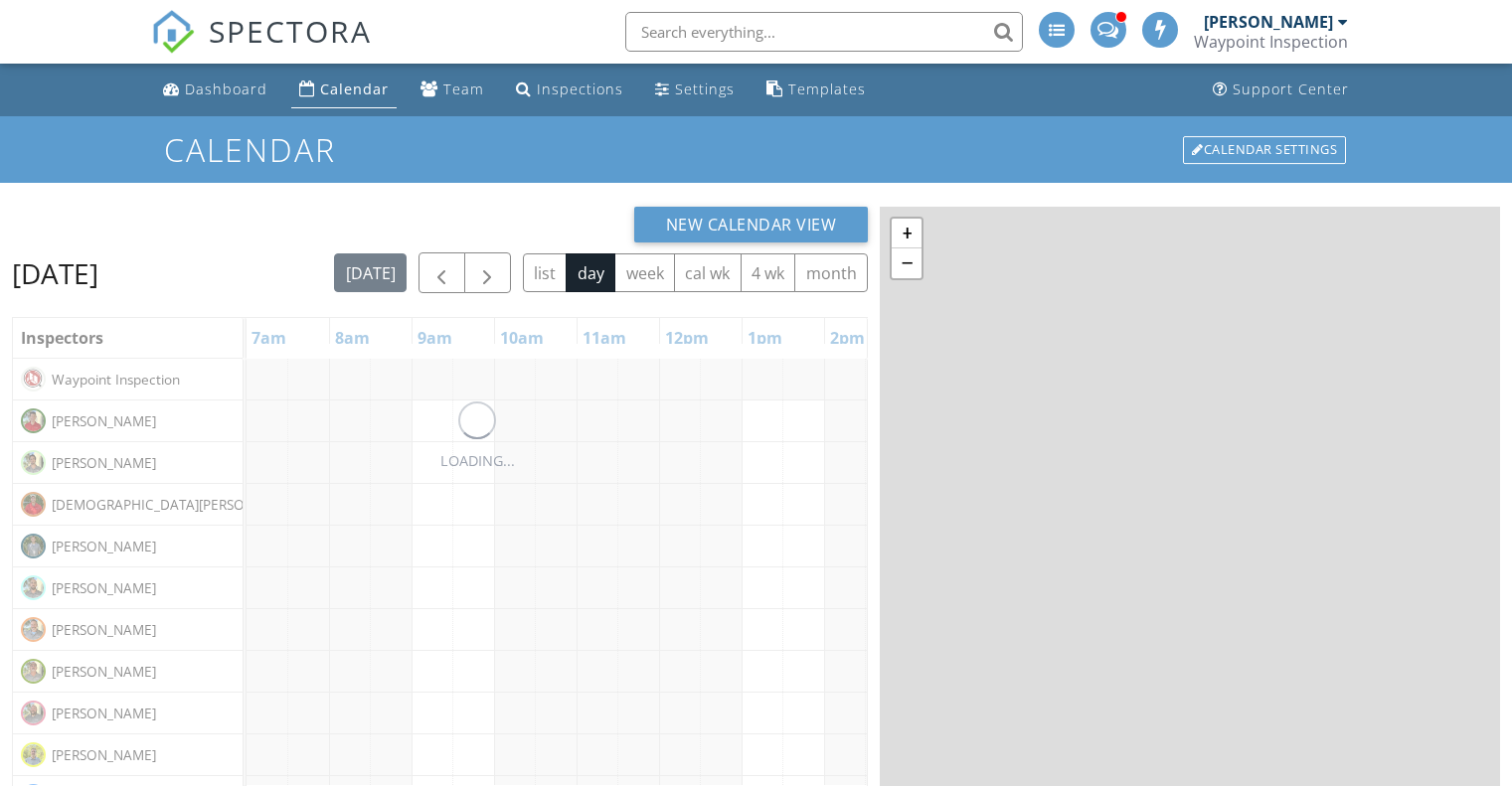 scroll, scrollTop: 0, scrollLeft: 0, axis: both 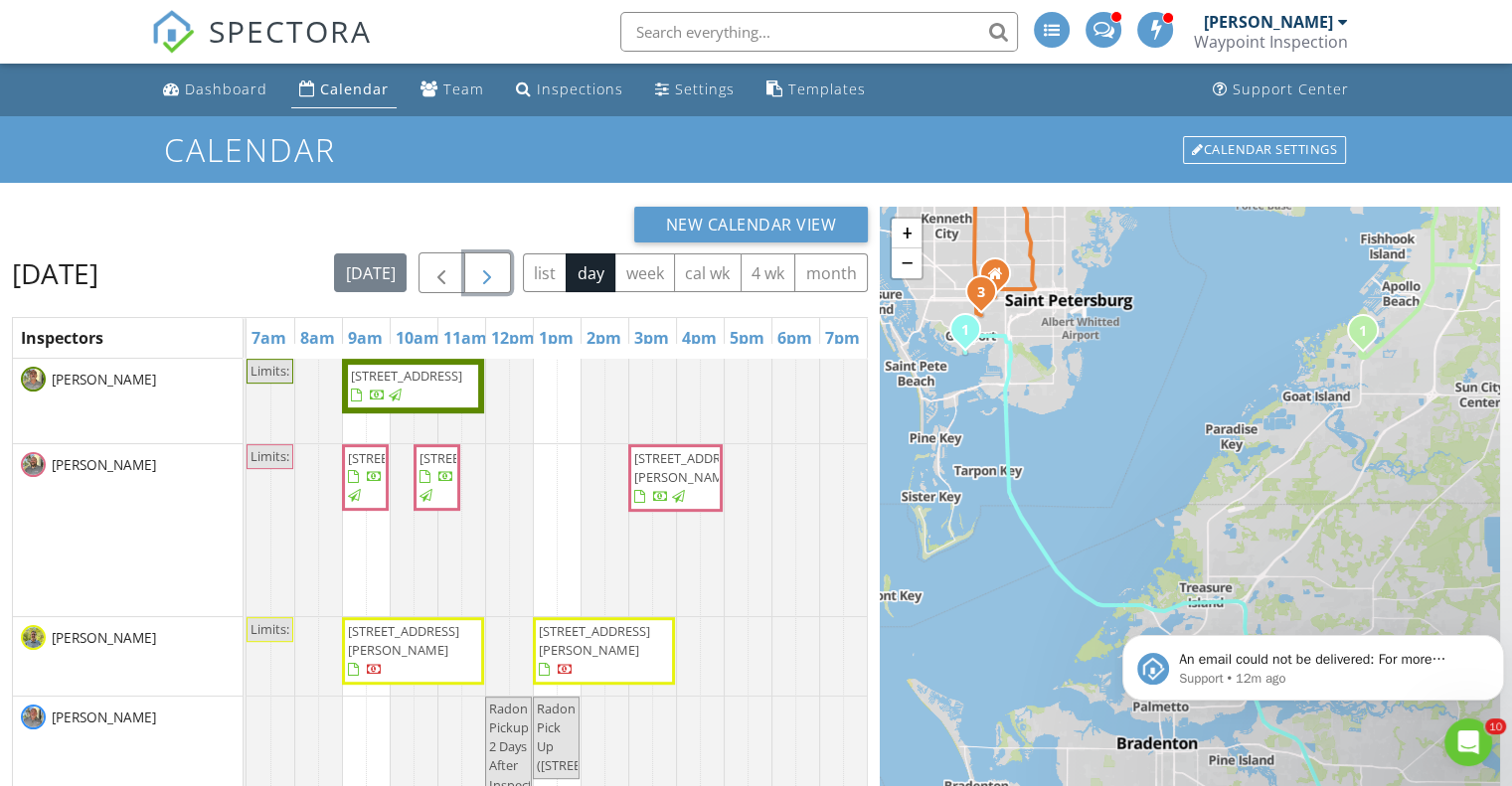 click at bounding box center (487, 273) 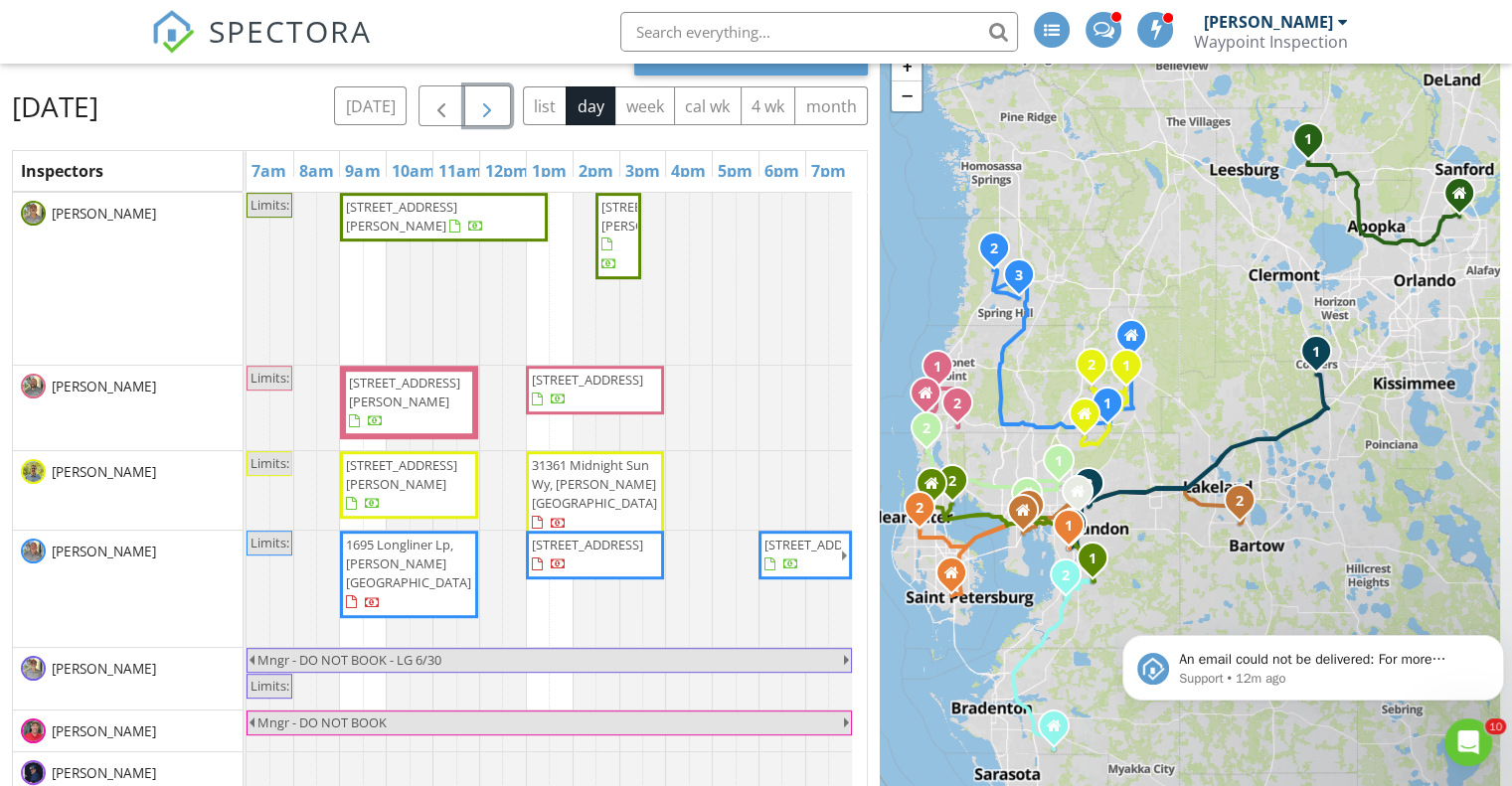 click on "4421 Larkenheath Dr, Spring Hill 34609" at bounding box center [820, 545] 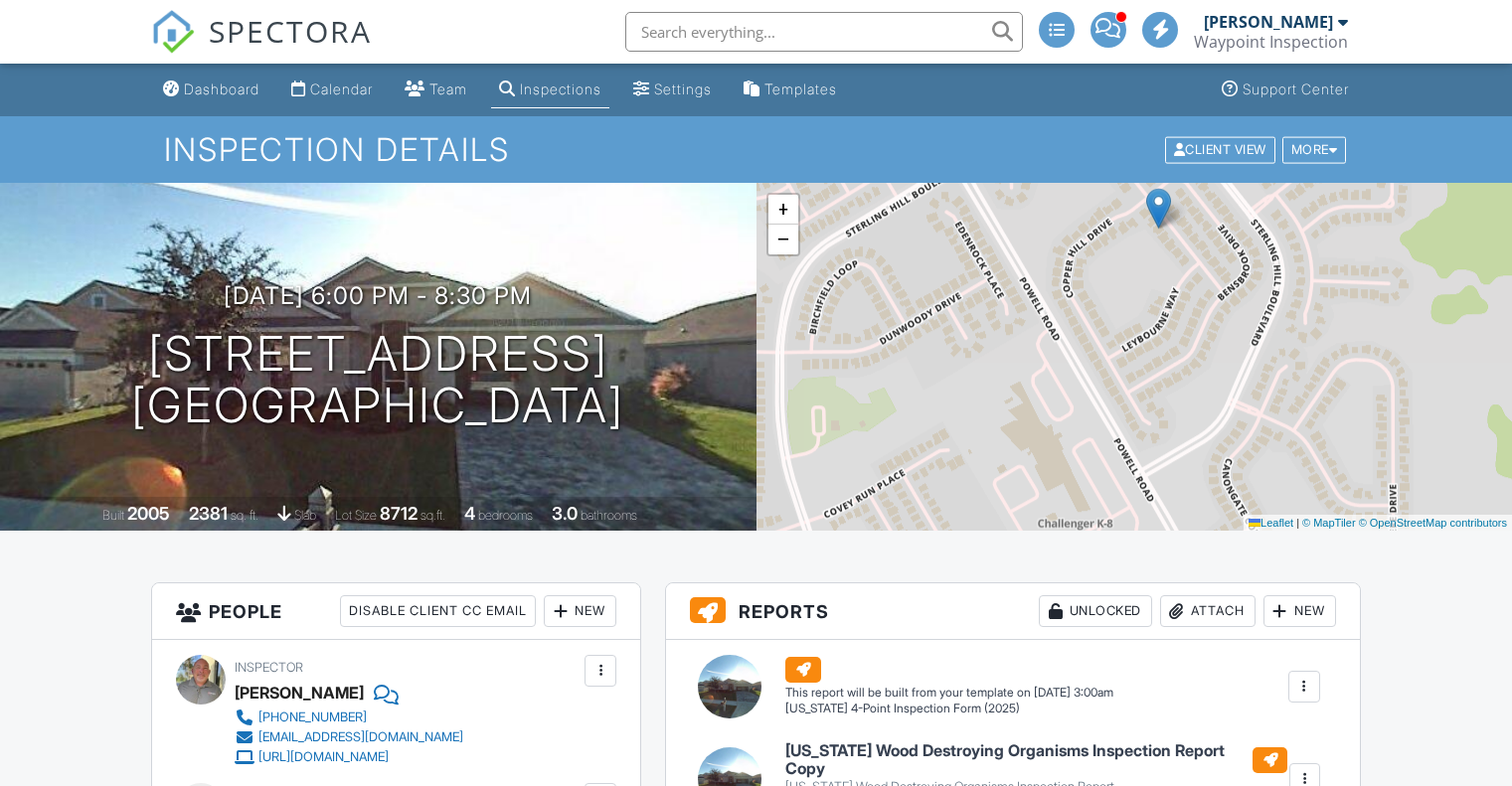 scroll, scrollTop: 207, scrollLeft: 0, axis: vertical 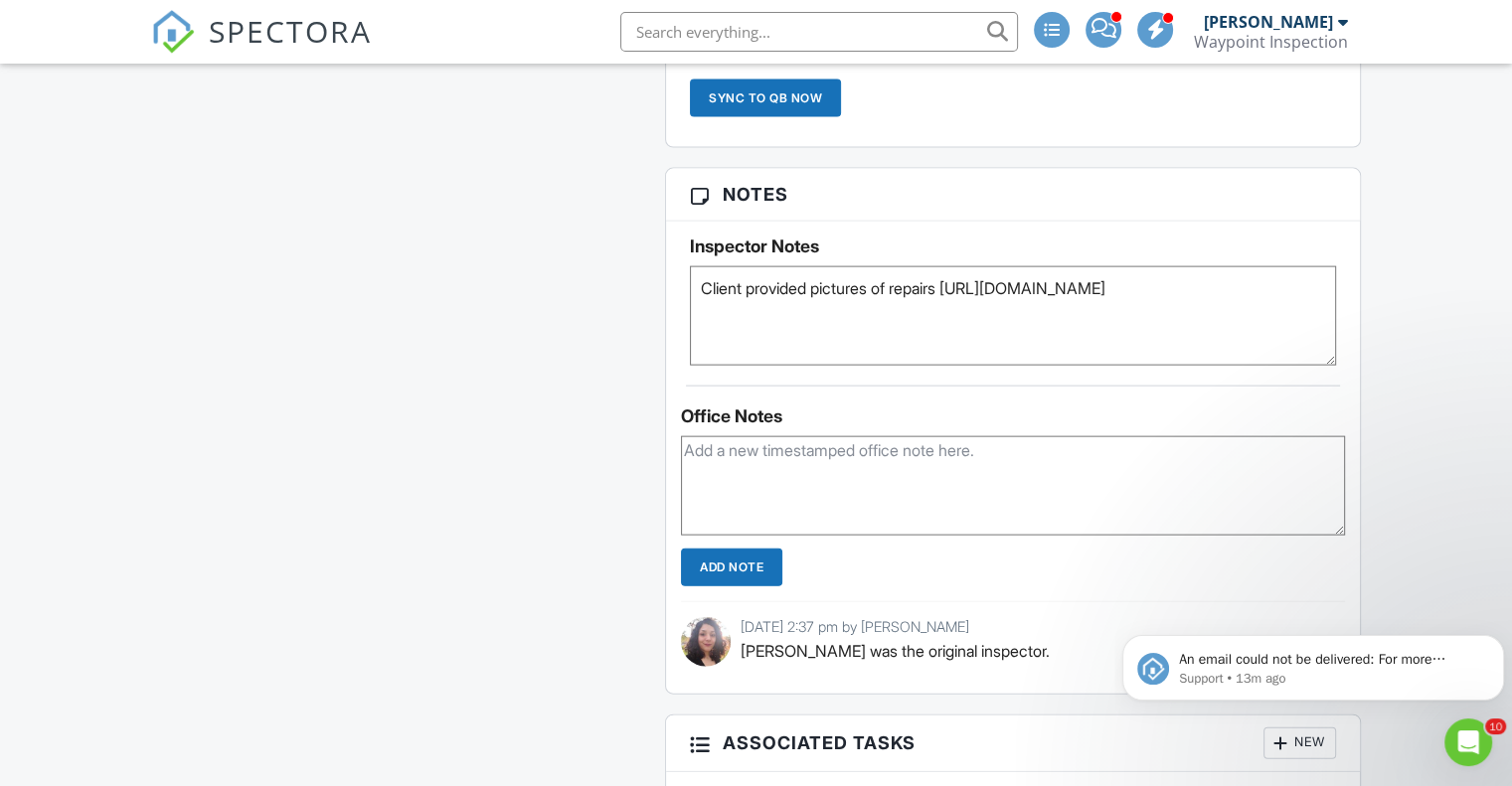 drag, startPoint x: 1320, startPoint y: 332, endPoint x: 962, endPoint y: 281, distance: 361.61444 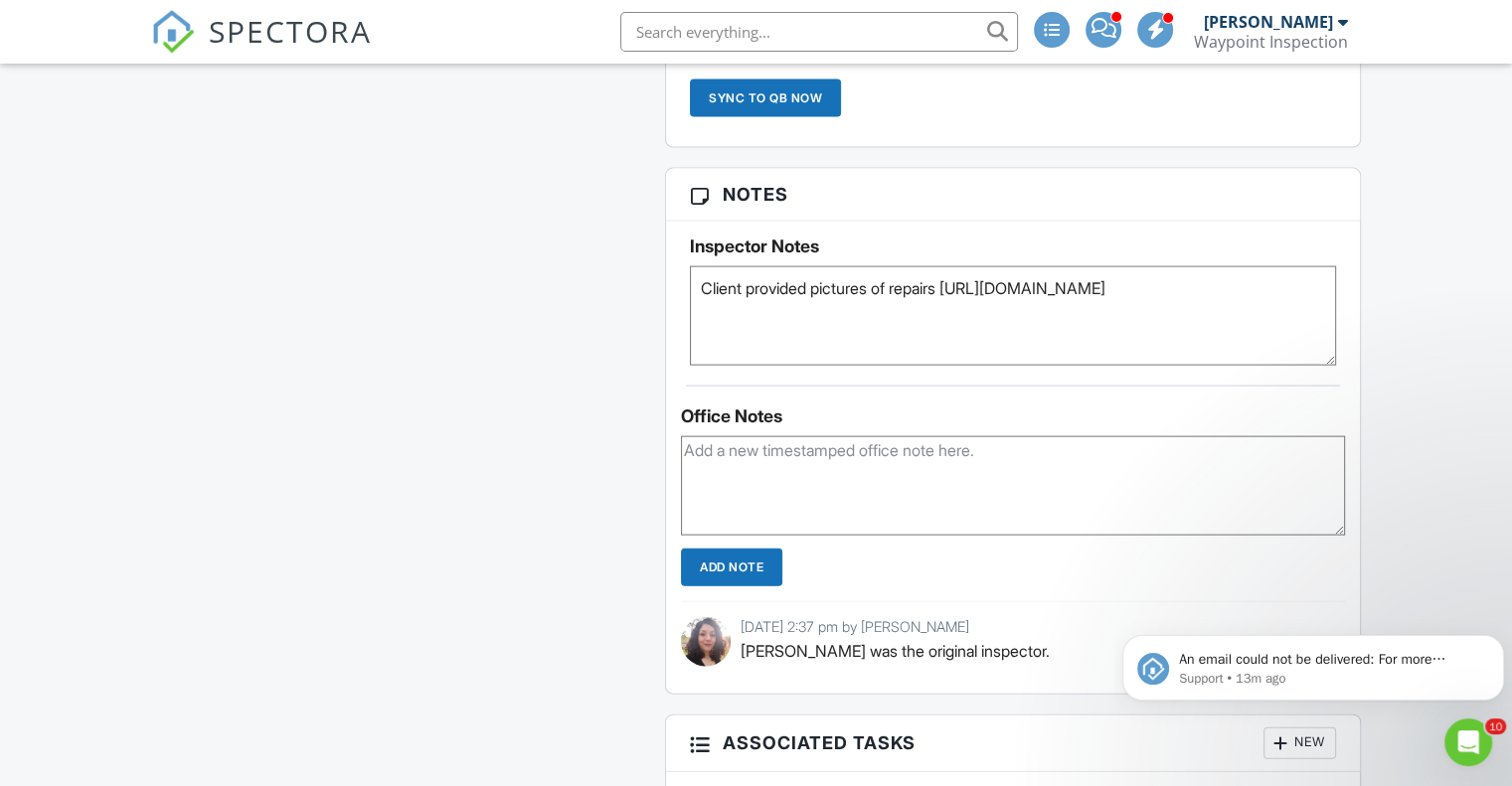 click on "Client provided pictures of repairs [URL][DOMAIN_NAME]" at bounding box center [1013, 316] 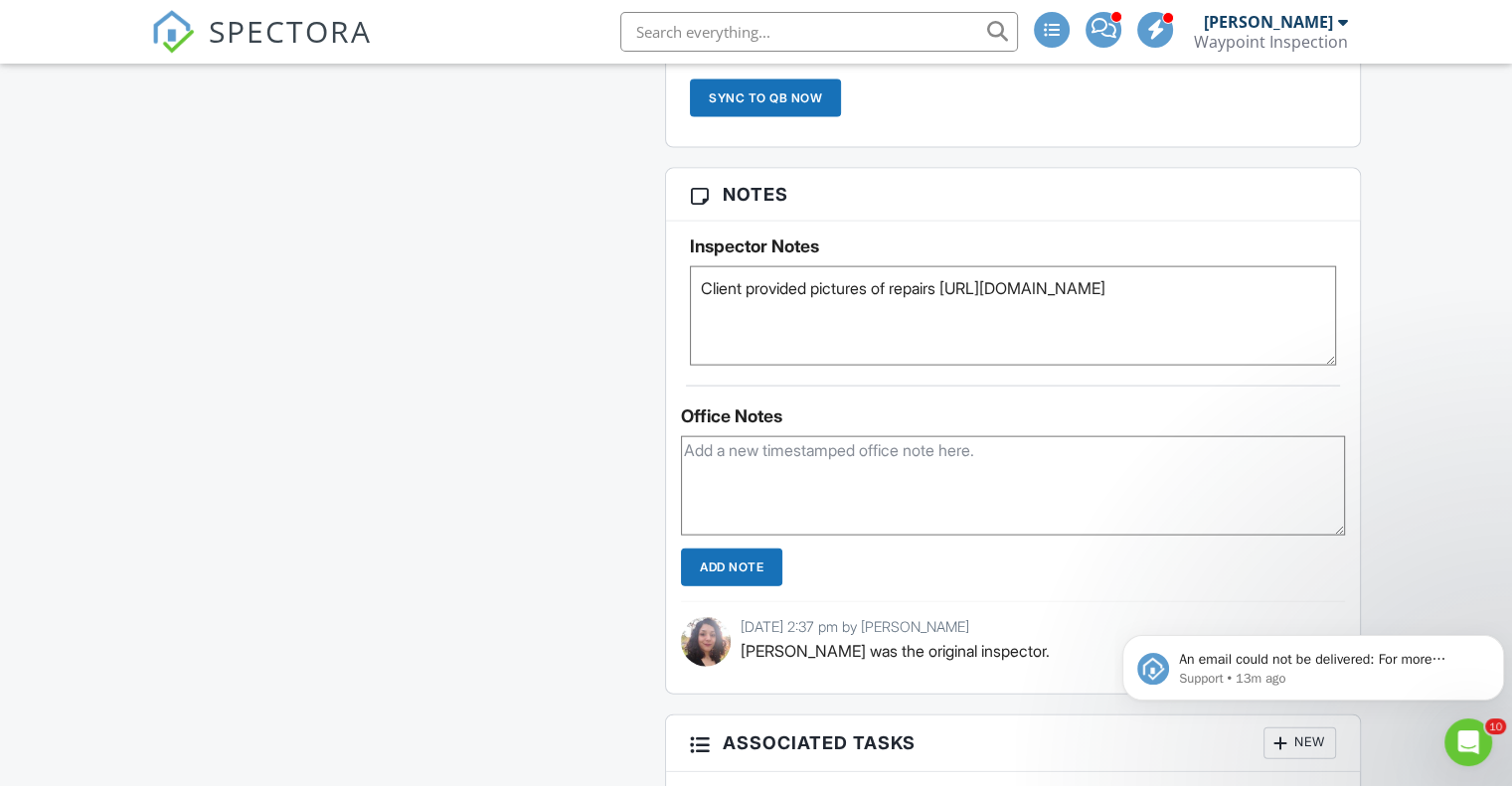drag, startPoint x: 958, startPoint y: 281, endPoint x: 1324, endPoint y: 351, distance: 372.63387 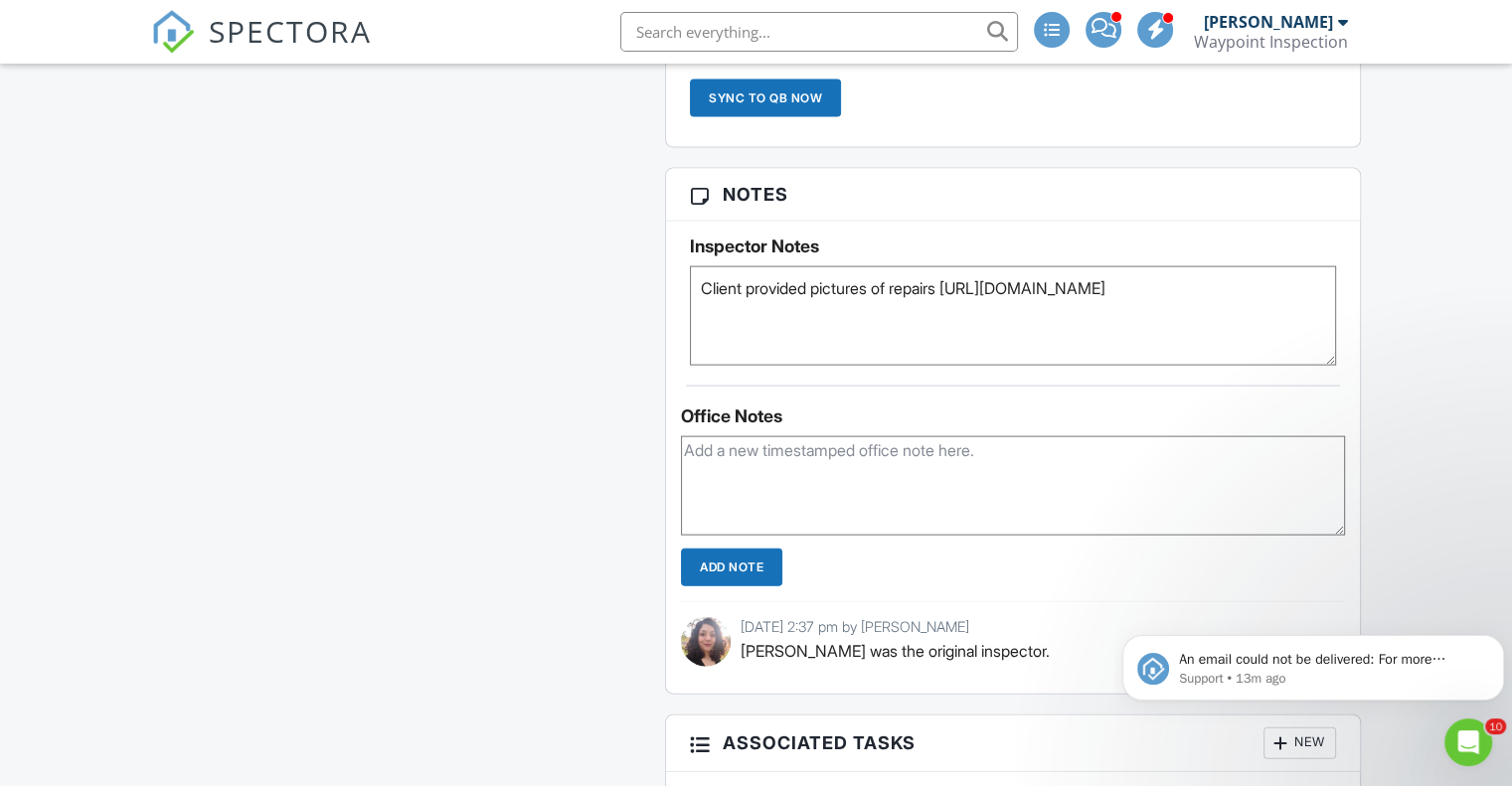 click on "Client provided pictures of repairs [URL][DOMAIN_NAME]" at bounding box center (1013, 316) 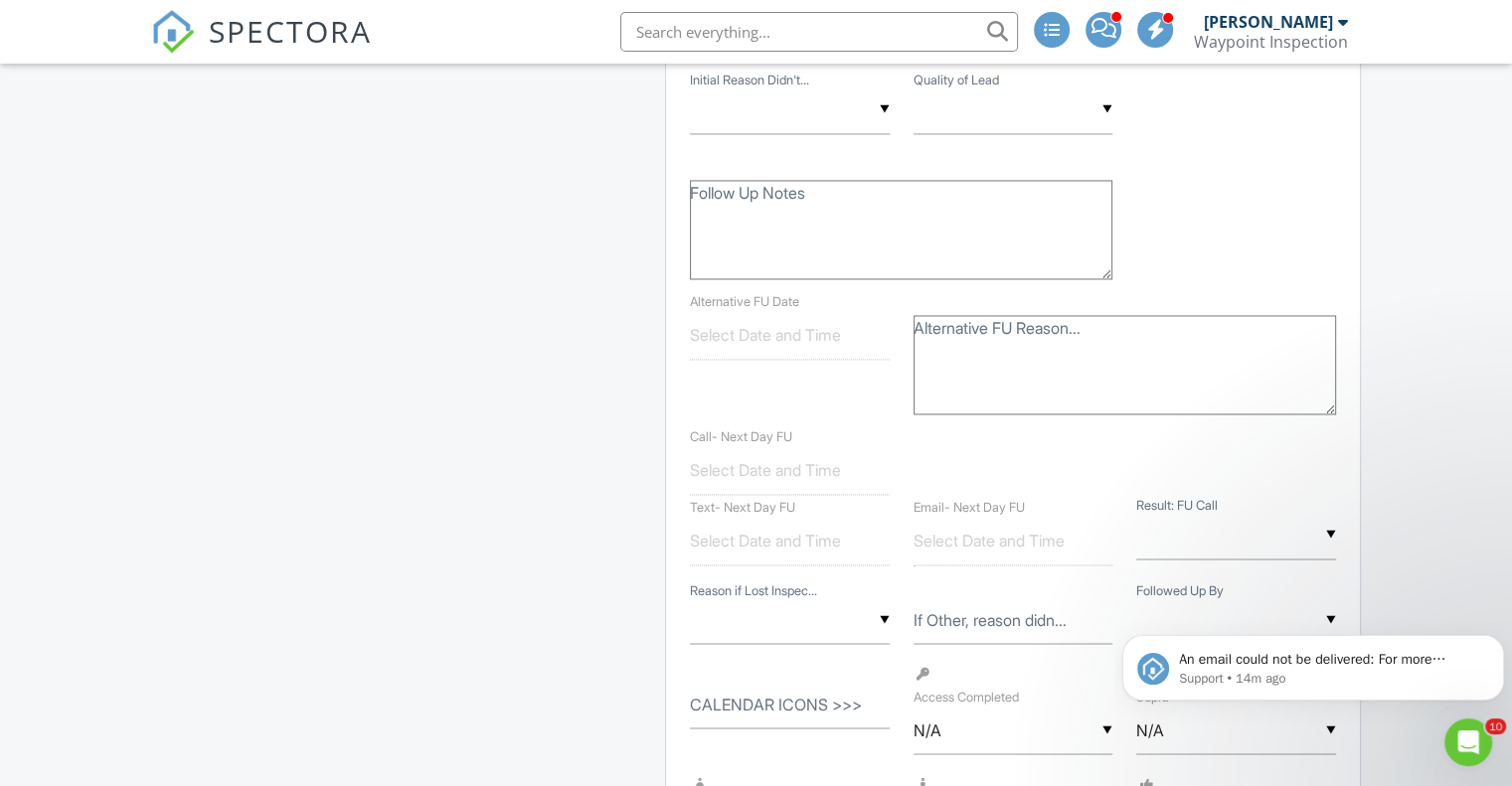 scroll, scrollTop: 3204, scrollLeft: 0, axis: vertical 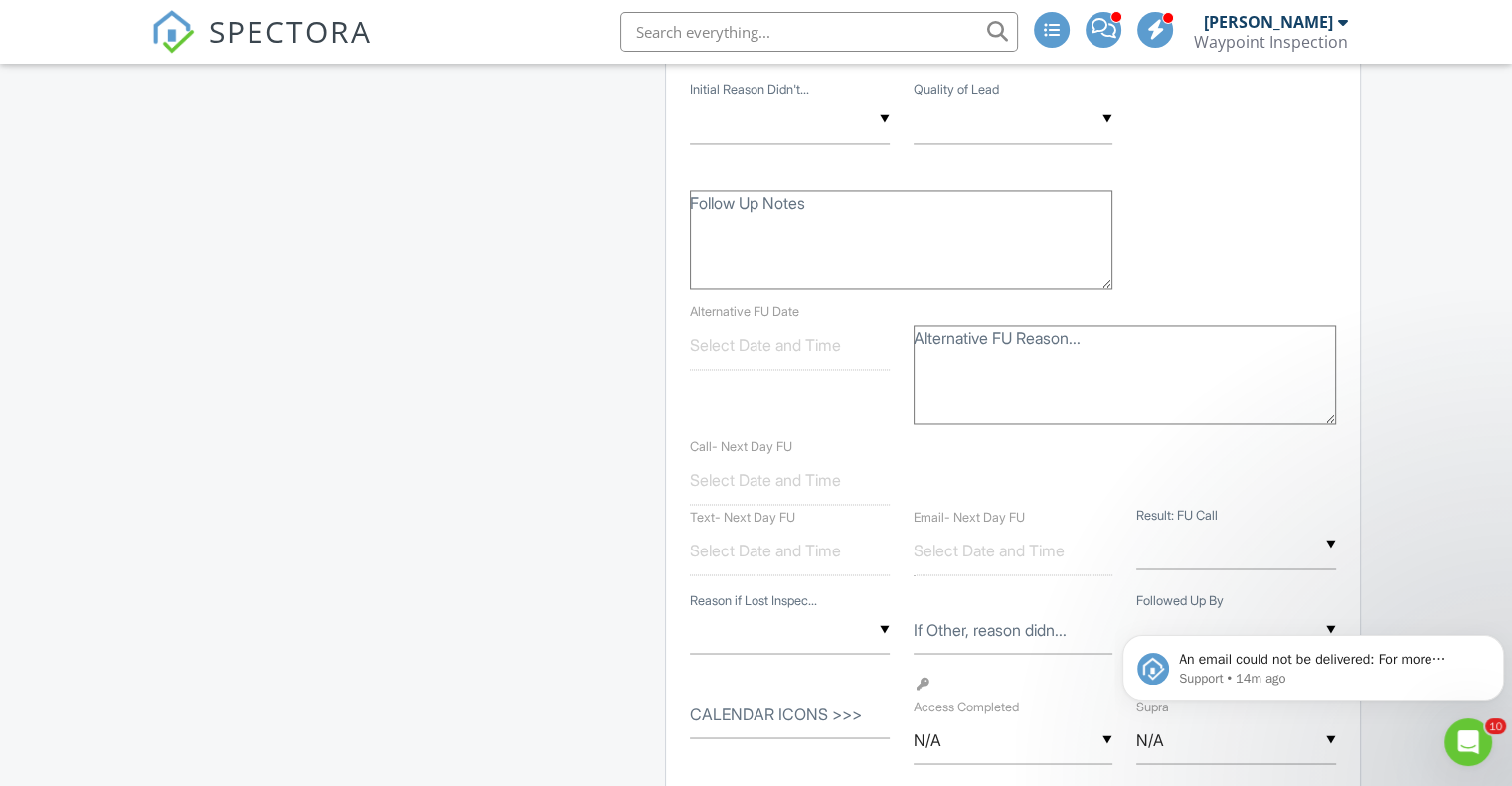 click on "Alternative FU Reason..." at bounding box center (1124, 375) 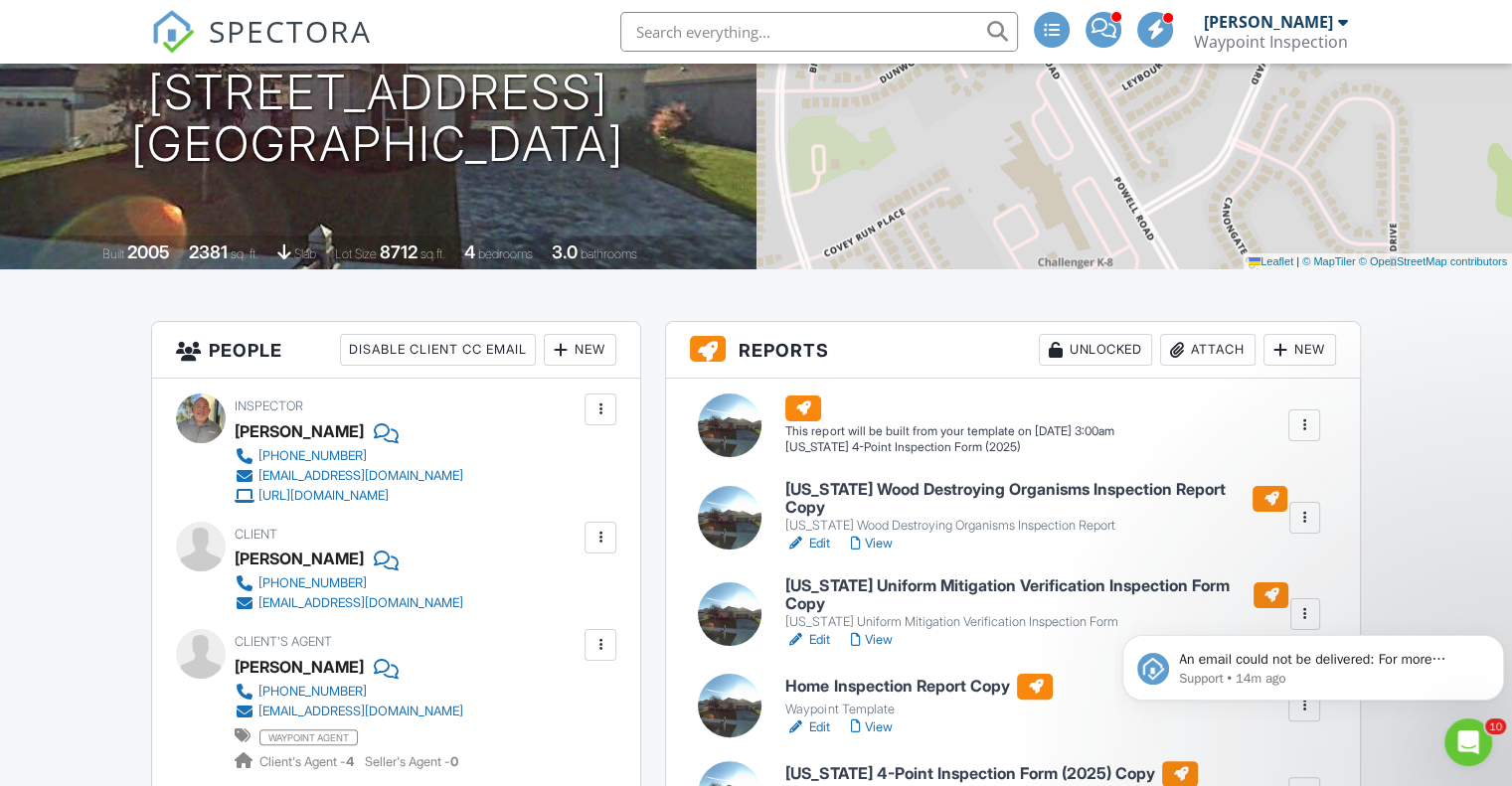 scroll, scrollTop: 0, scrollLeft: 0, axis: both 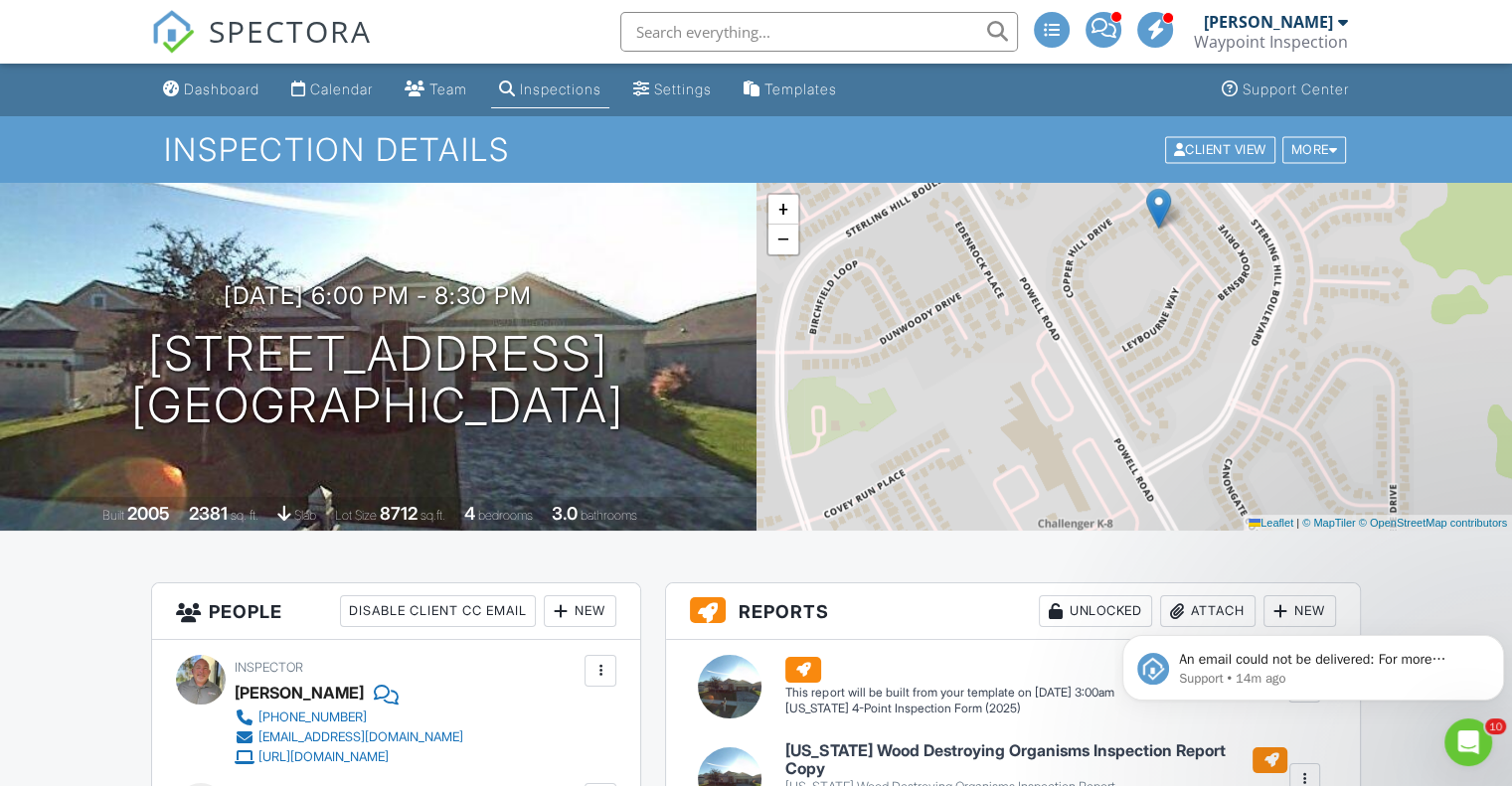 click at bounding box center [819, 32] 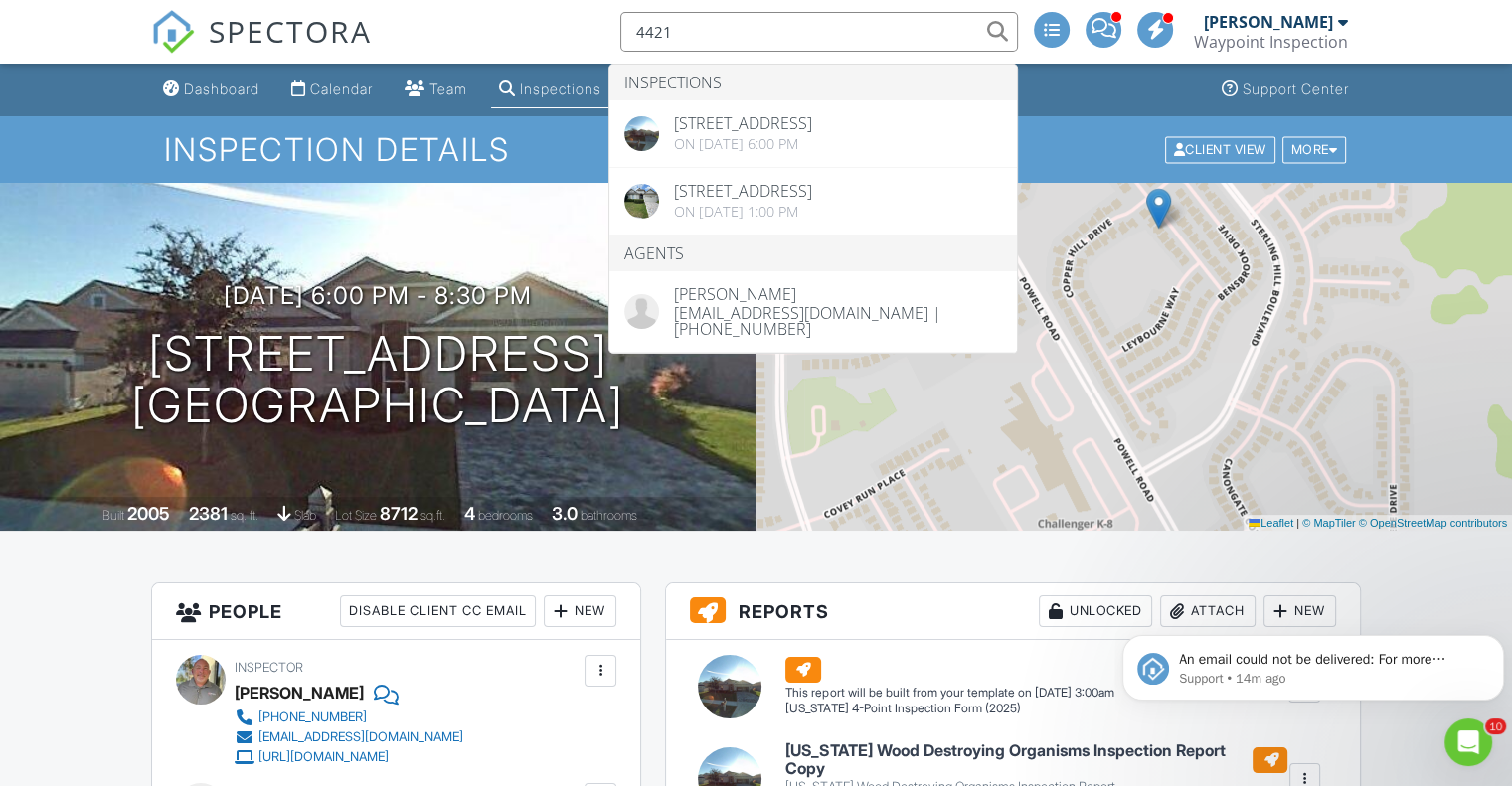 type on "4421" 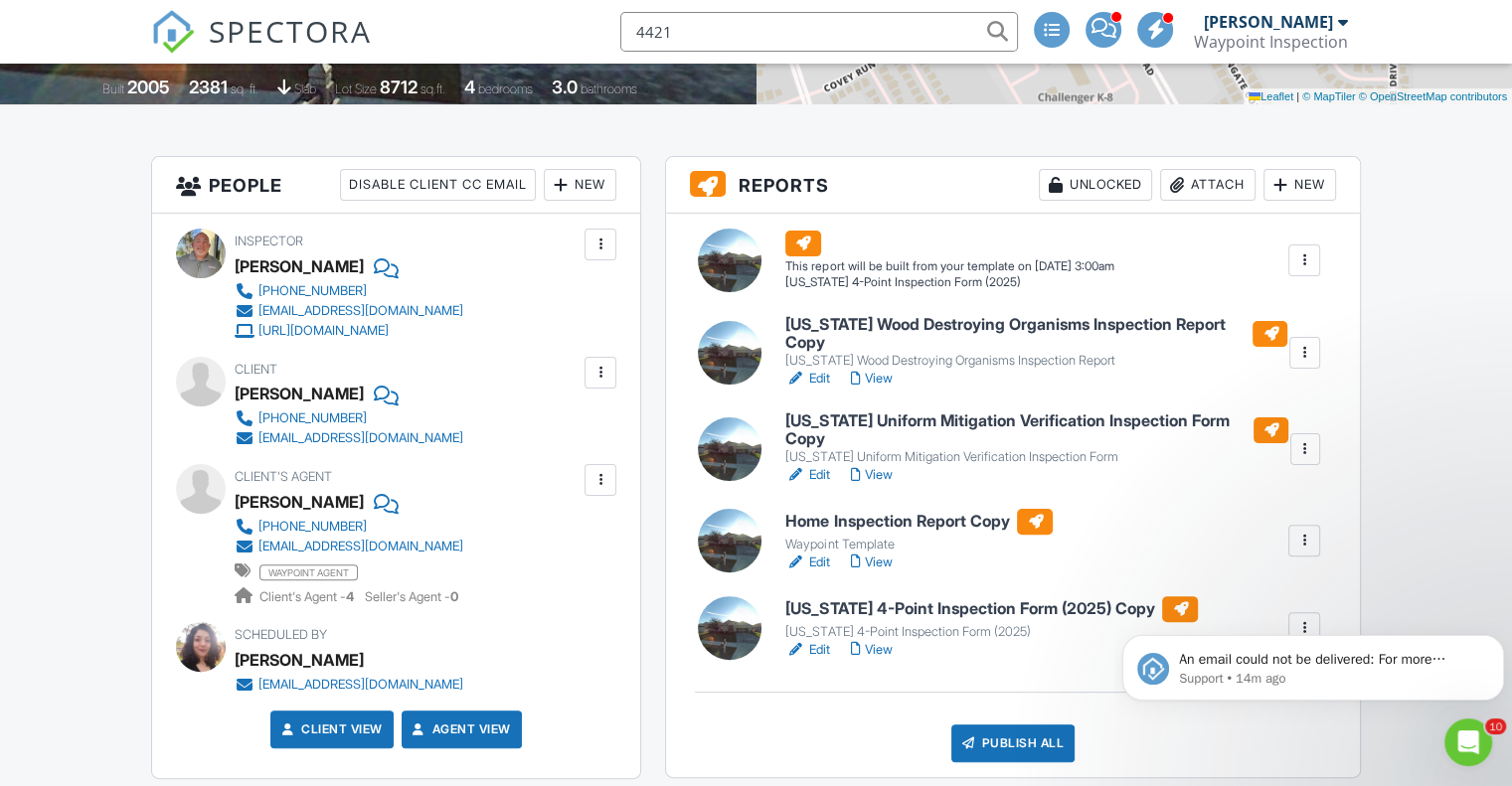 scroll, scrollTop: 469, scrollLeft: 0, axis: vertical 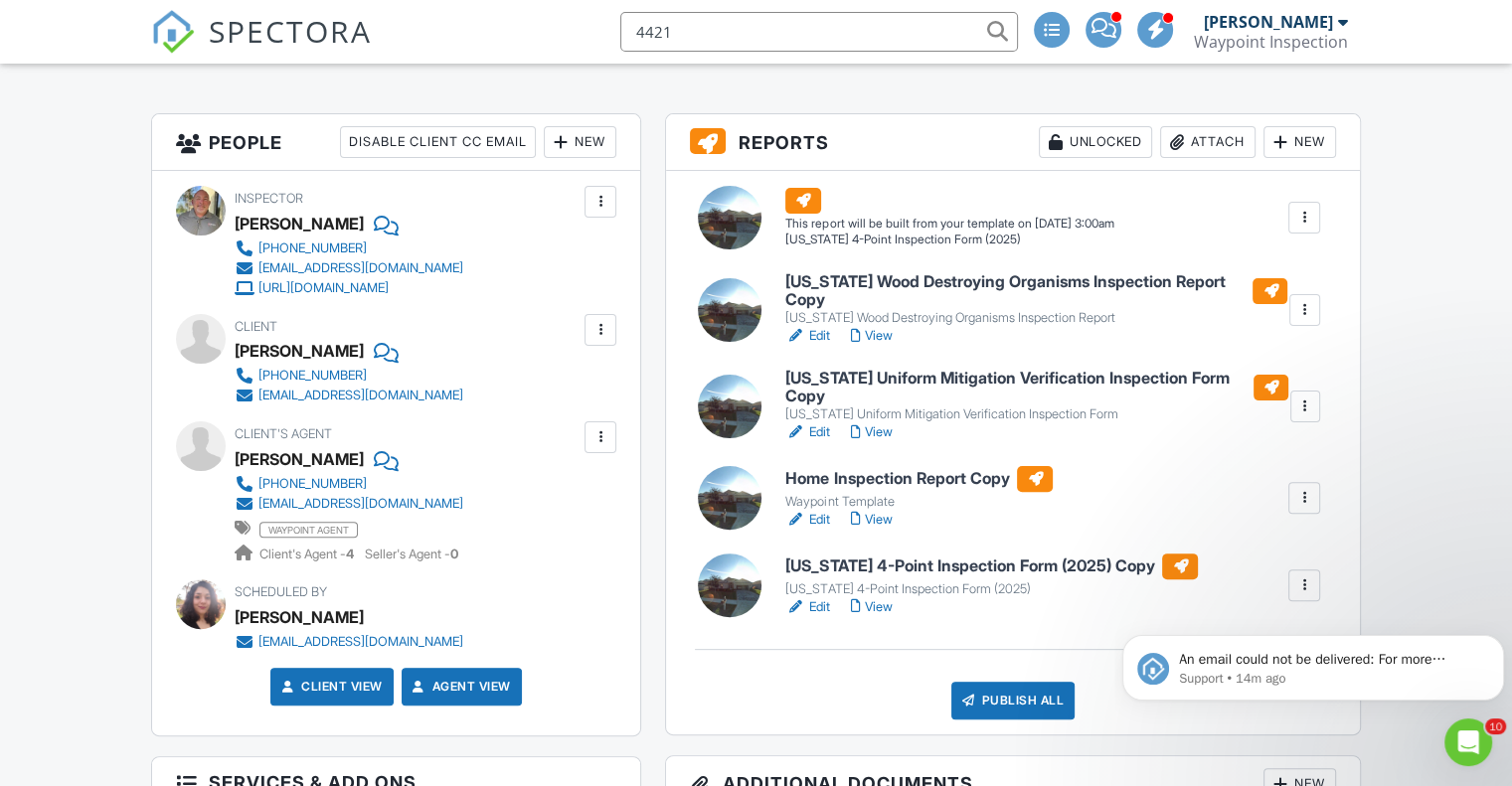 click at bounding box center [1304, 218] 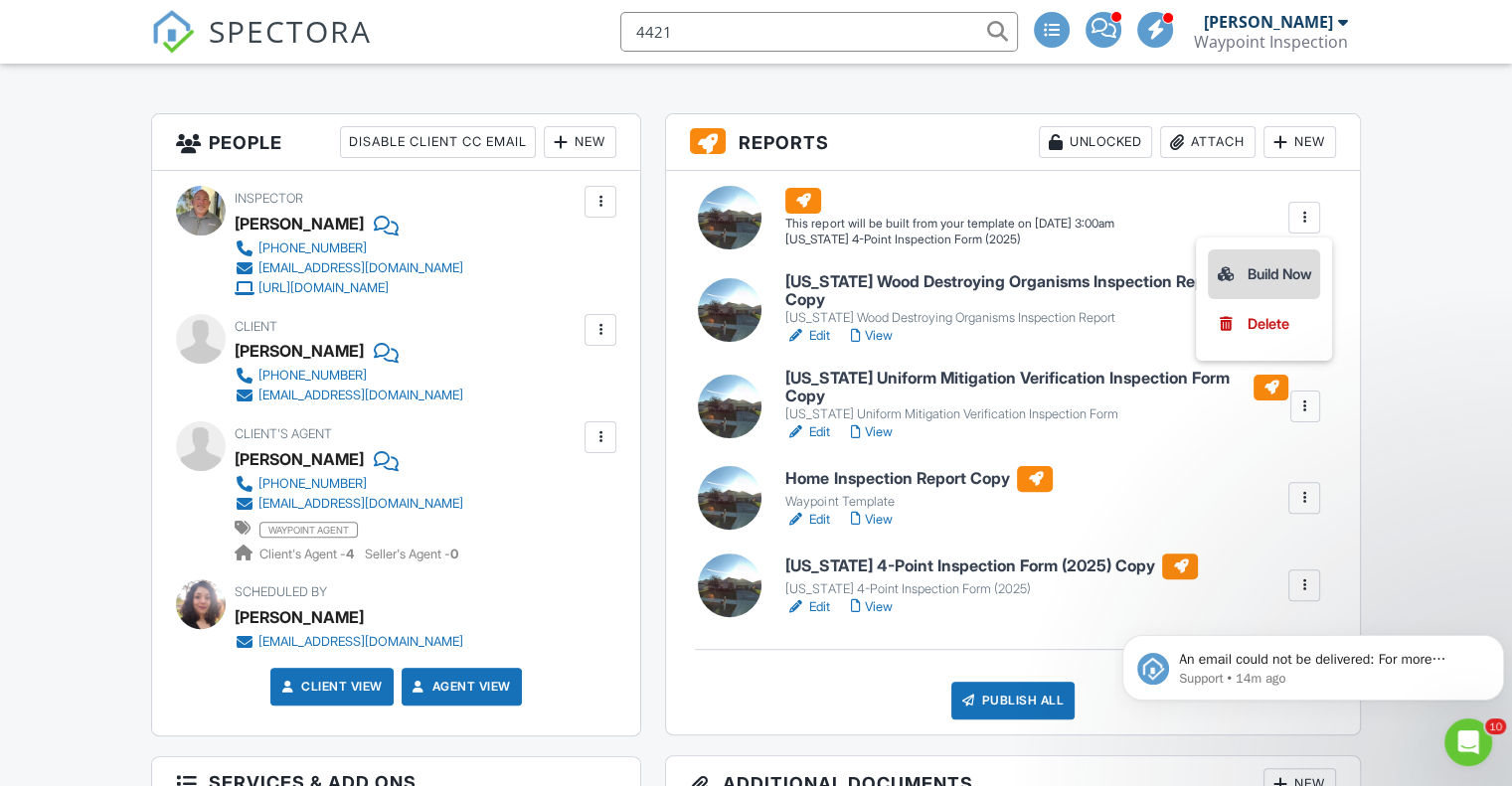 click on "Build Now" at bounding box center (1263, 274) 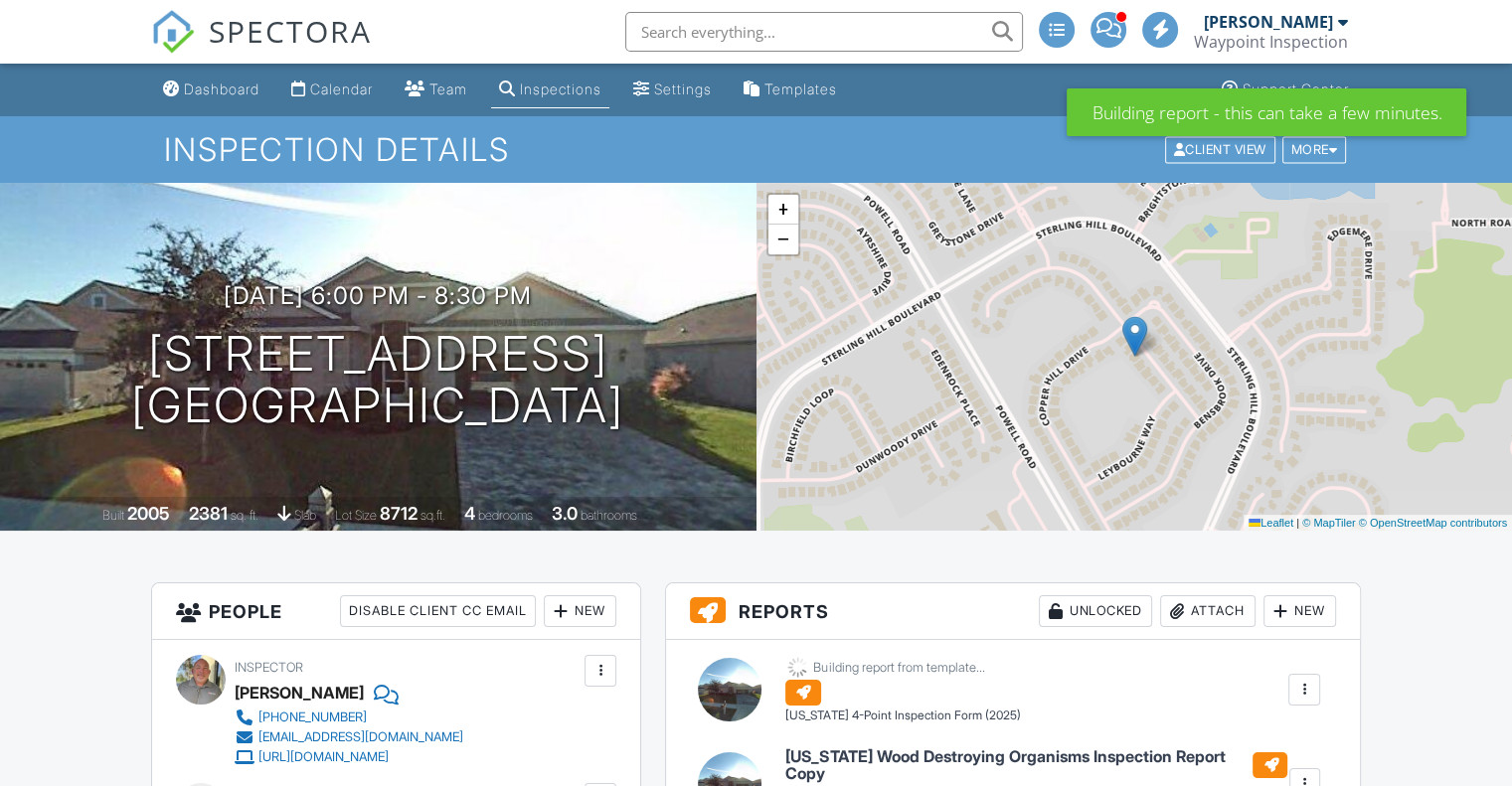 scroll, scrollTop: 26, scrollLeft: 0, axis: vertical 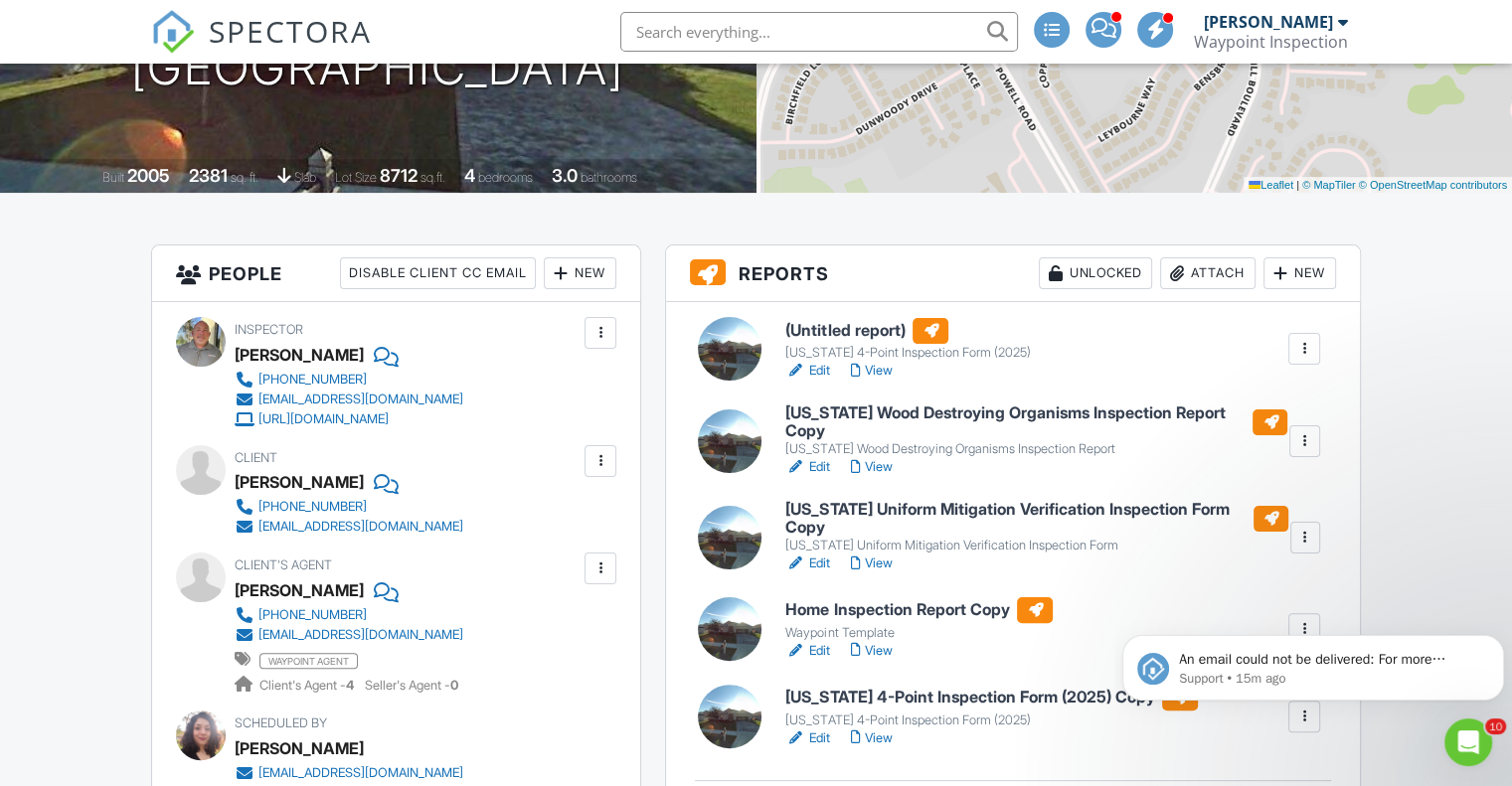 click on "Edit" at bounding box center (807, 371) 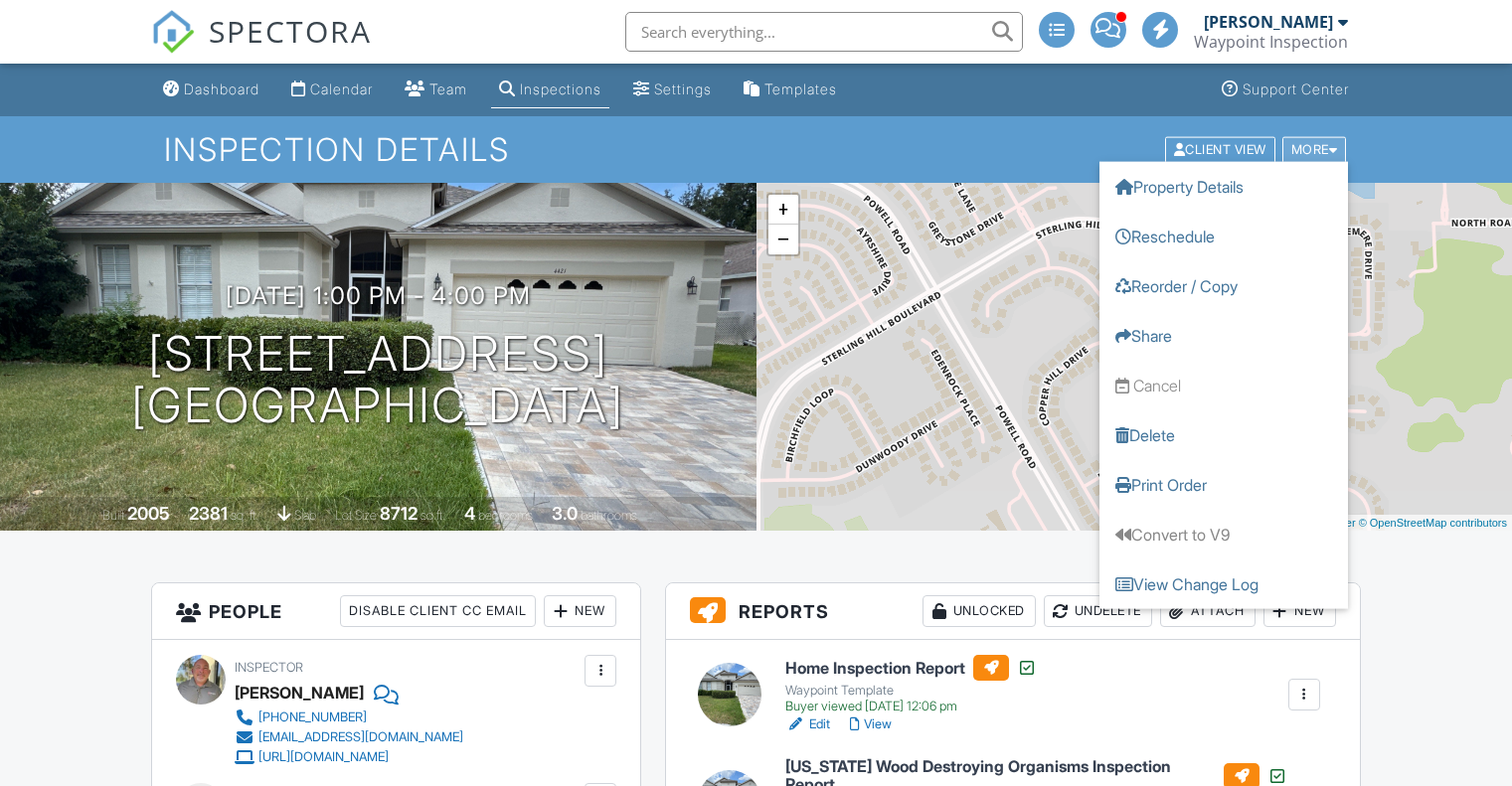 scroll, scrollTop: 0, scrollLeft: 0, axis: both 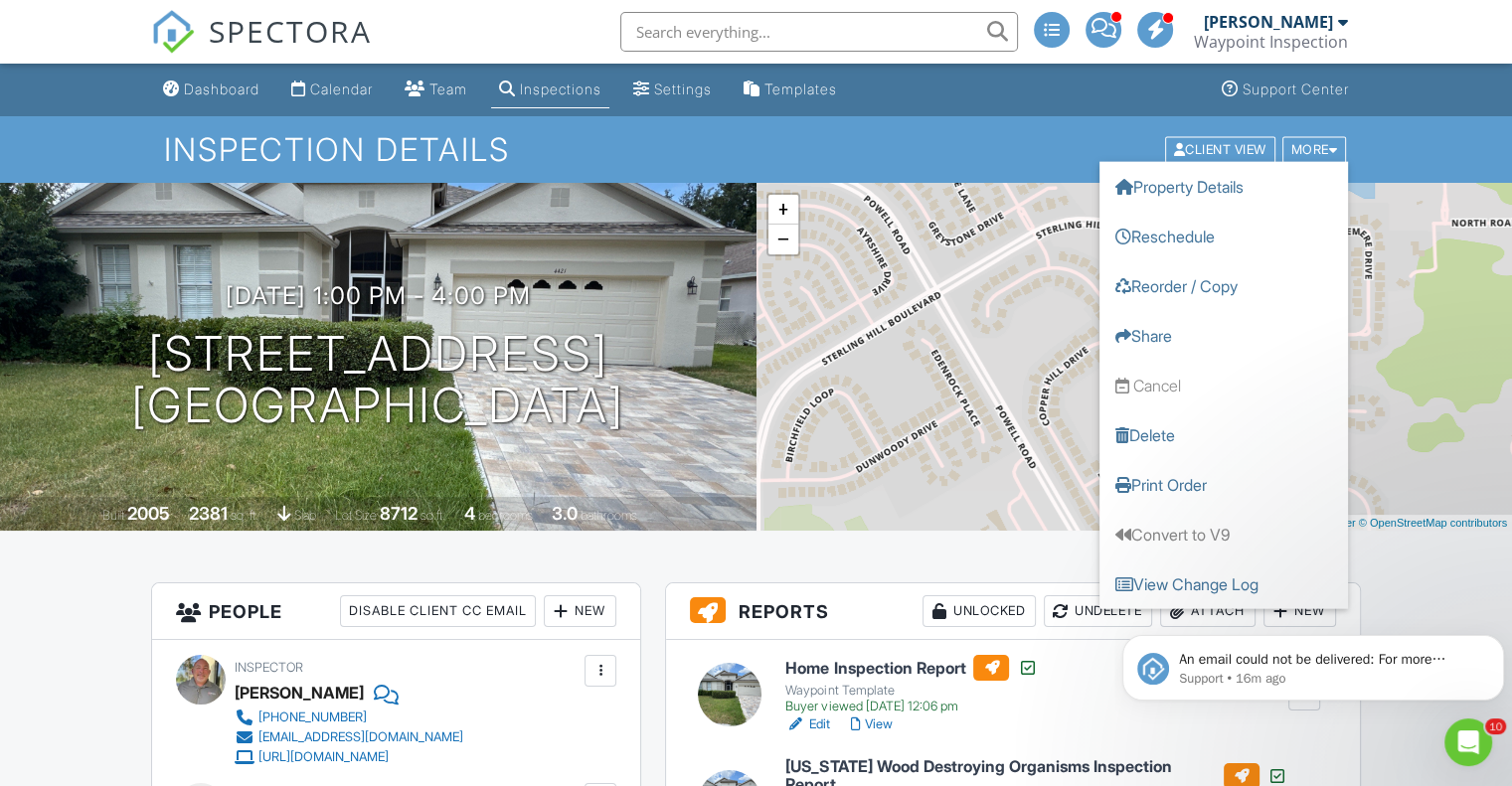click on "+ − Leaflet  |  © MapTiler   © OpenStreetMap contributors" at bounding box center (1134, 357) 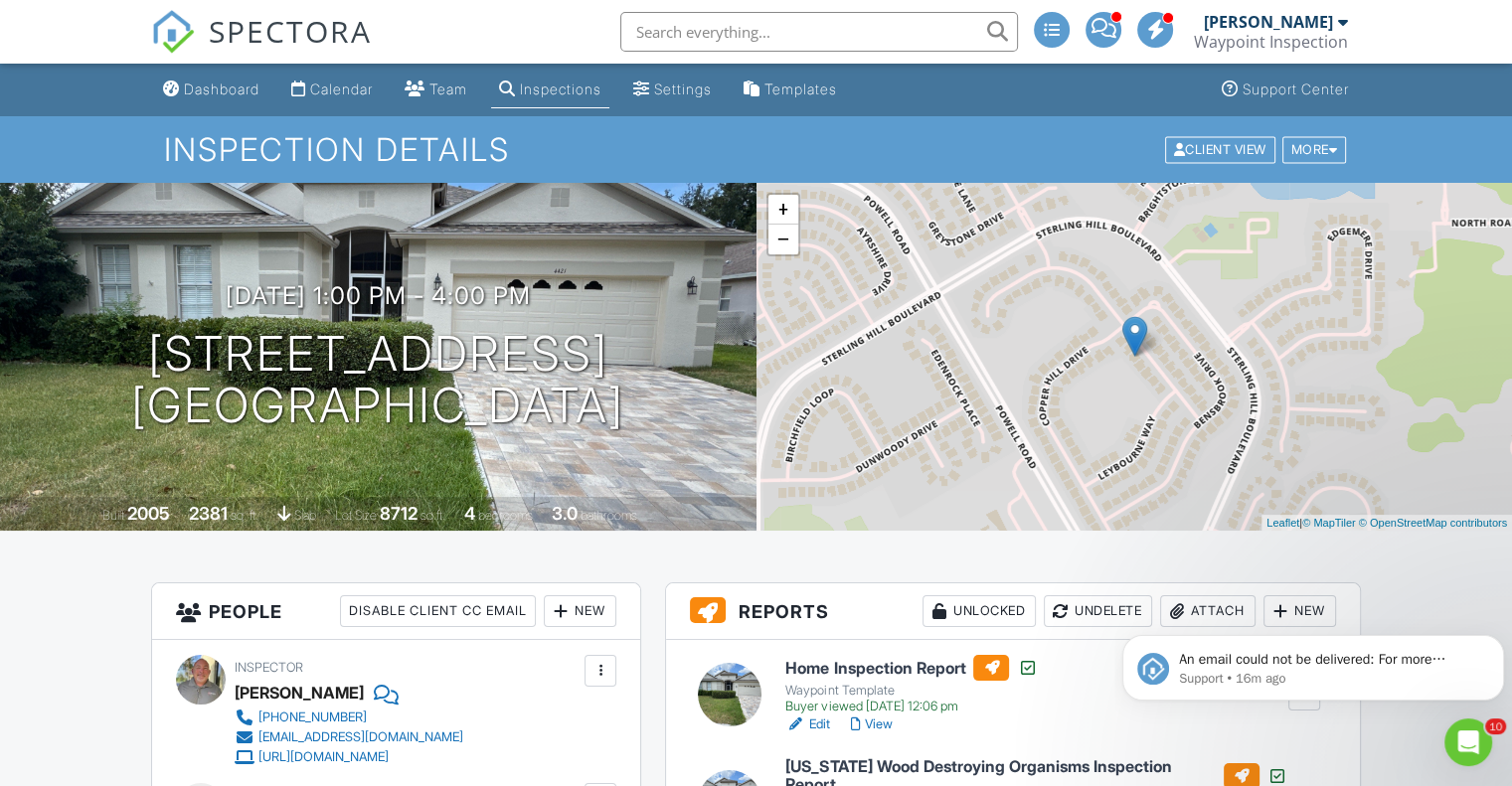 click at bounding box center [819, 32] 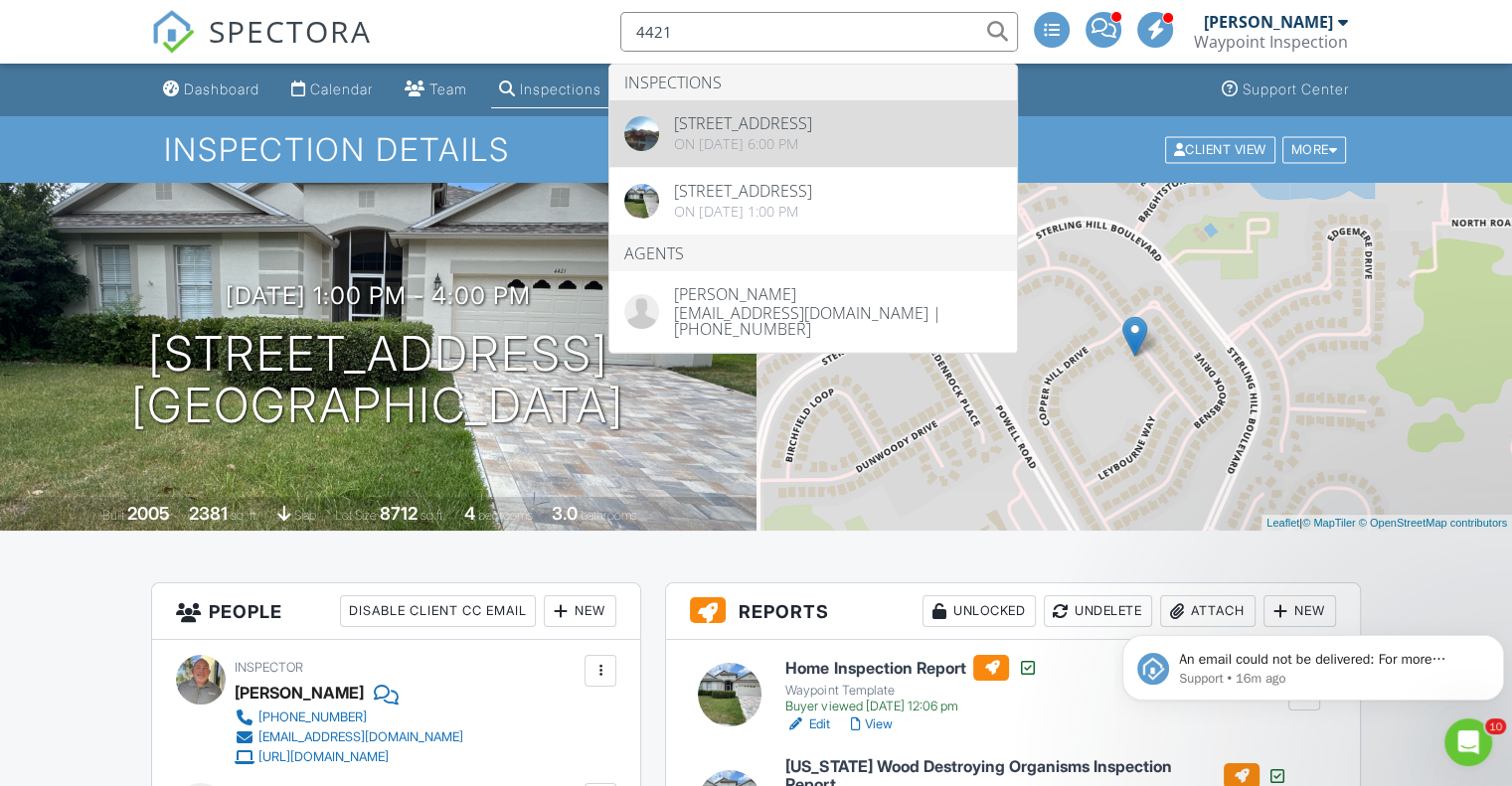 type on "4421" 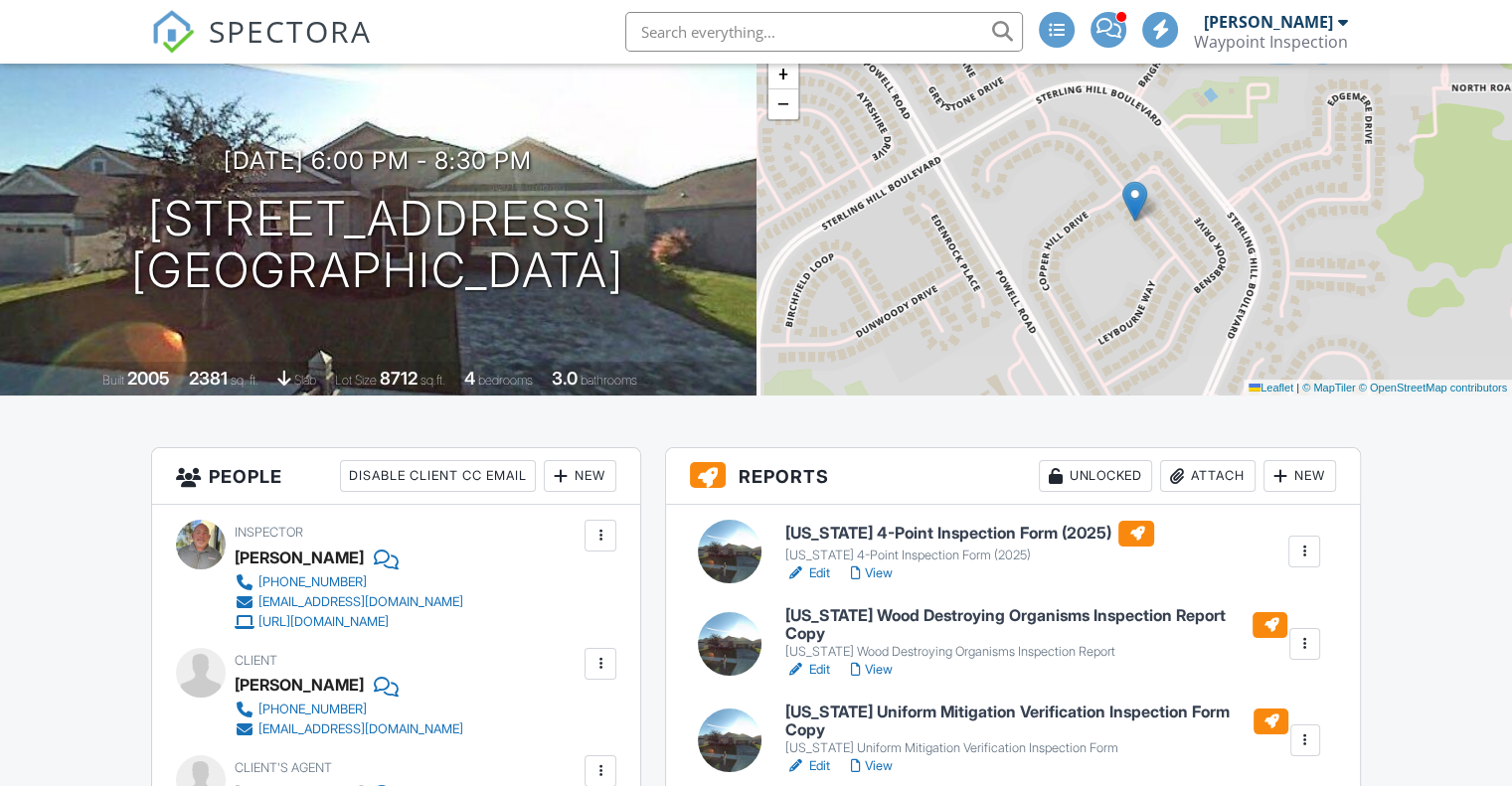 scroll, scrollTop: 135, scrollLeft: 0, axis: vertical 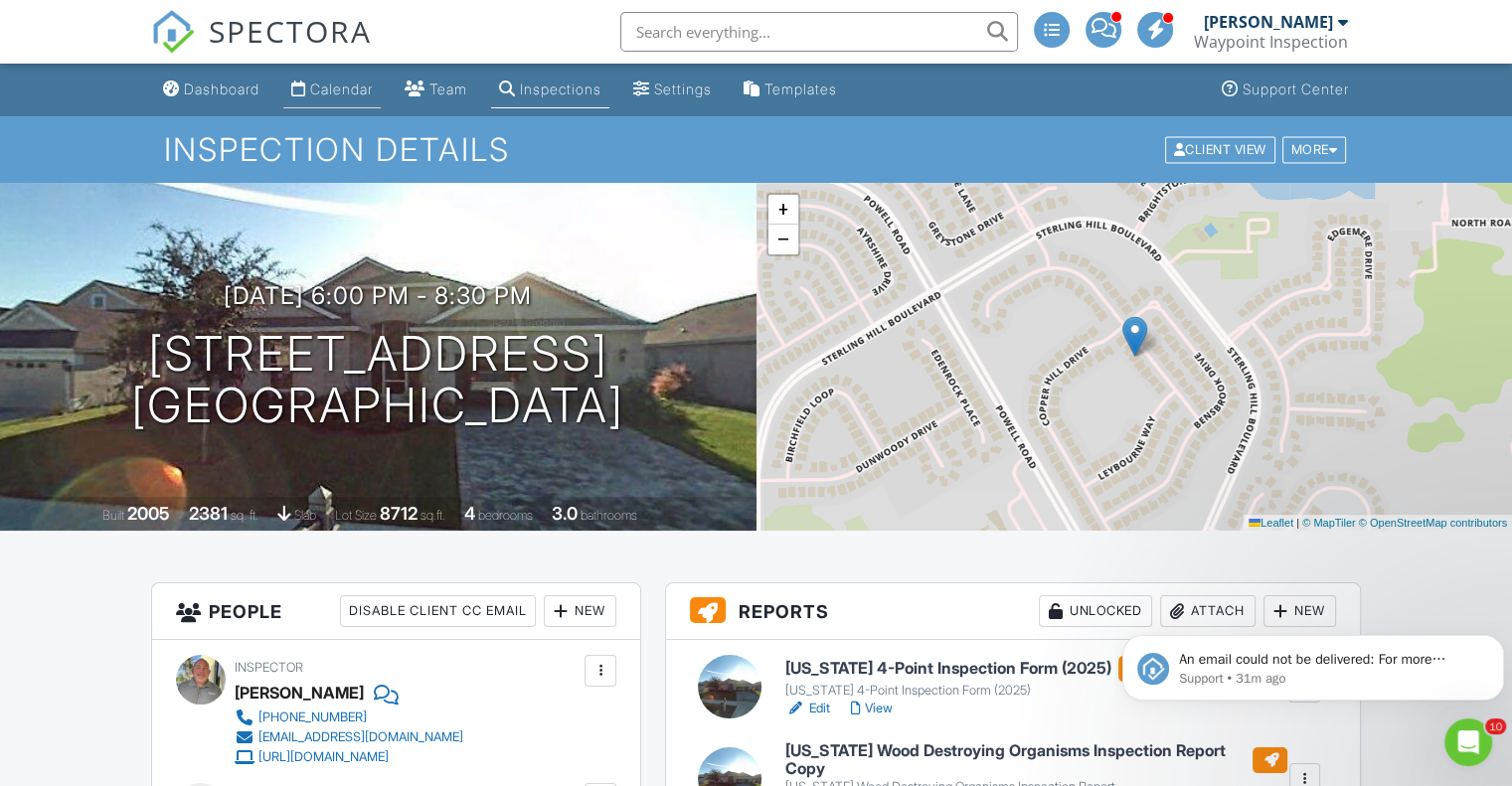 click on "Calendar" at bounding box center [341, 88] 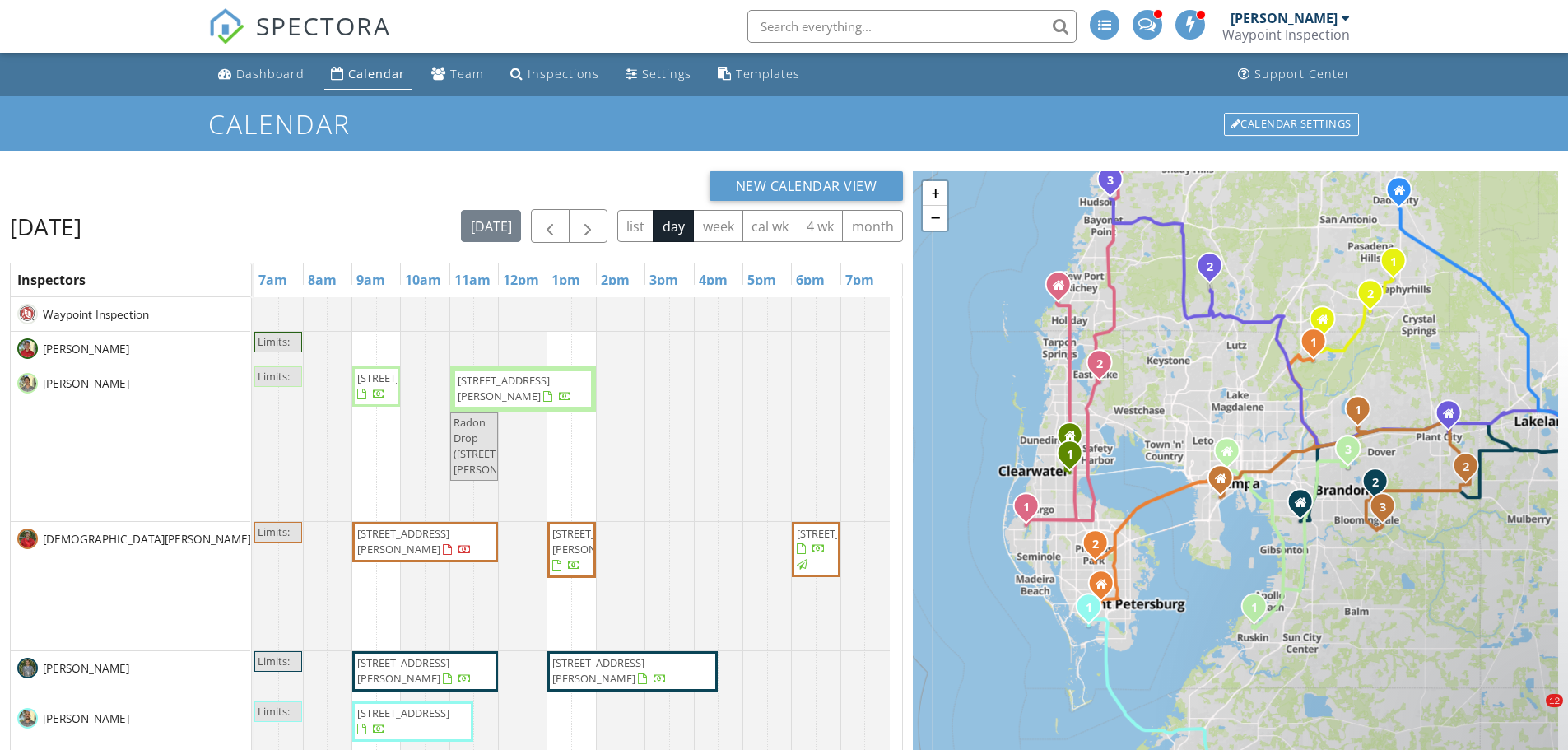 scroll, scrollTop: 165, scrollLeft: 0, axis: vertical 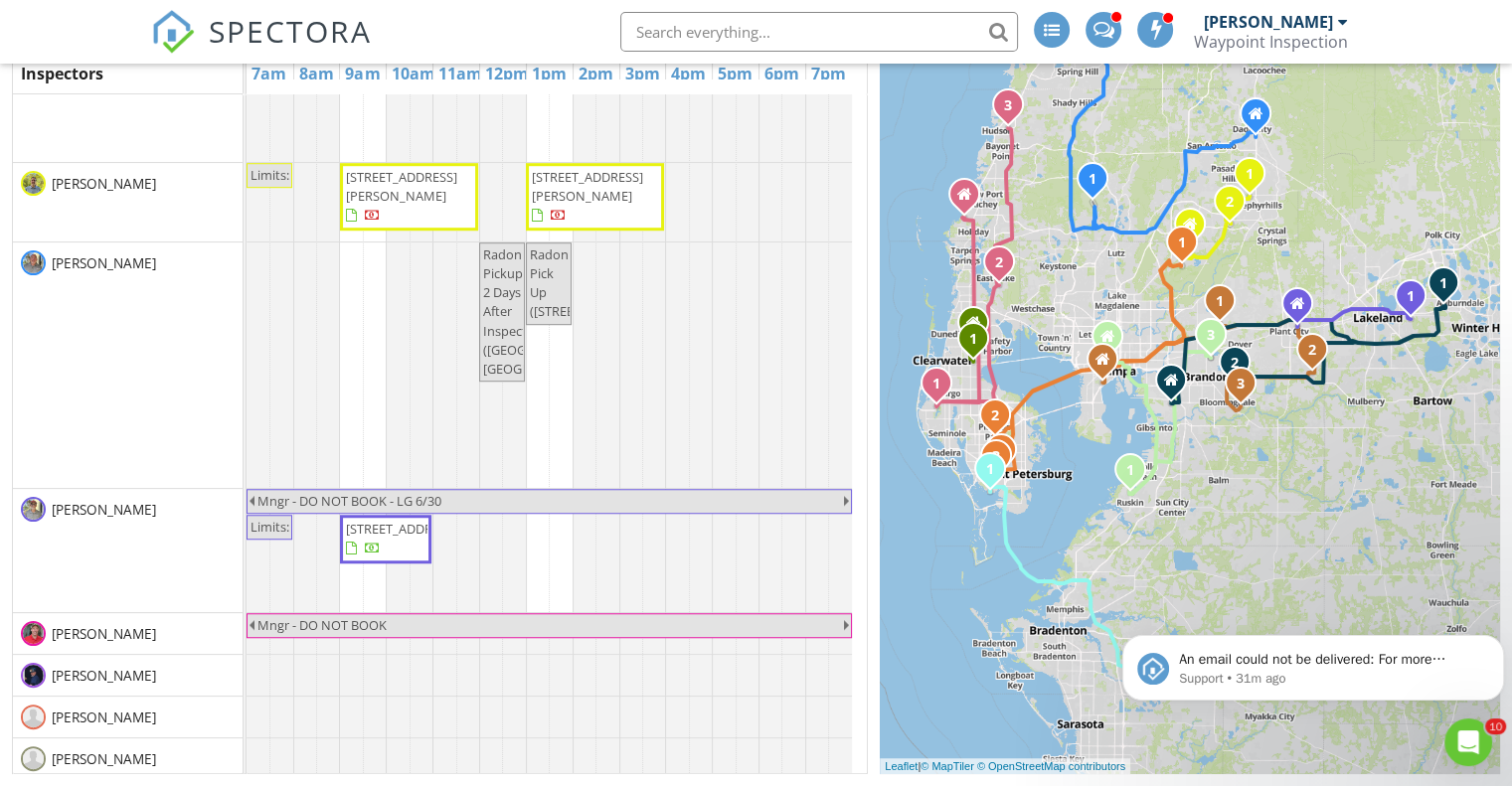 click on "3615 S Lazy Lake Dr, Lakeland 33801" at bounding box center (402, 529) 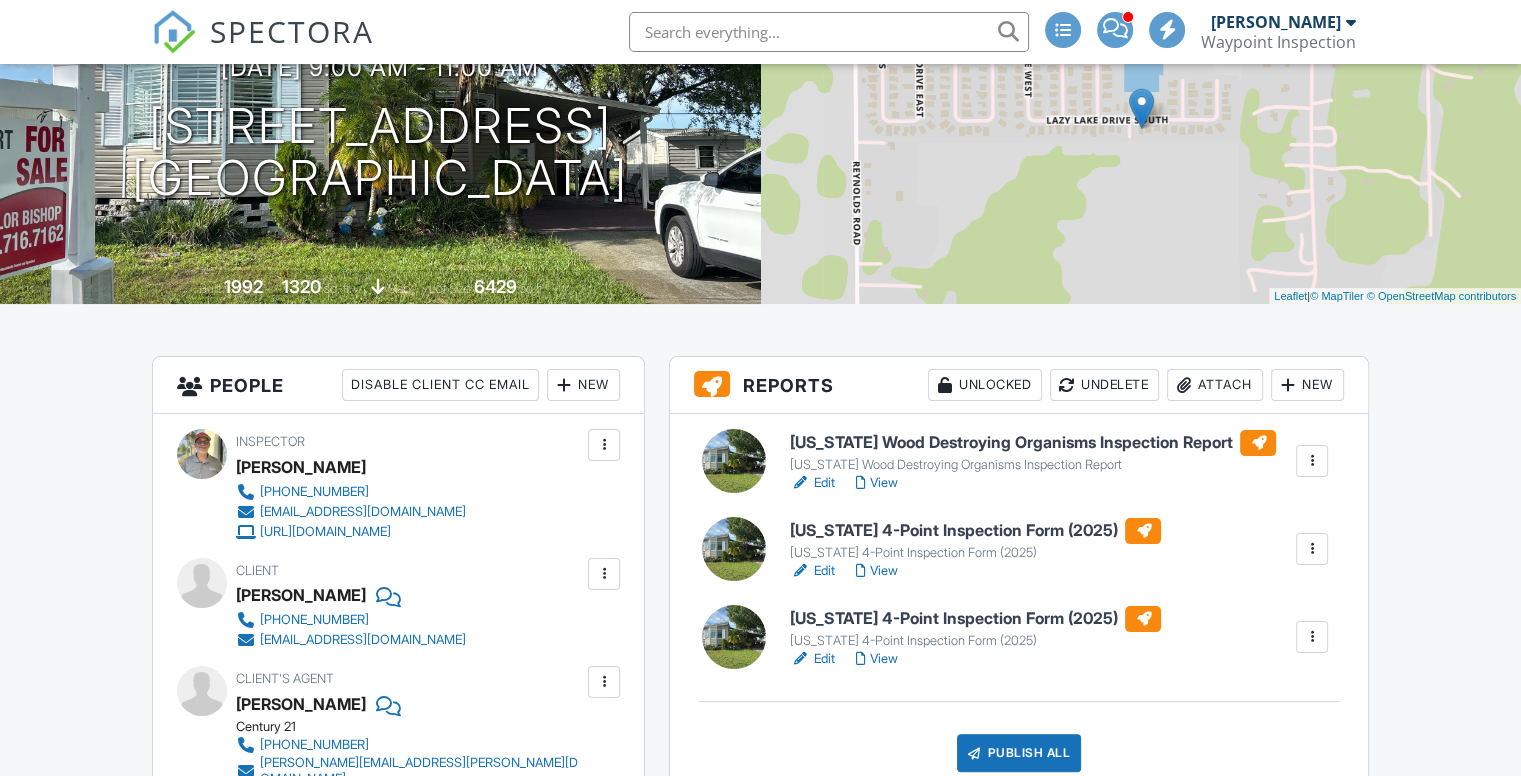 scroll, scrollTop: 300, scrollLeft: 0, axis: vertical 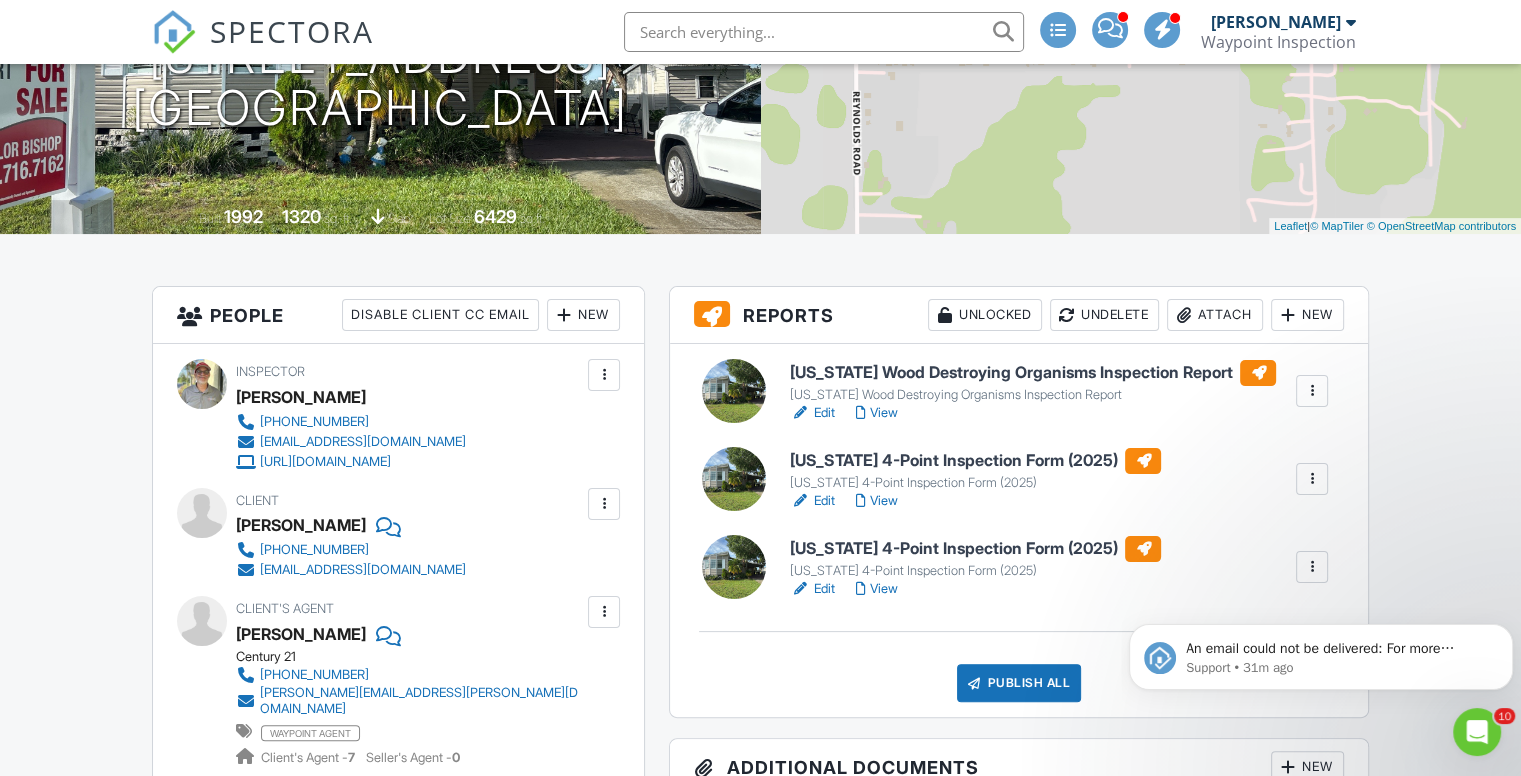 click on "View" at bounding box center [876, 501] 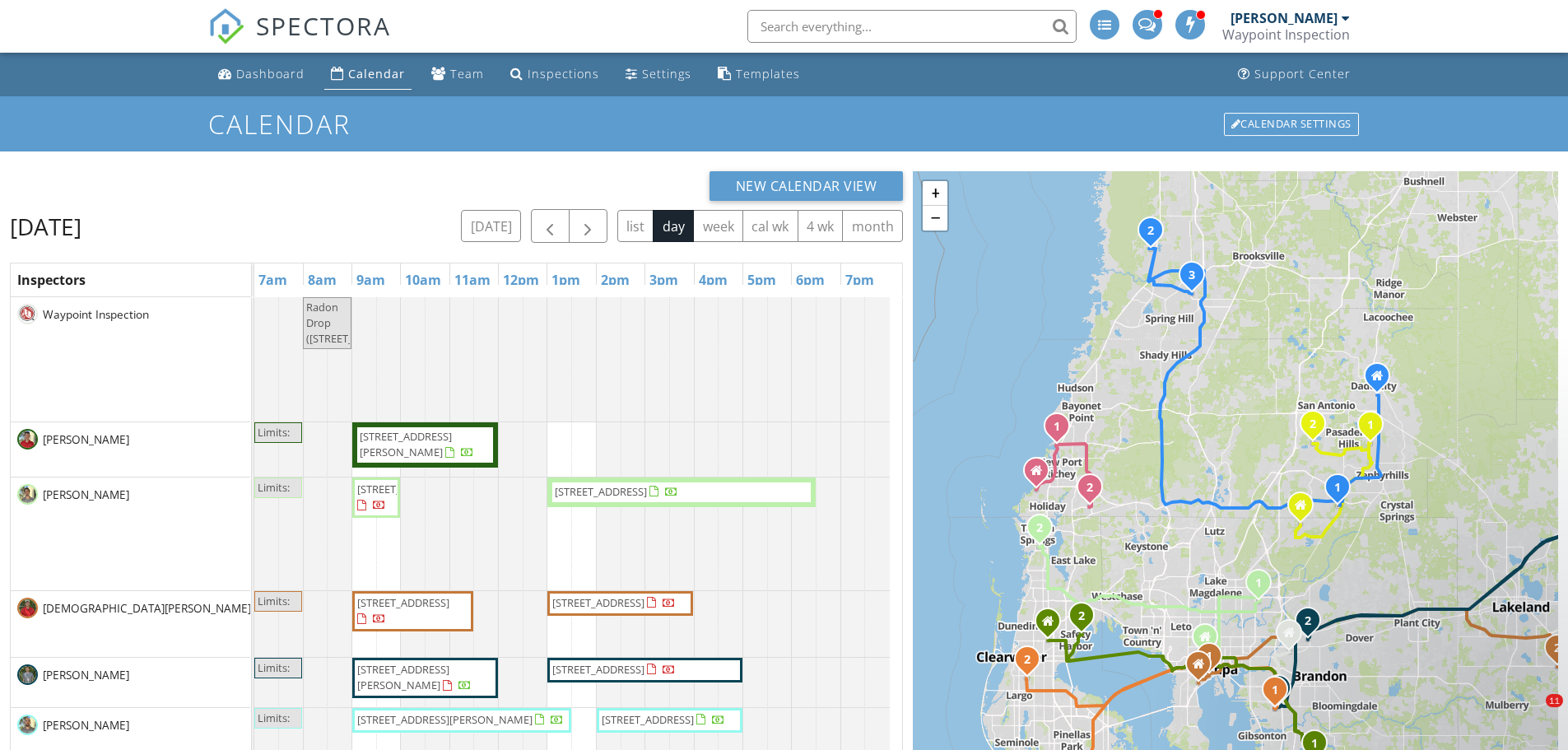 scroll, scrollTop: 171, scrollLeft: 0, axis: vertical 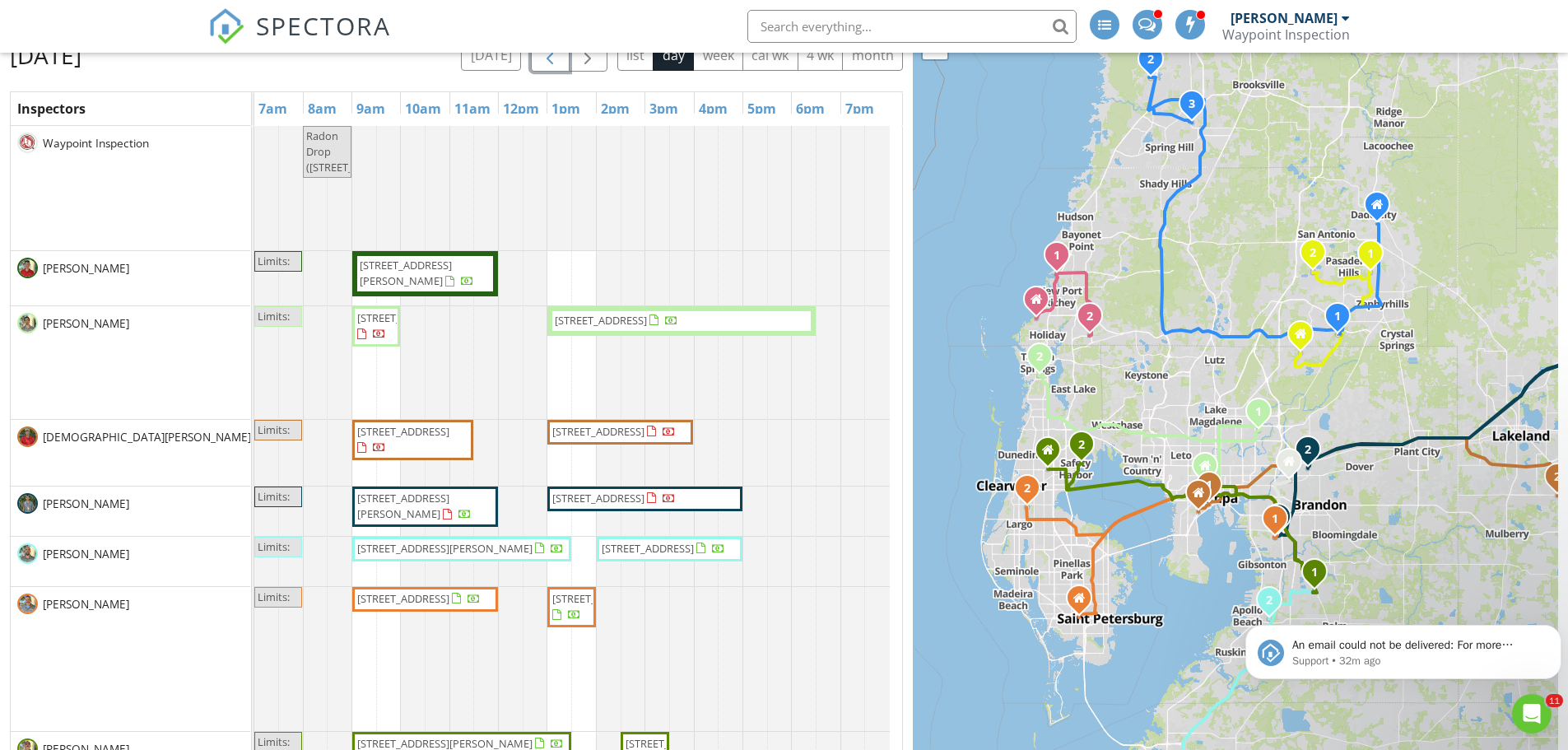click at bounding box center (550, 55) 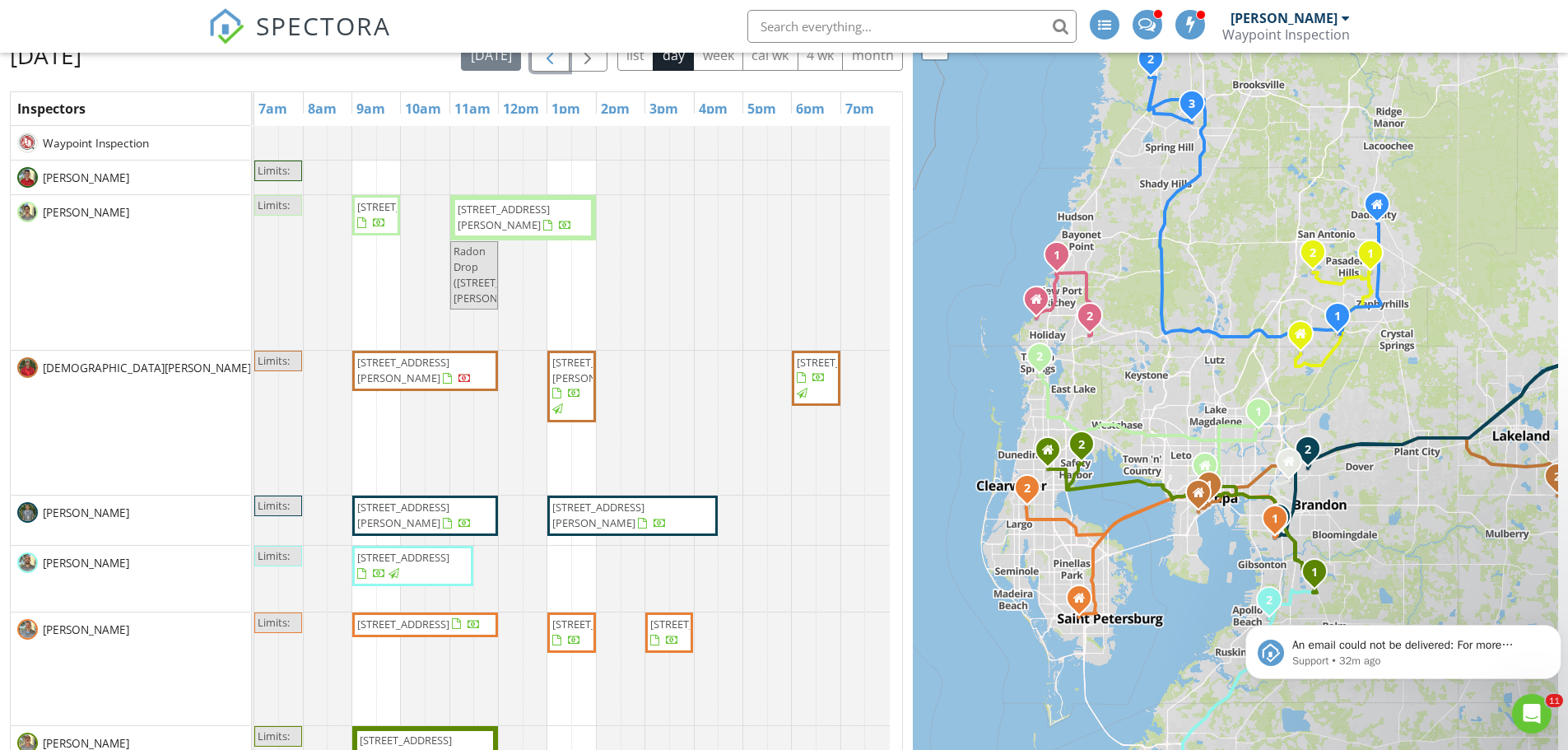 scroll, scrollTop: 288, scrollLeft: 0, axis: vertical 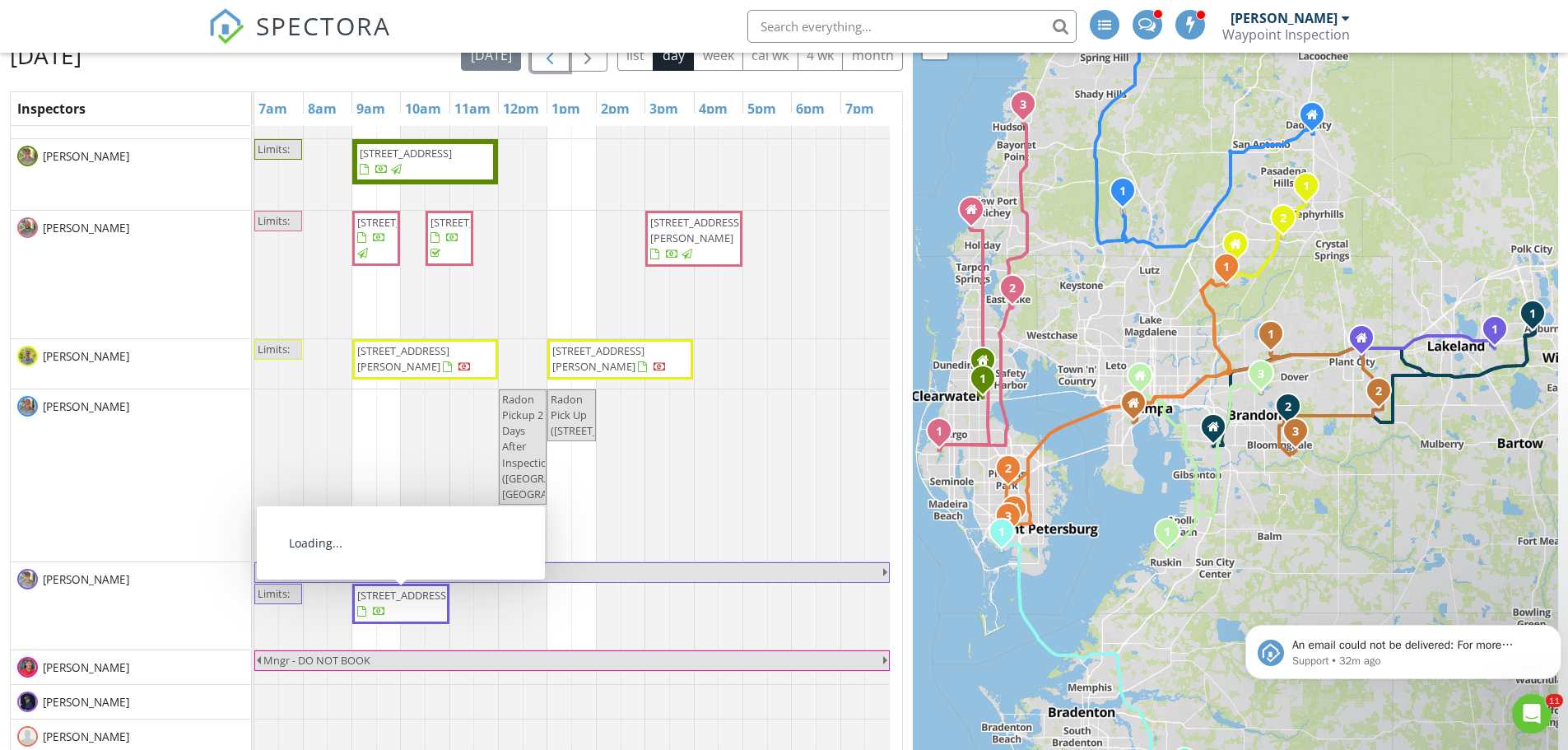 click on "3615 S Lazy Lake Dr, Lakeland 33801" at bounding box center (403, 595) 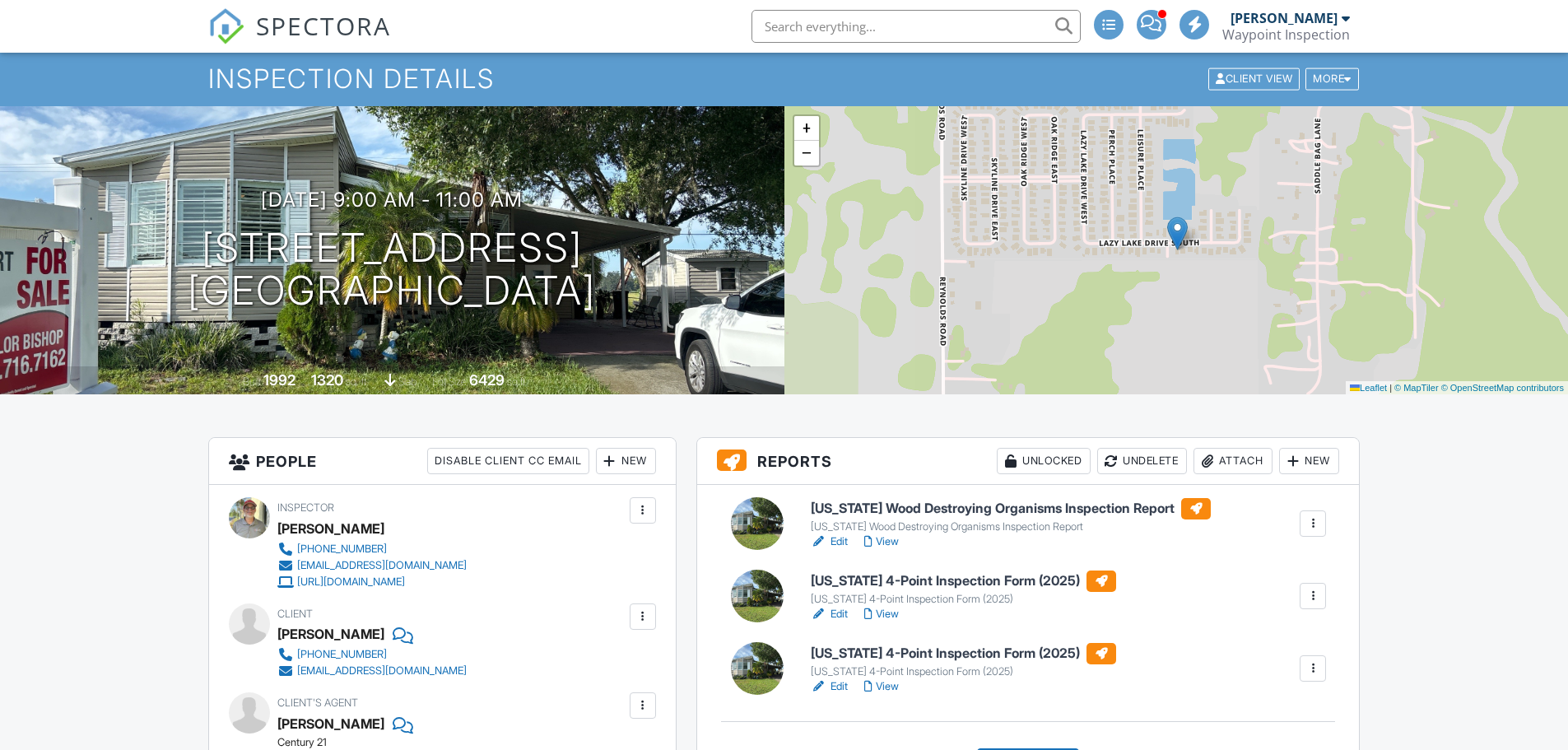 scroll, scrollTop: 82, scrollLeft: 0, axis: vertical 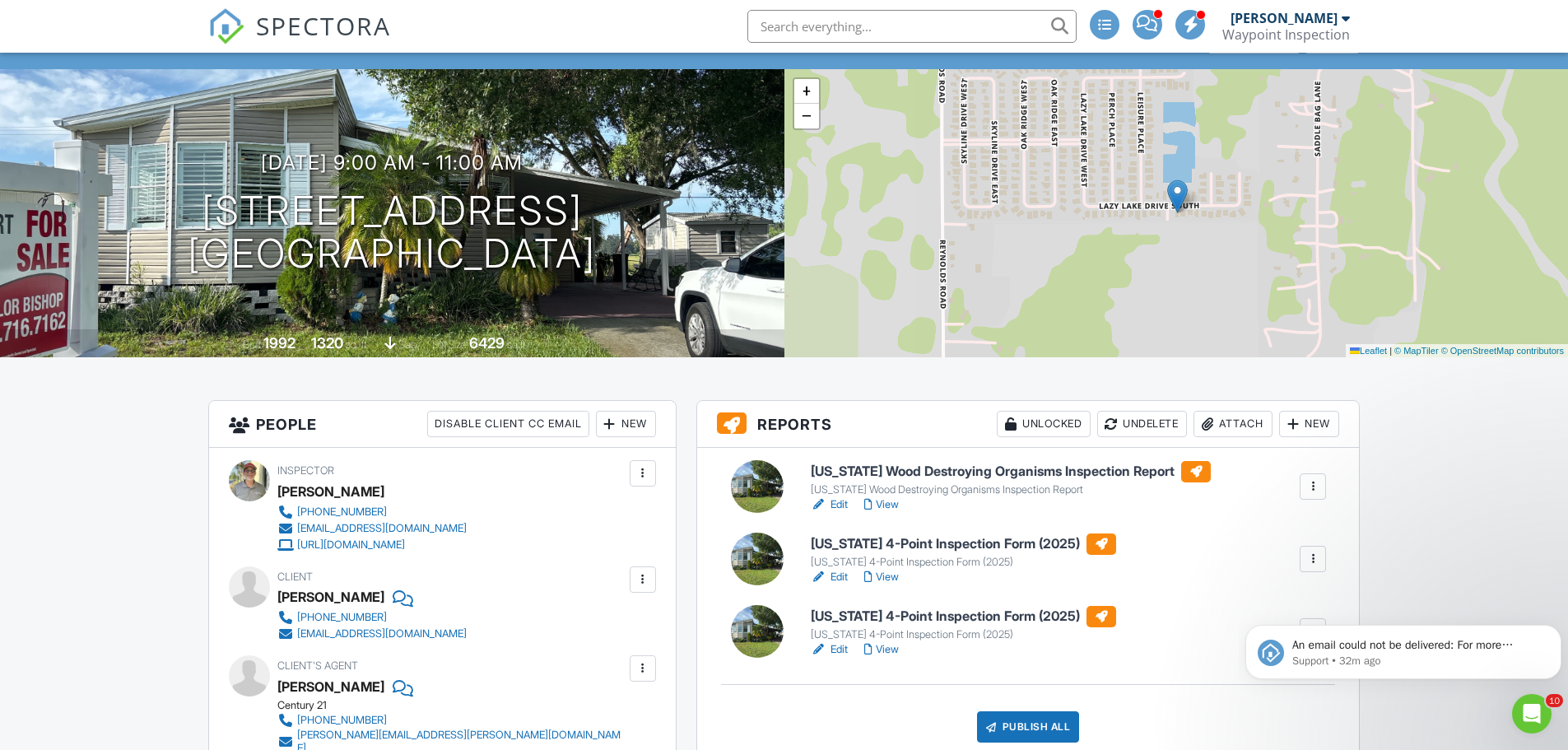 click on "View" at bounding box center [882, 650] 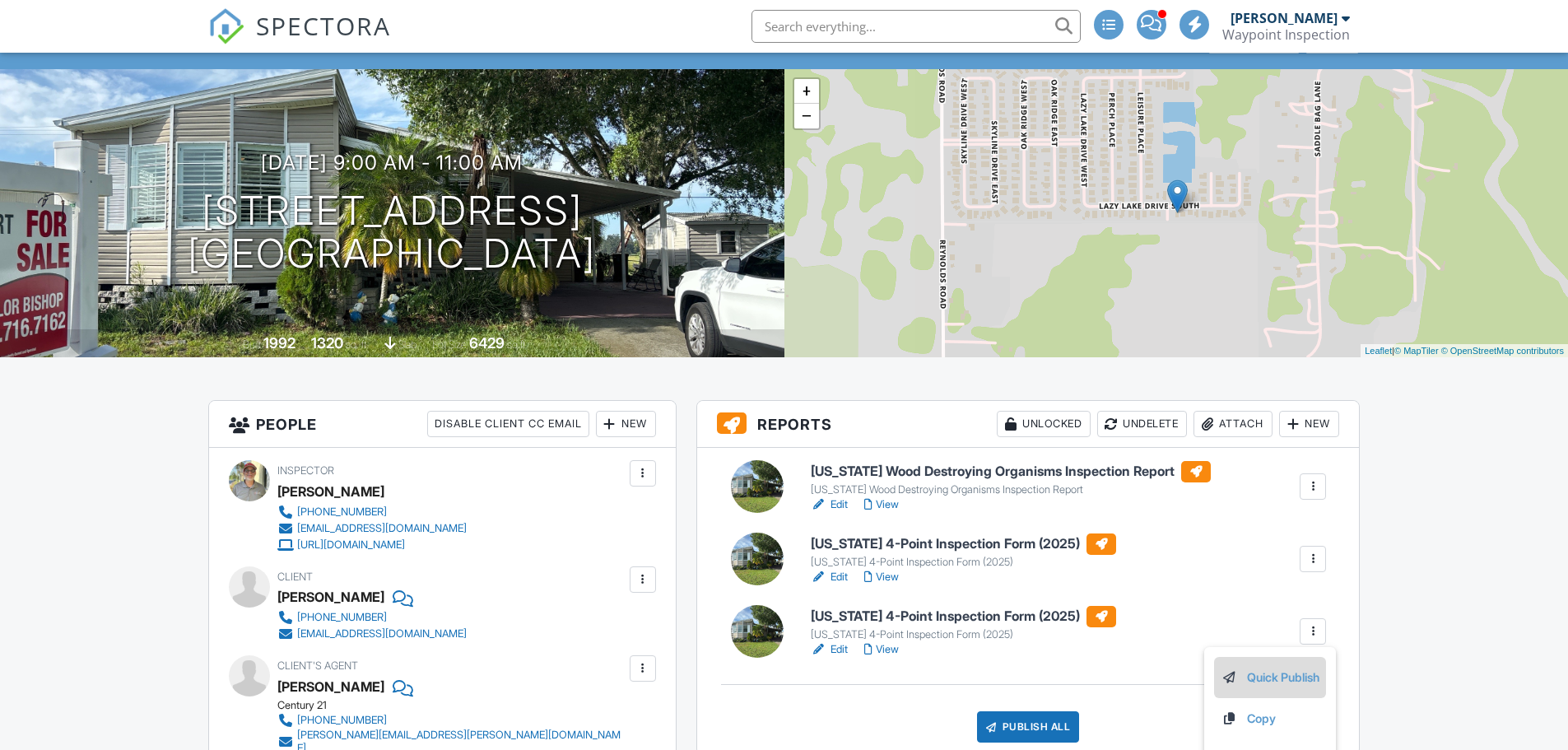 scroll, scrollTop: 82, scrollLeft: 0, axis: vertical 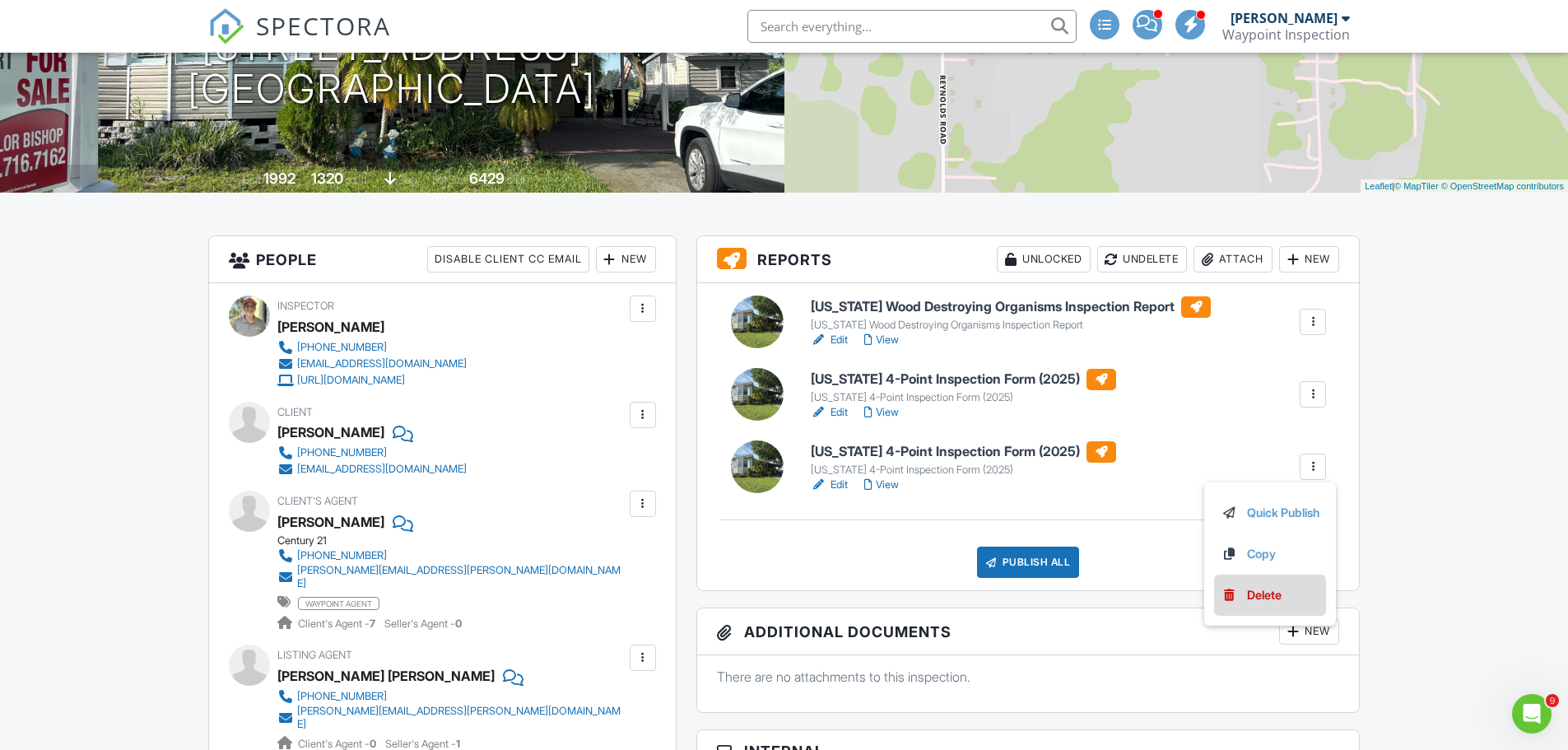 click on "Delete" at bounding box center (1264, 595) 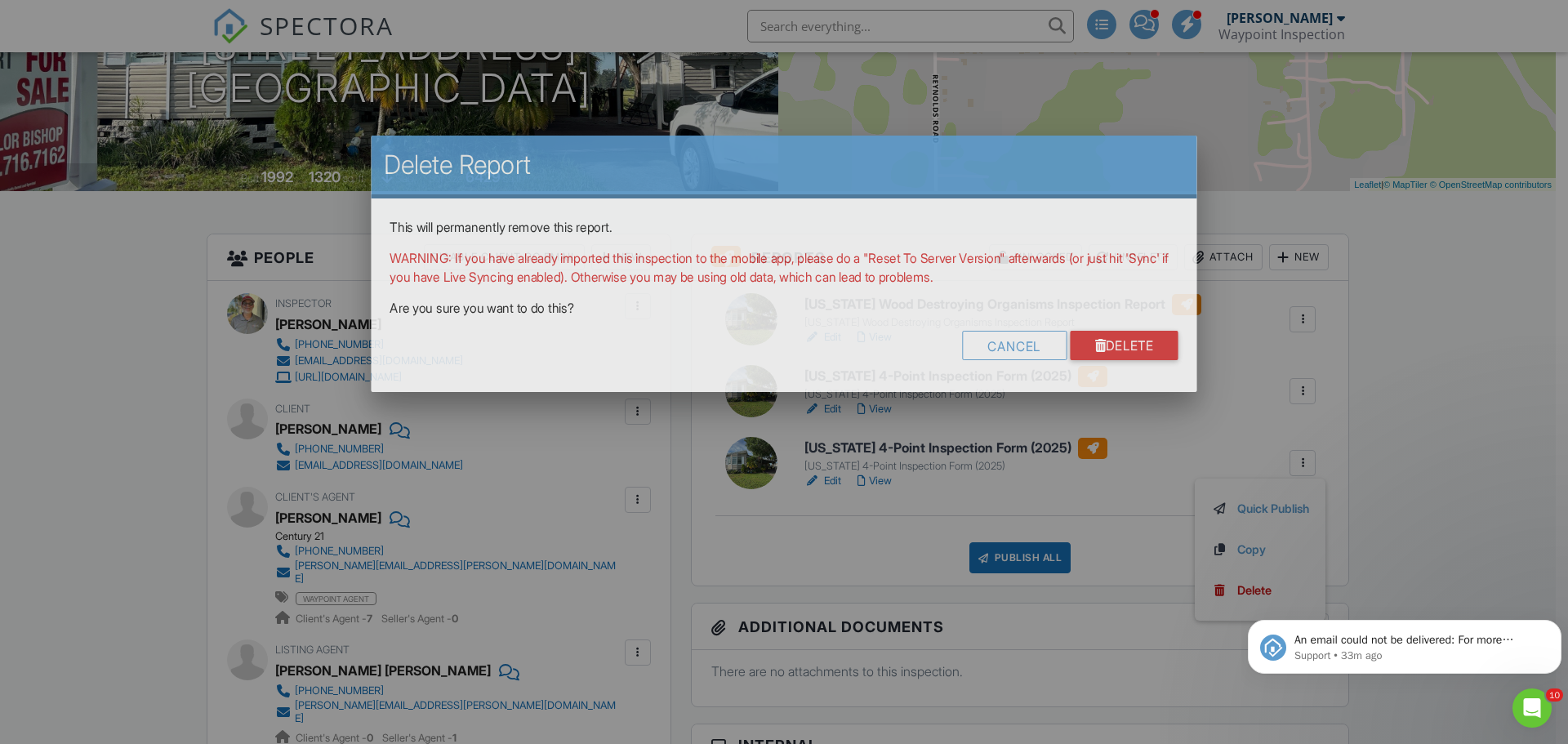 scroll, scrollTop: 0, scrollLeft: 0, axis: both 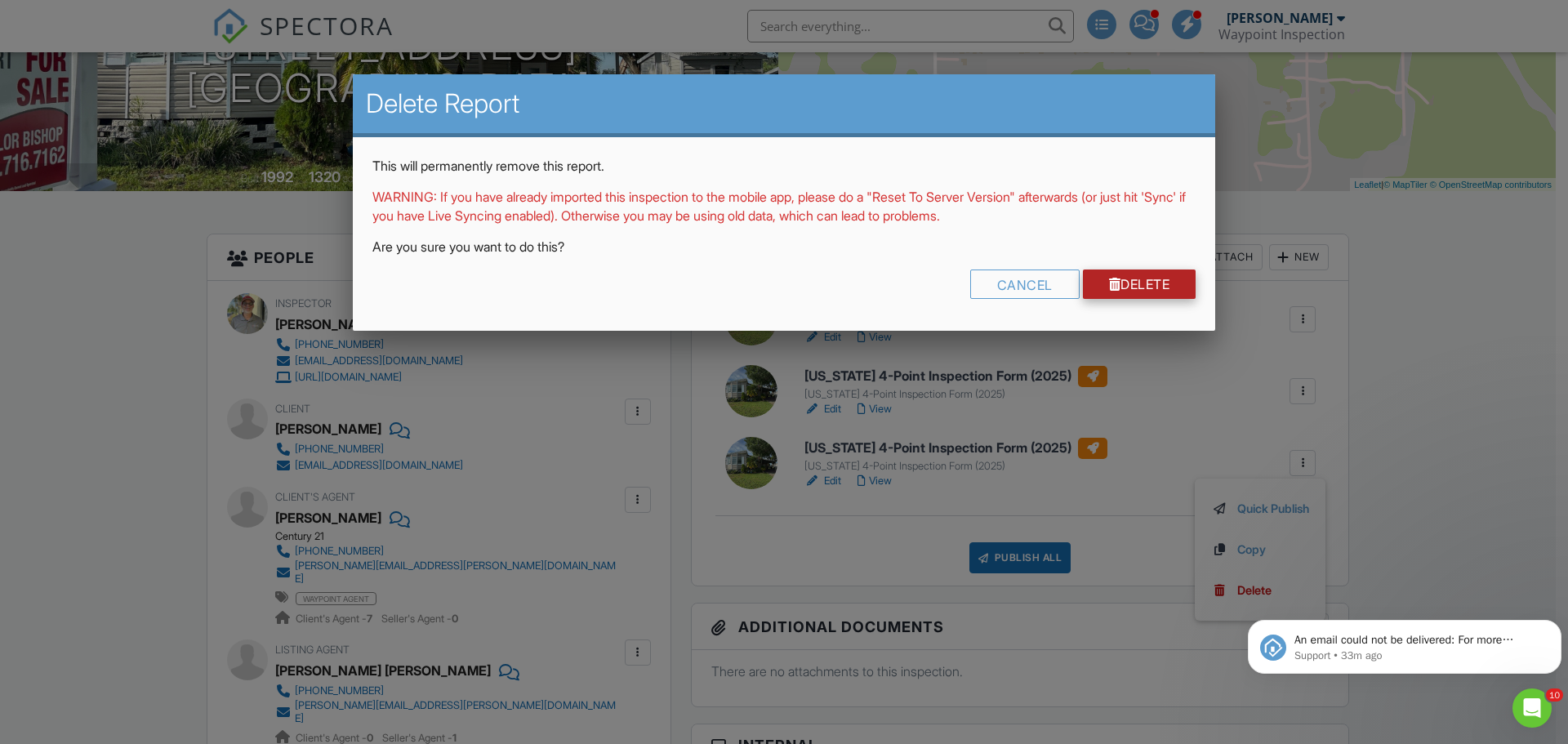 click on "Delete" at bounding box center [1139, 284] 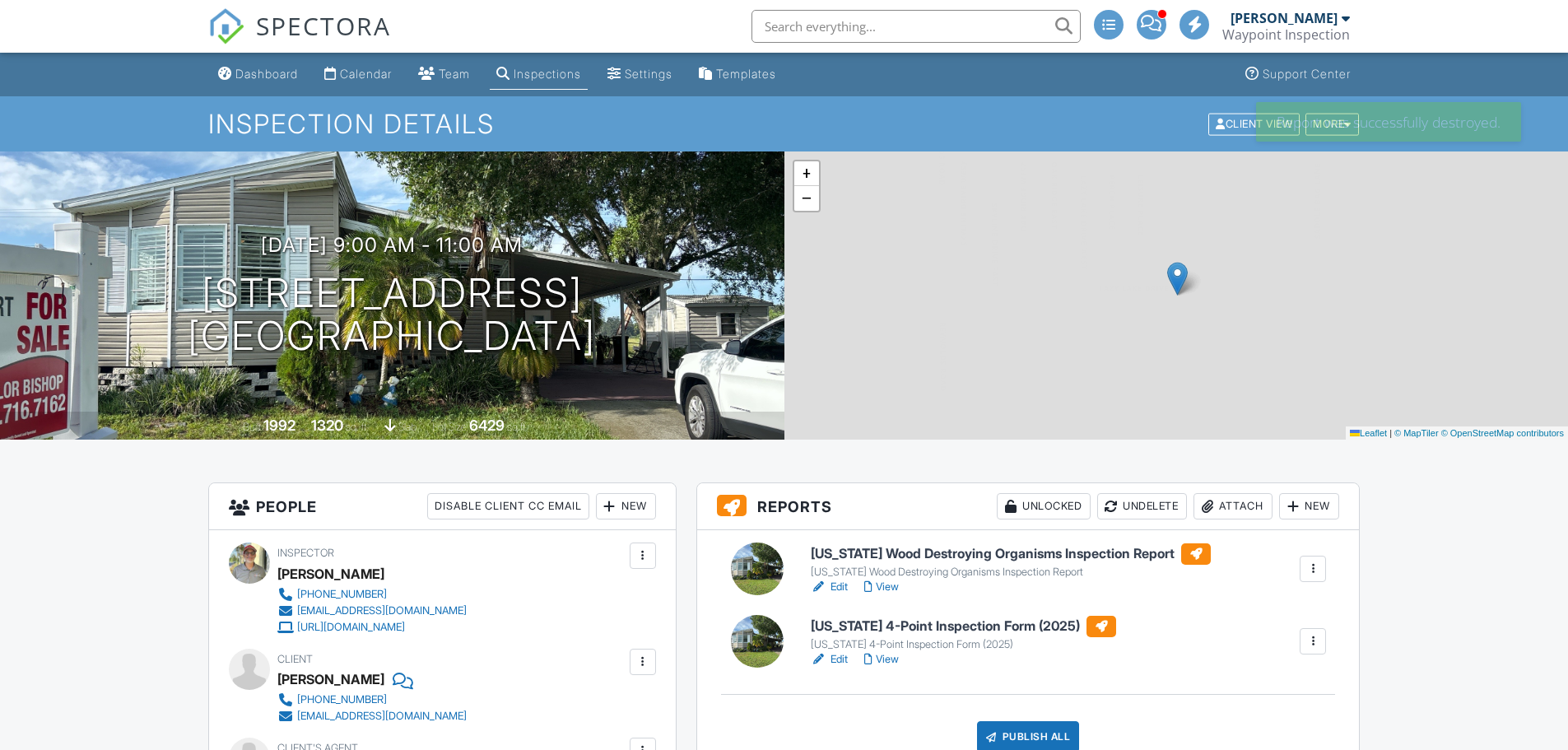 scroll, scrollTop: 0, scrollLeft: 0, axis: both 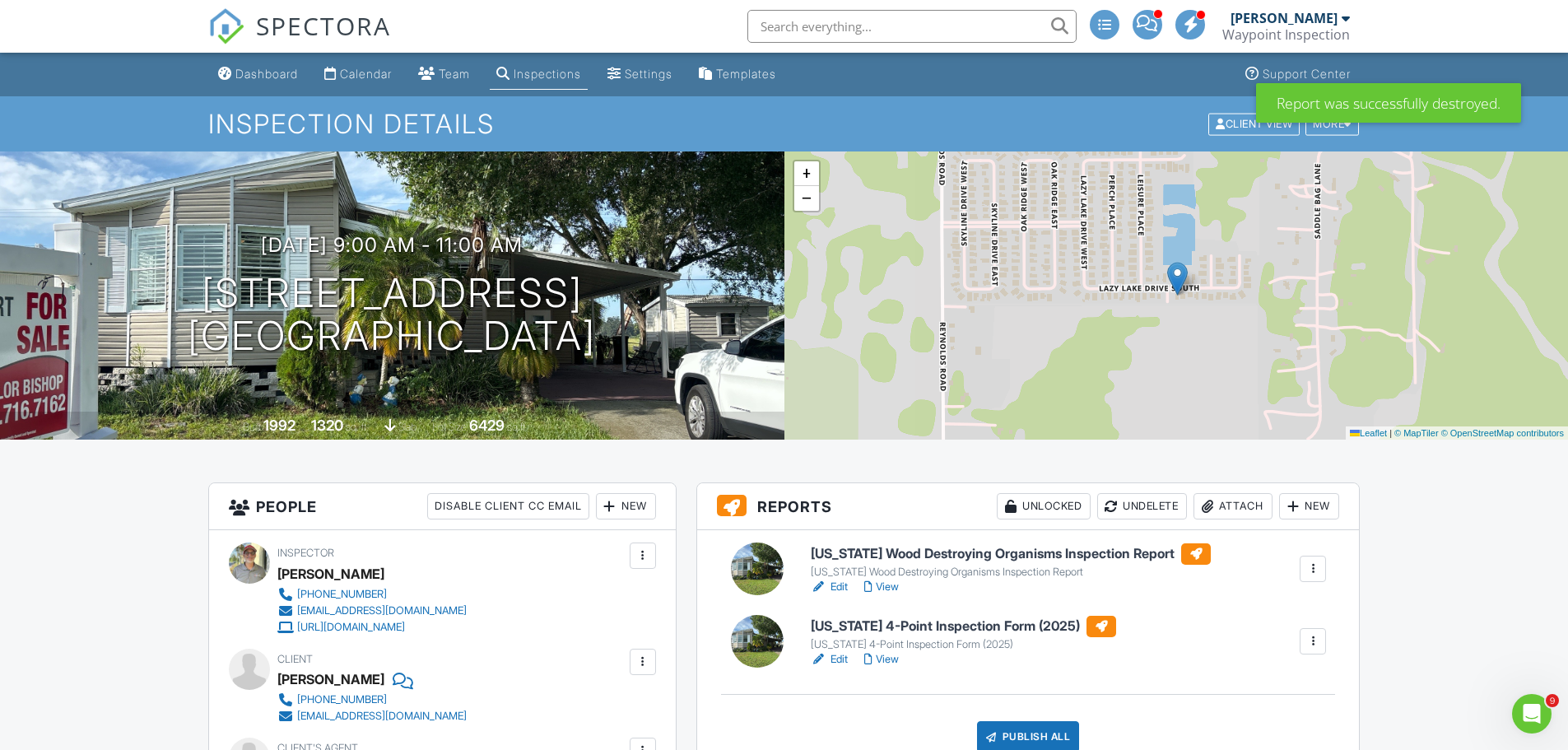 click on "Edit" at bounding box center [829, 659] 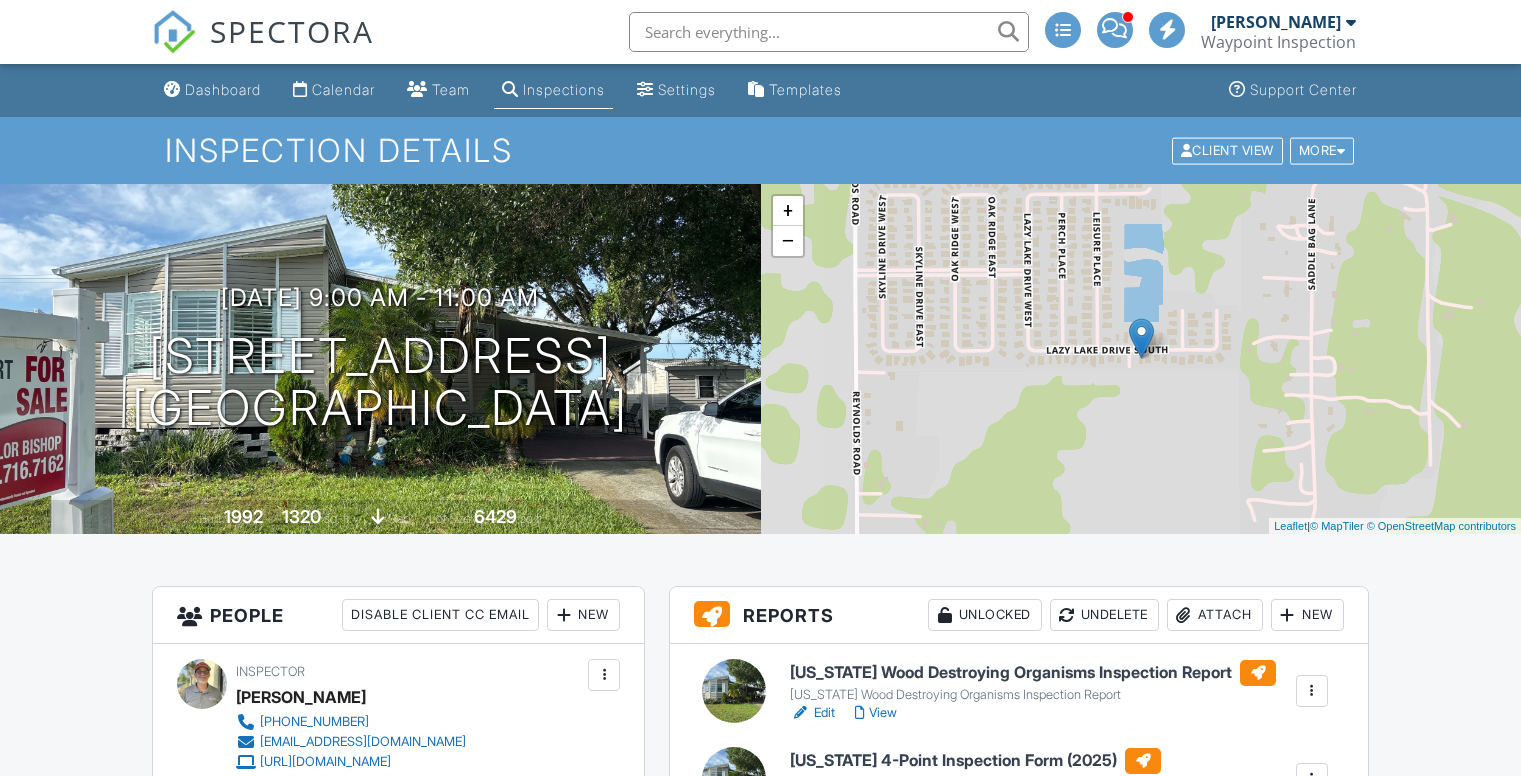 scroll, scrollTop: 0, scrollLeft: 0, axis: both 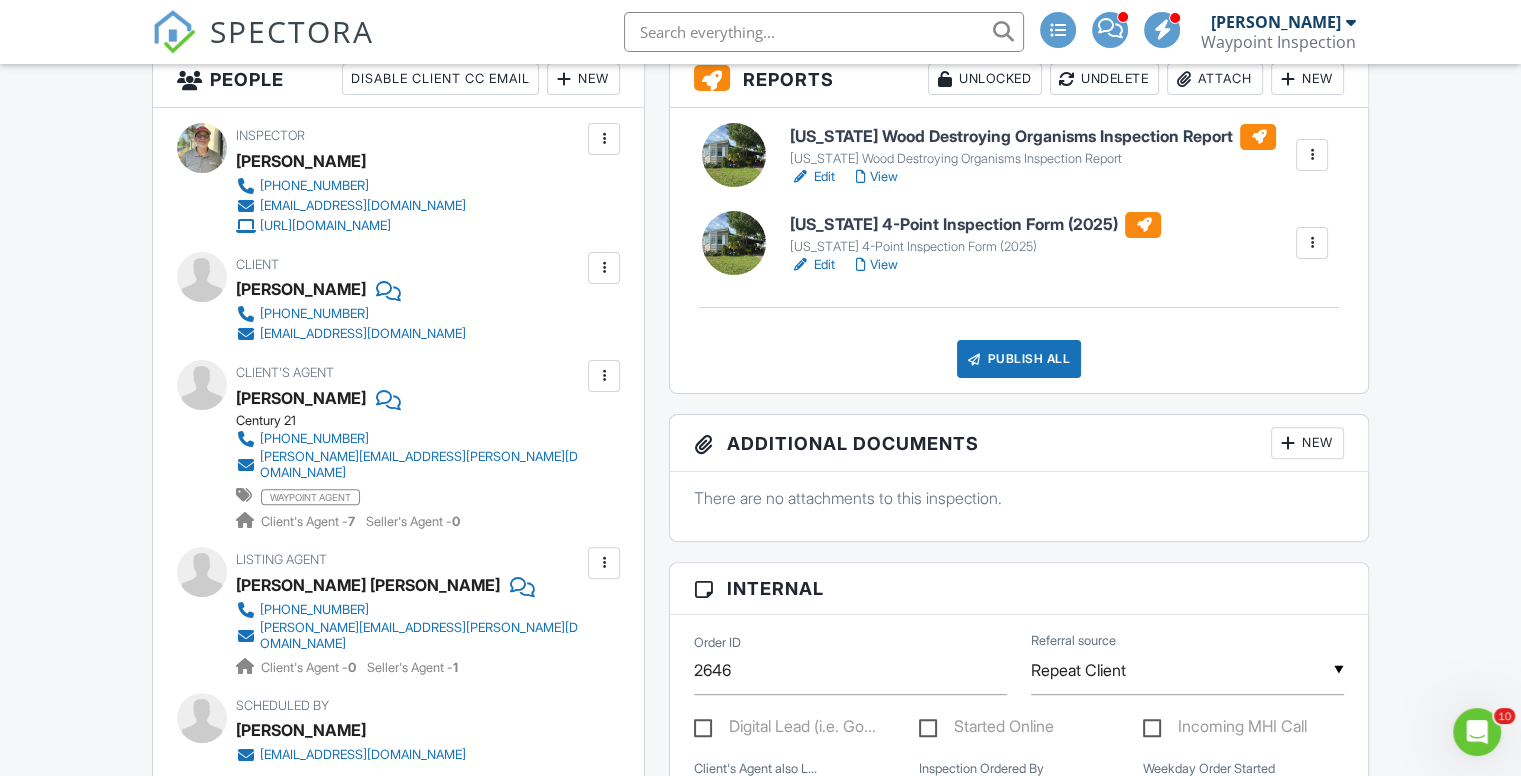 click on "View" at bounding box center (876, 265) 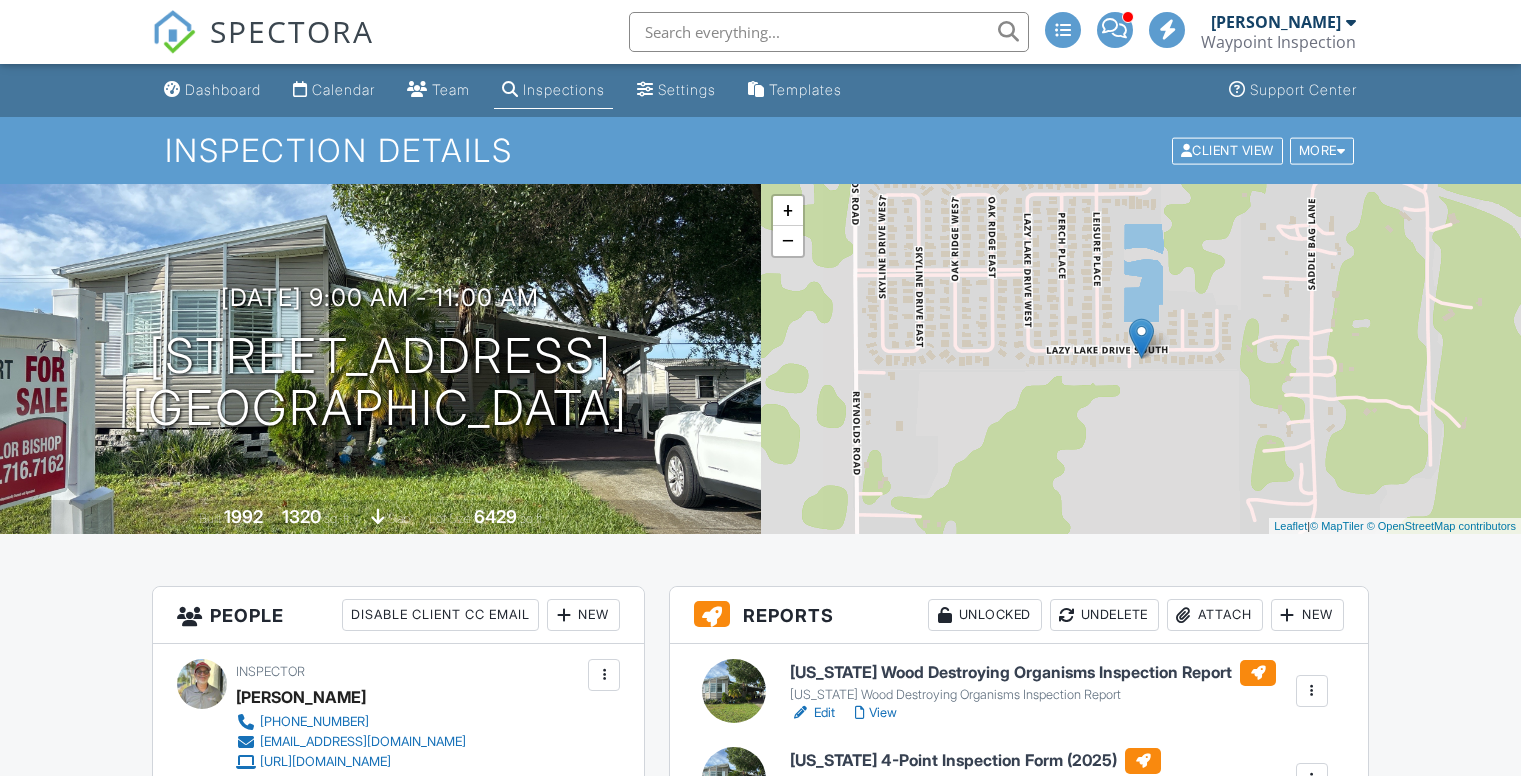 scroll, scrollTop: 0, scrollLeft: 0, axis: both 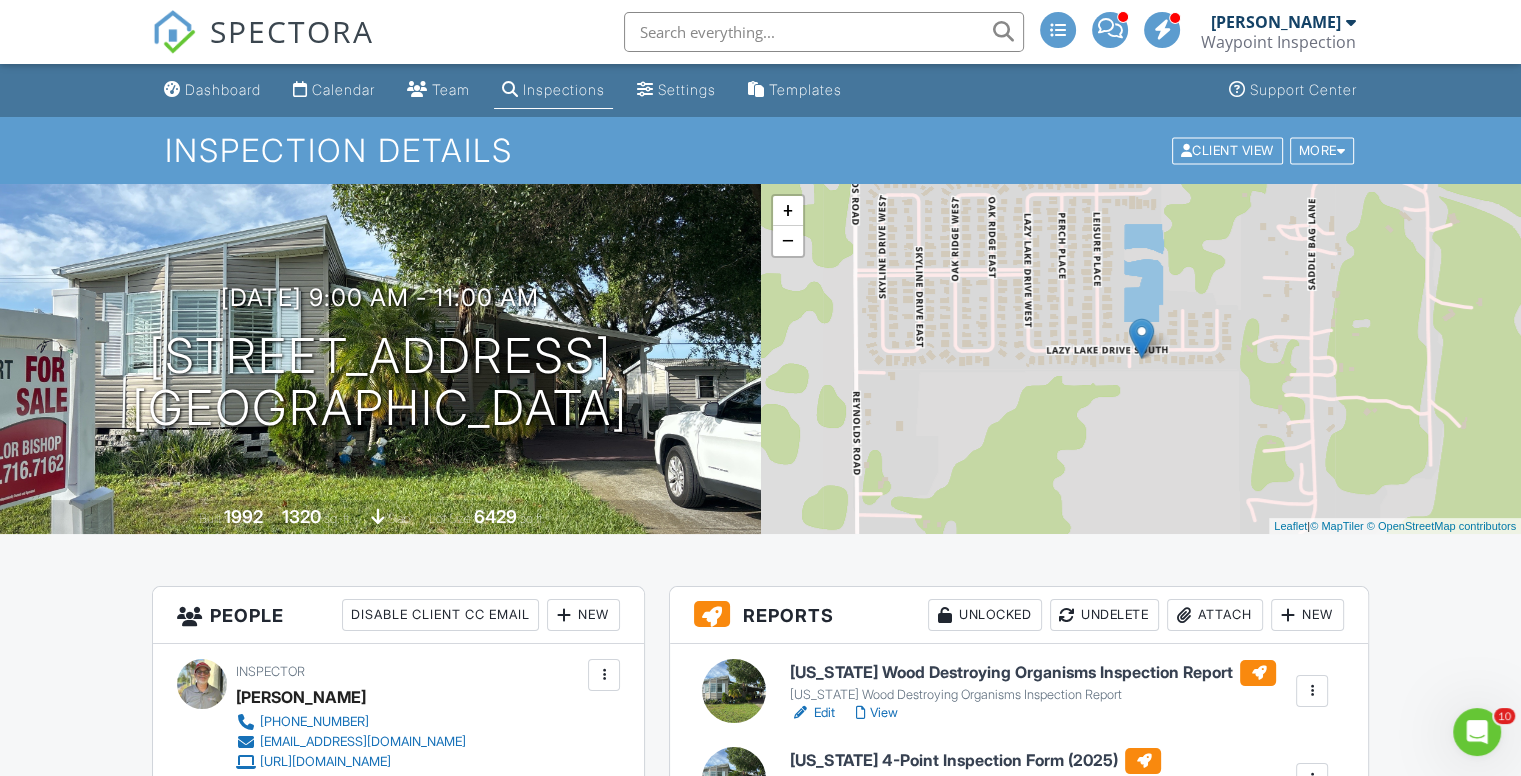 click on "Edit
View" at bounding box center (1033, 713) 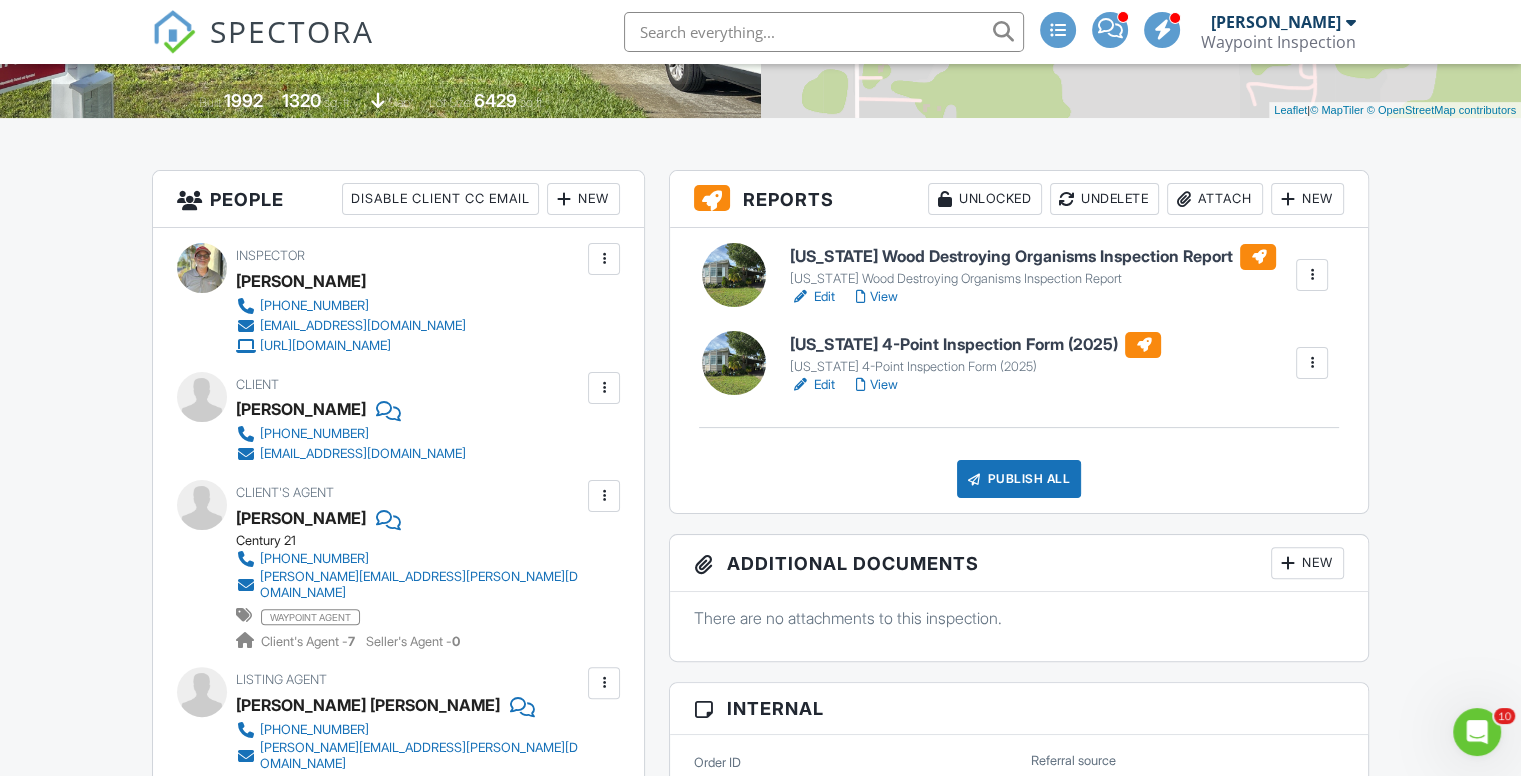scroll, scrollTop: 433, scrollLeft: 0, axis: vertical 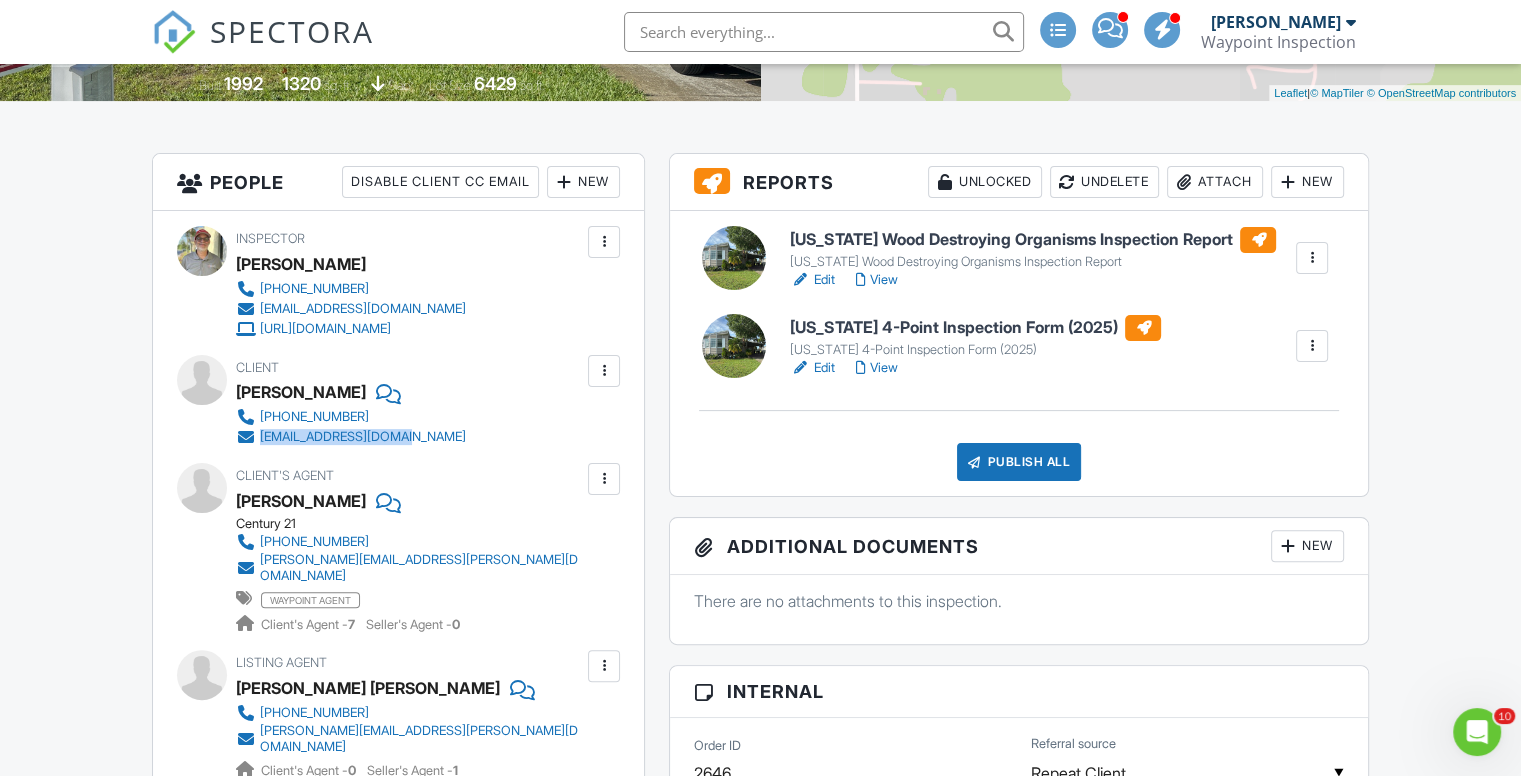 drag, startPoint x: 420, startPoint y: 434, endPoint x: 257, endPoint y: 444, distance: 163.30646 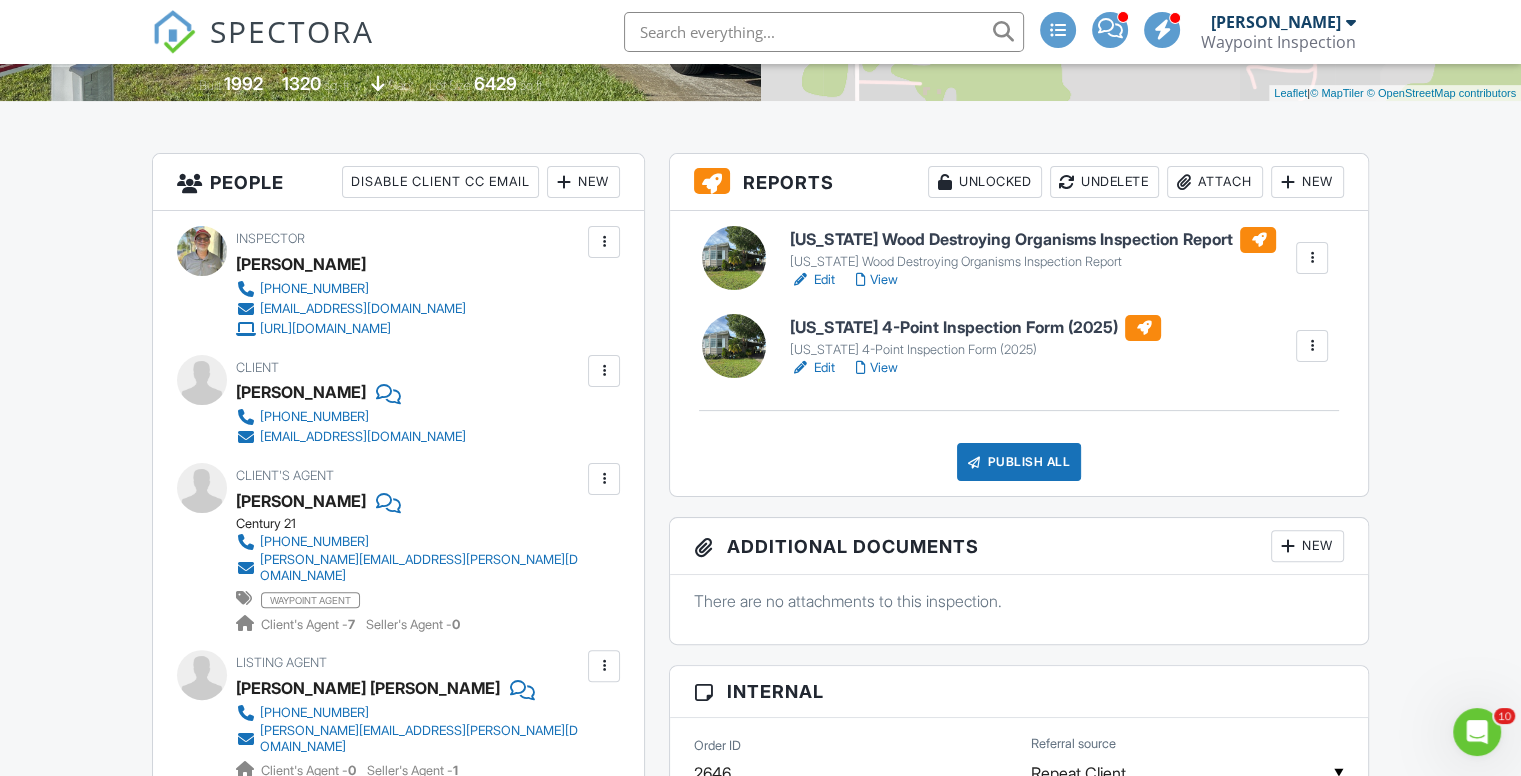 click on "Century 21" at bounding box center [417, 524] 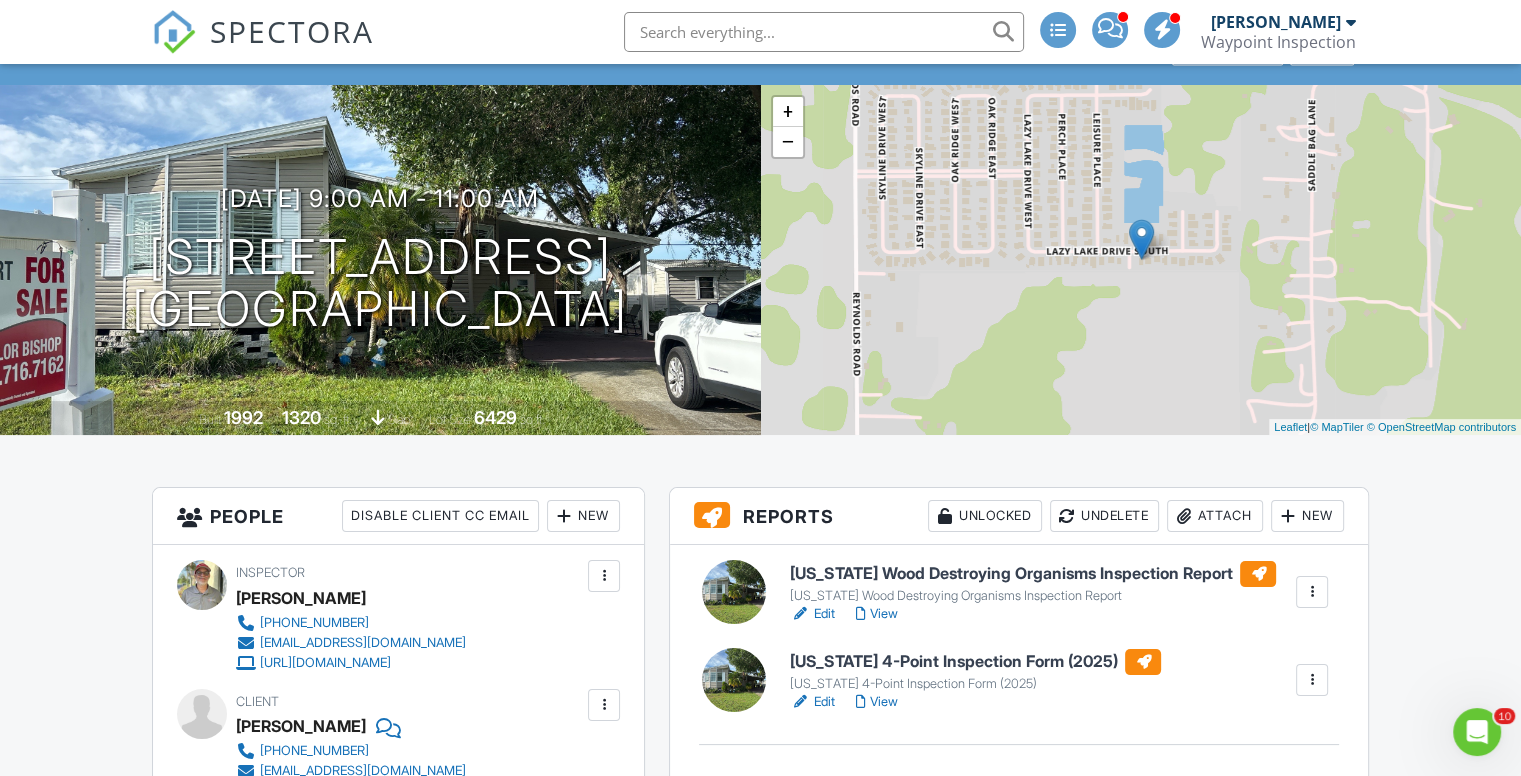 scroll, scrollTop: 64, scrollLeft: 0, axis: vertical 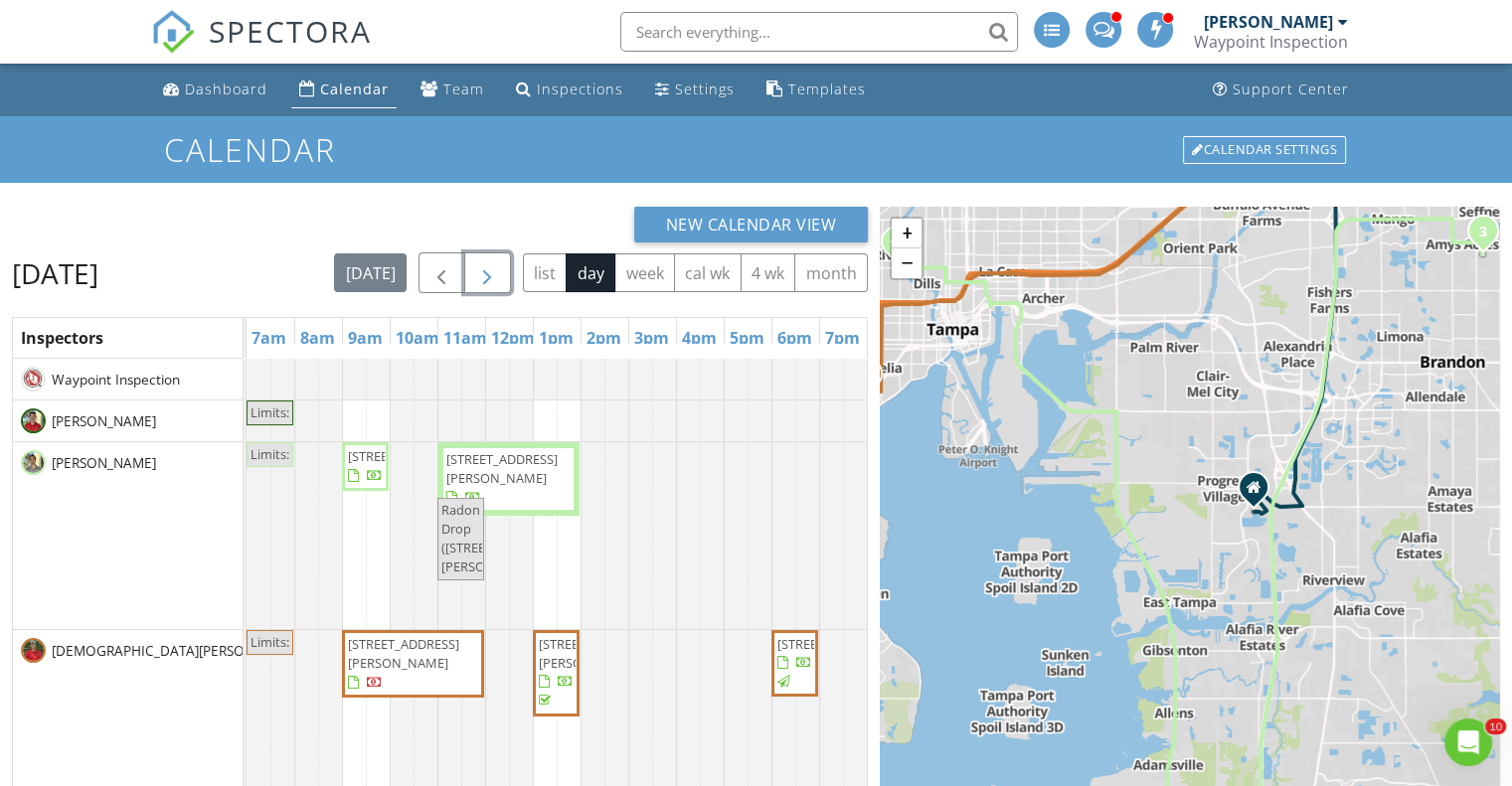 click at bounding box center (487, 273) 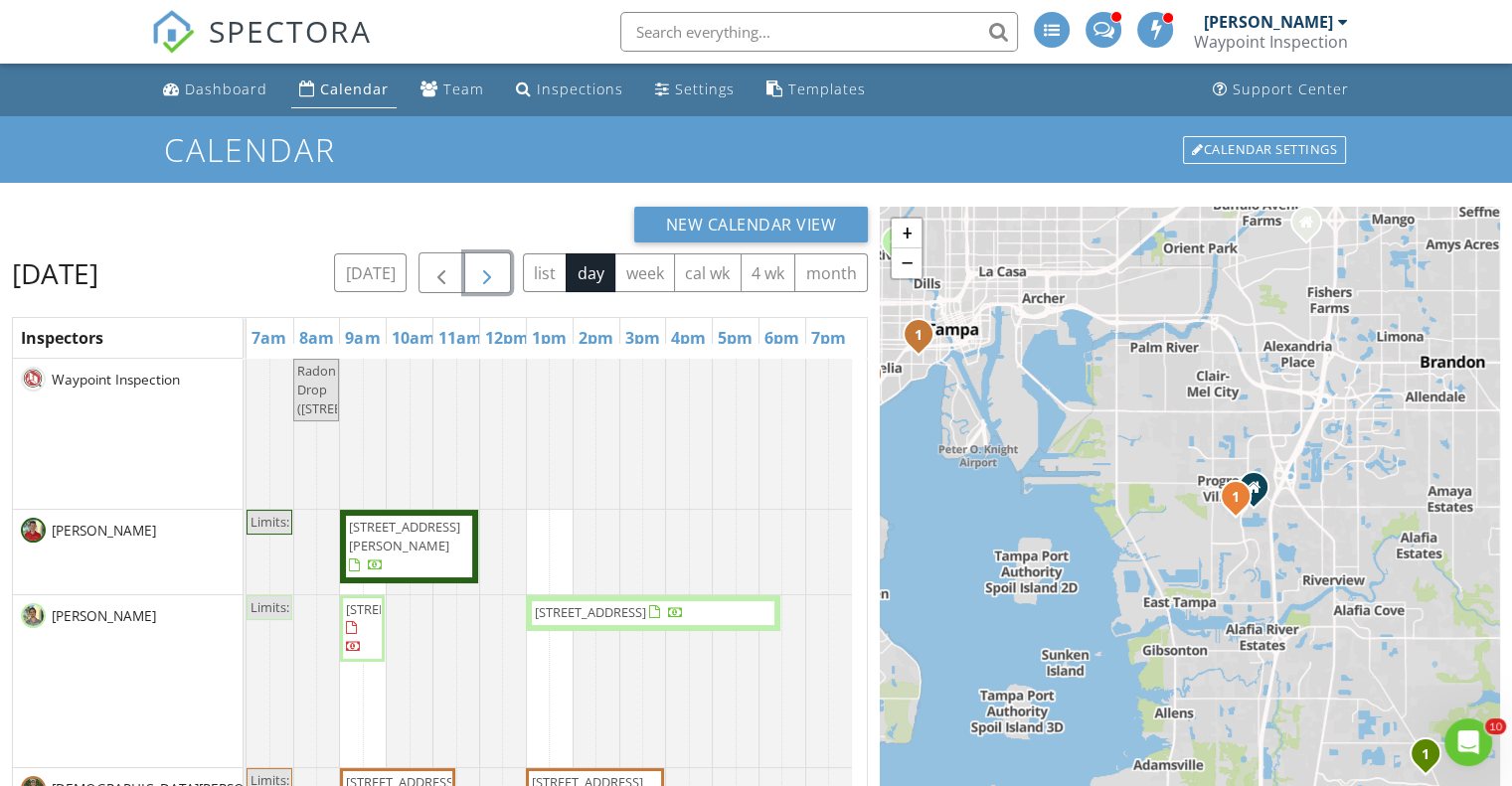 scroll, scrollTop: 140, scrollLeft: 0, axis: vertical 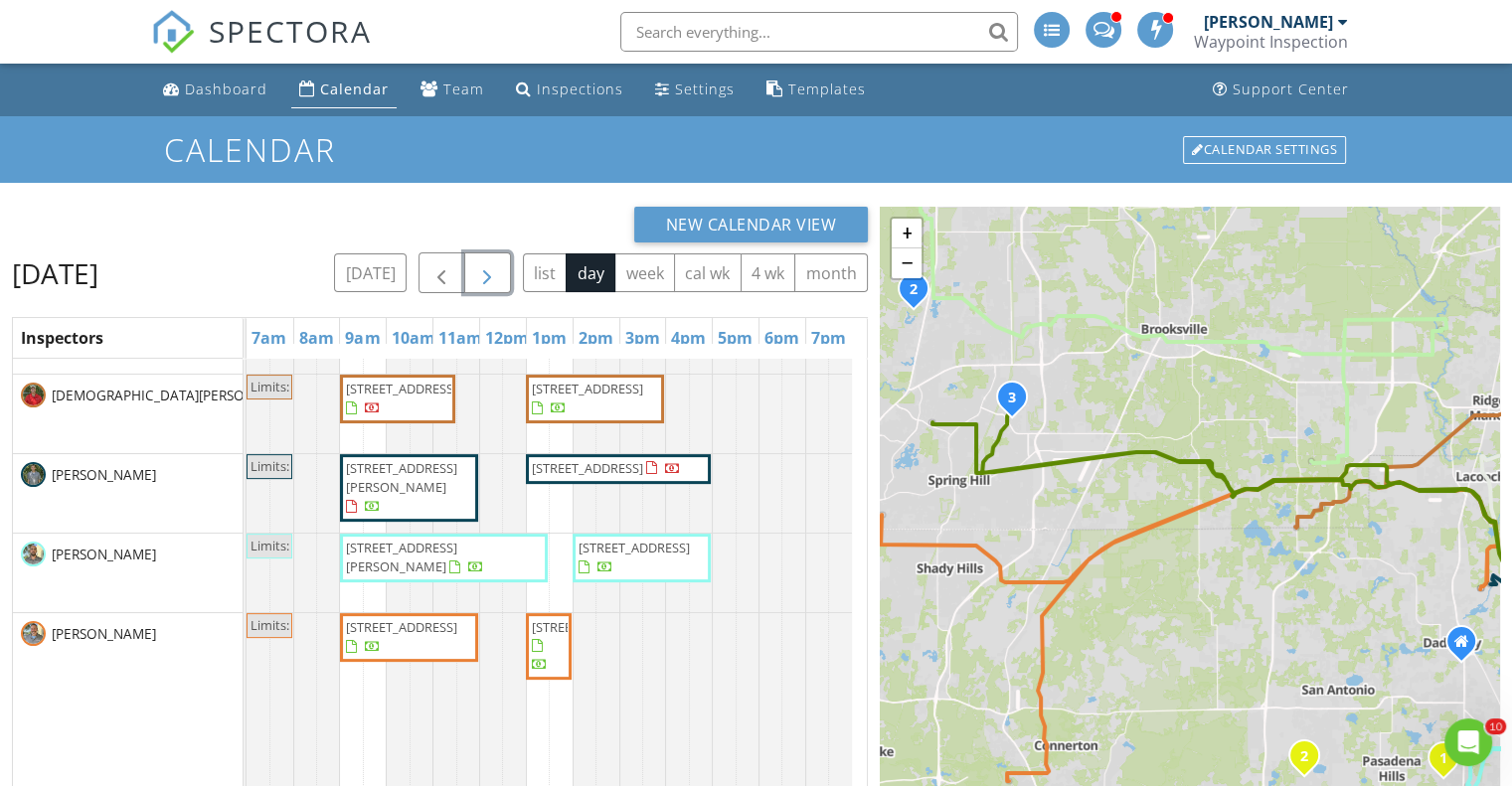 click on "11818 Gilmerton Dr, Riverview 33579" at bounding box center [402, 556] 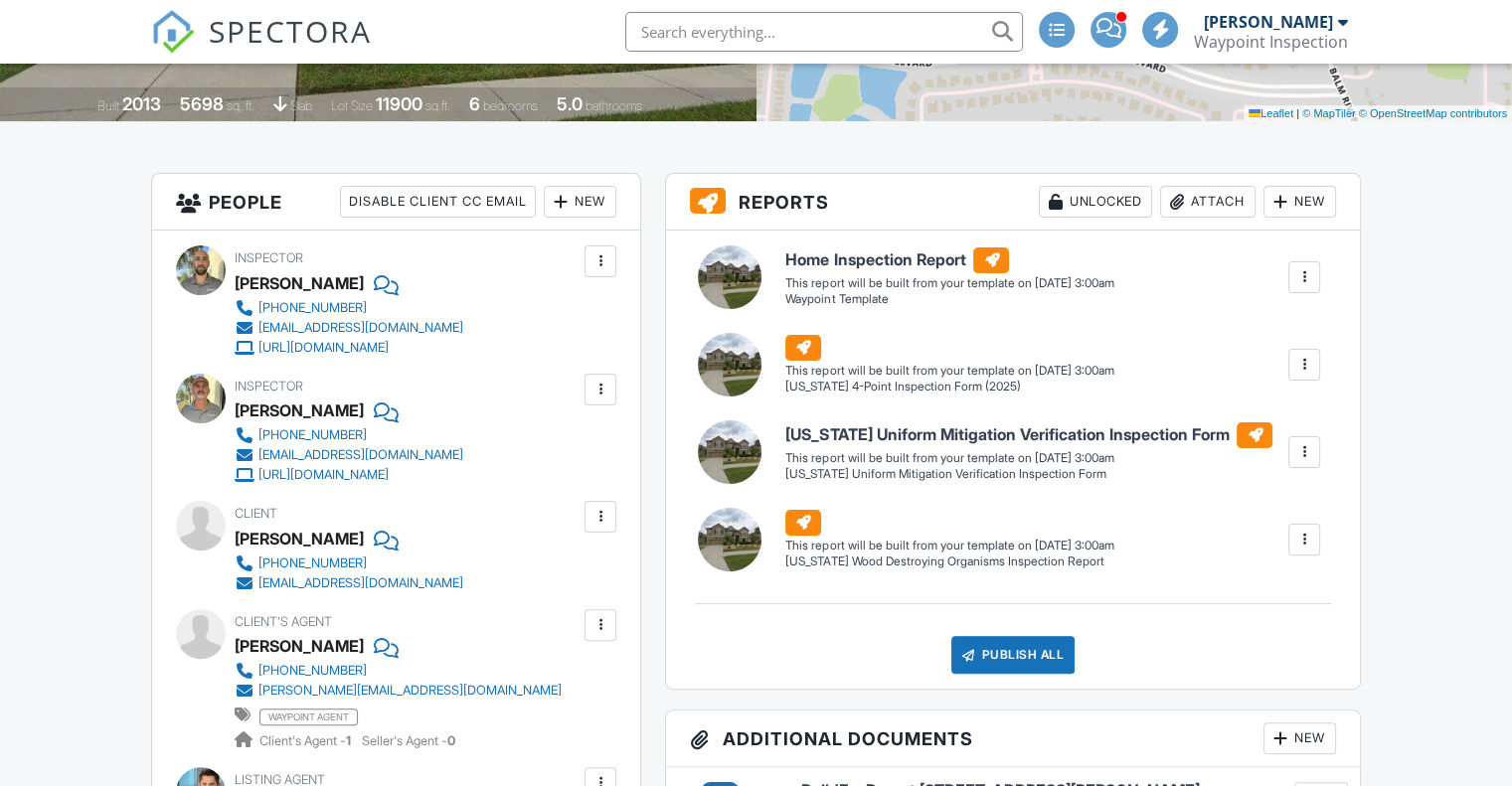 scroll, scrollTop: 409, scrollLeft: 0, axis: vertical 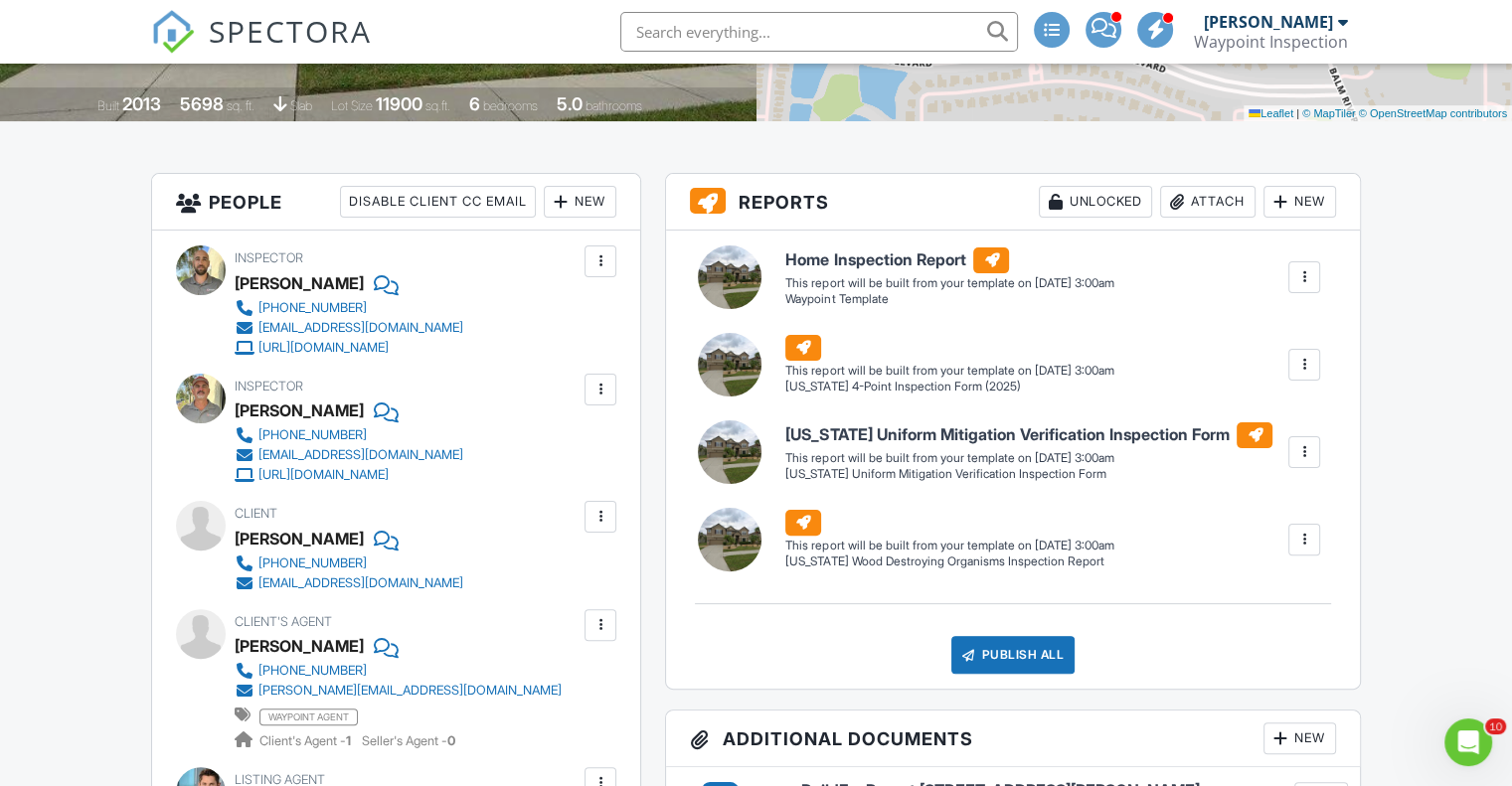 click at bounding box center [600, 261] 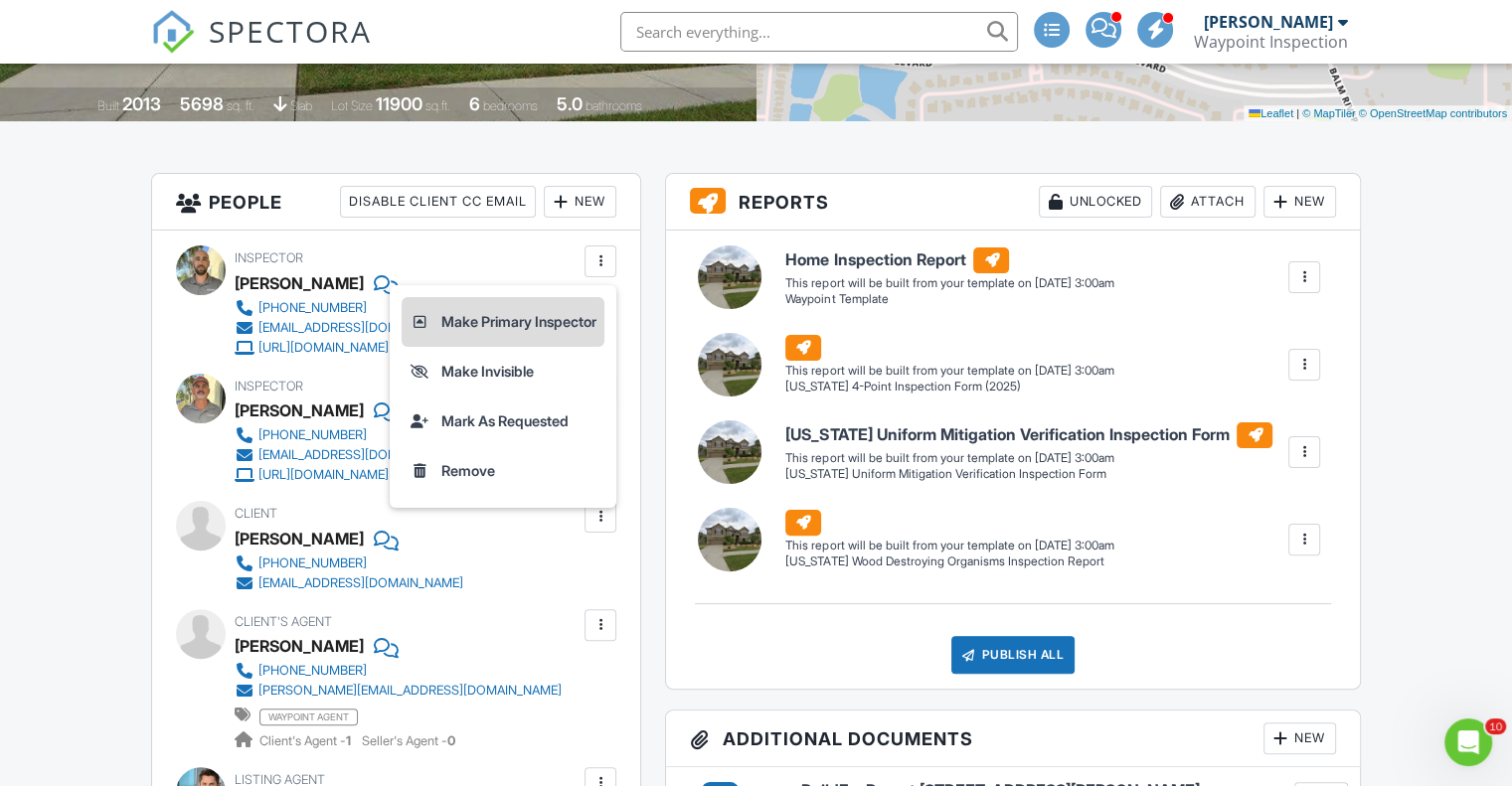 click on "Make Primary Inspector" at bounding box center (503, 322) 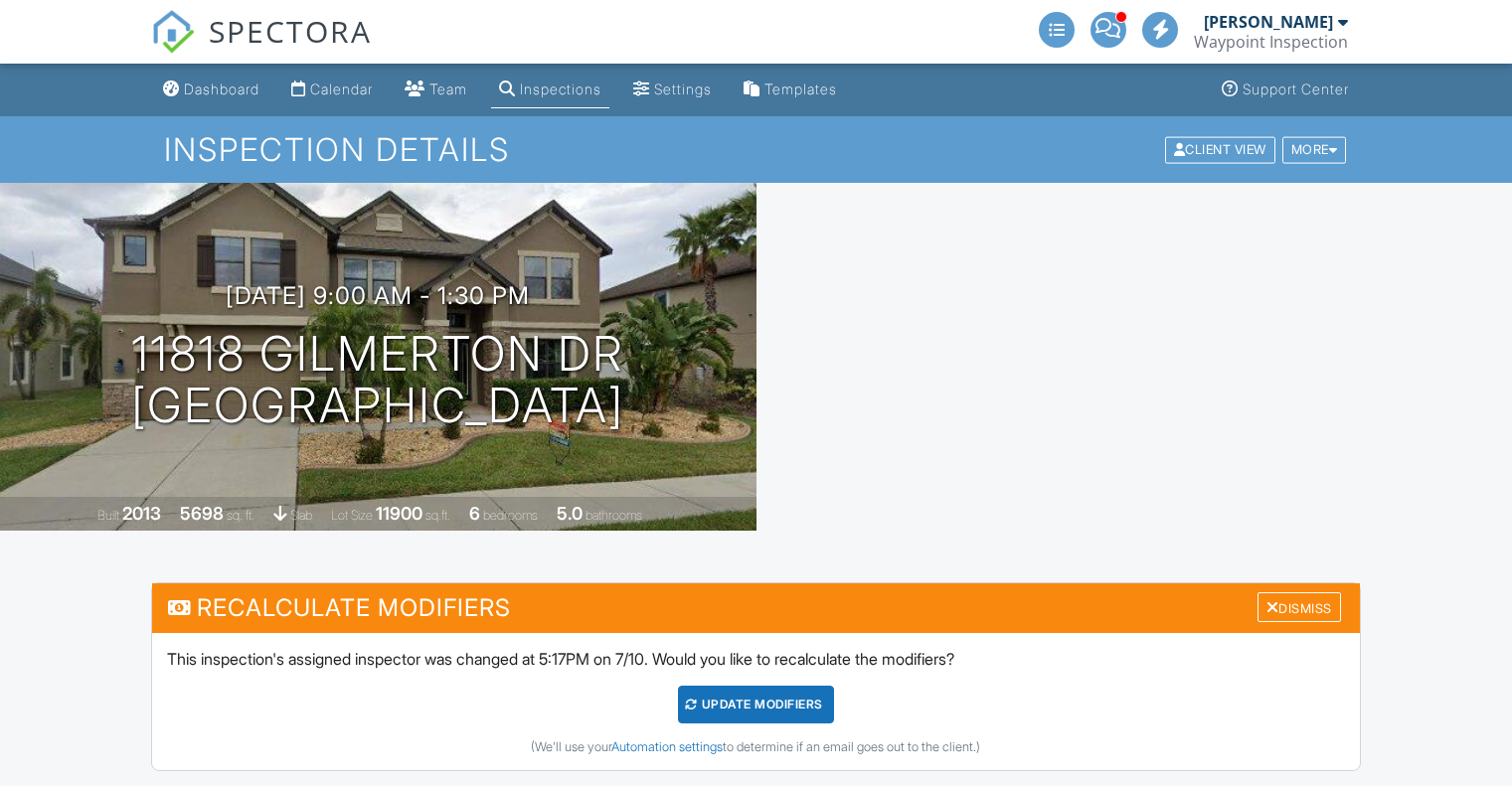 scroll, scrollTop: 0, scrollLeft: 0, axis: both 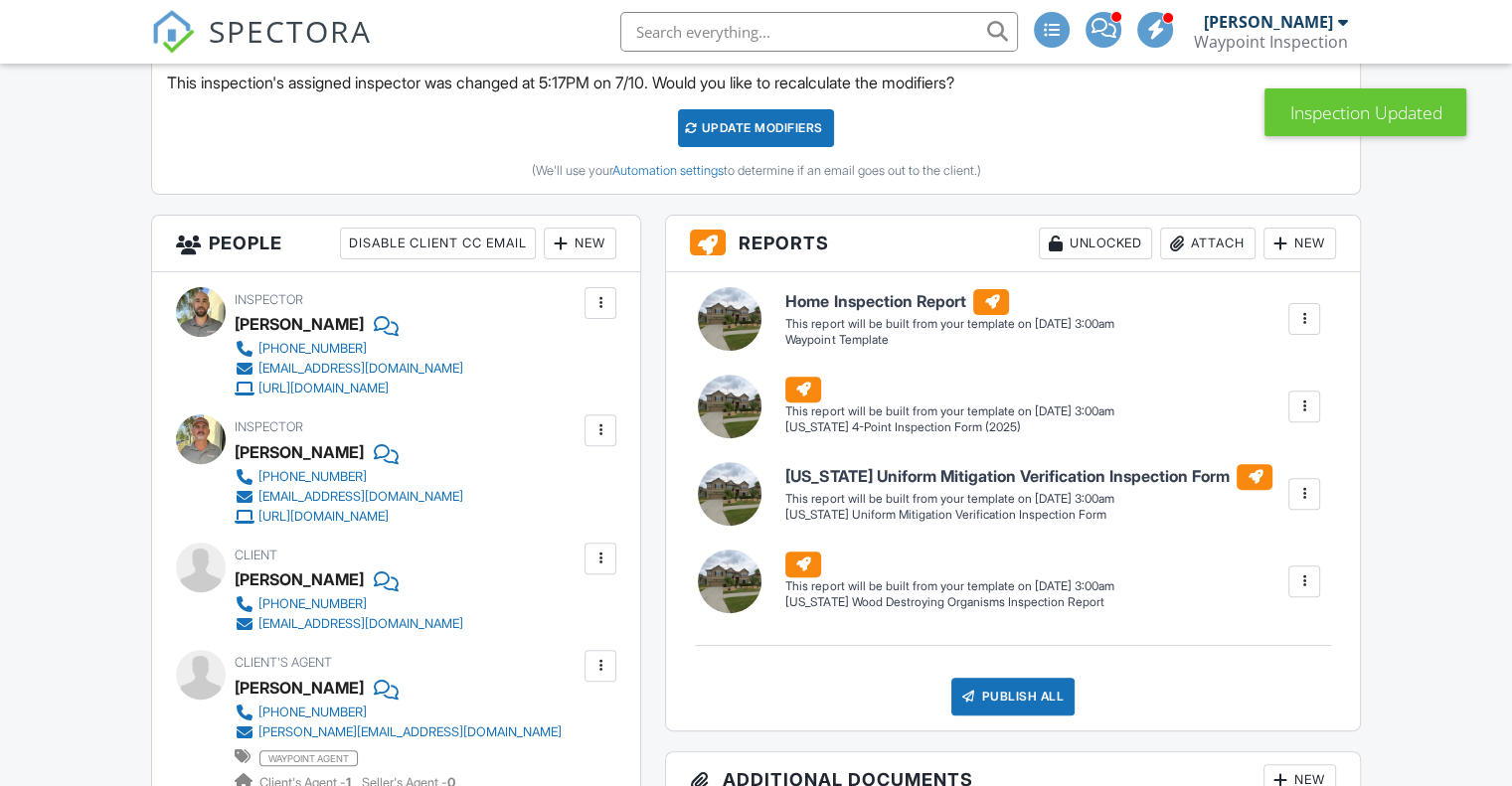 click on "SPECTORA
Wilmer Mollfulleda
Waypoint Inspection
Role:
Inspector
Change Role
Dashboard
New Inspection
Inspections
Calendar
Template Editor
Contacts
Automations
Team
Metrics
Payments
Data Exports
Billing
Conversations
Tasks
Reporting
Advanced
Equipment
Settings
What's New
Sign Out
Change Active Role
Your account has more than one possible role. Please choose how you'd like to view the site:
Company/Agency
City
Role
Dashboard
Calendar
Team
Inspections
Settings
Templates
Support Center
Inspection Details
Client View
More
Property Details" at bounding box center [756, 3317] 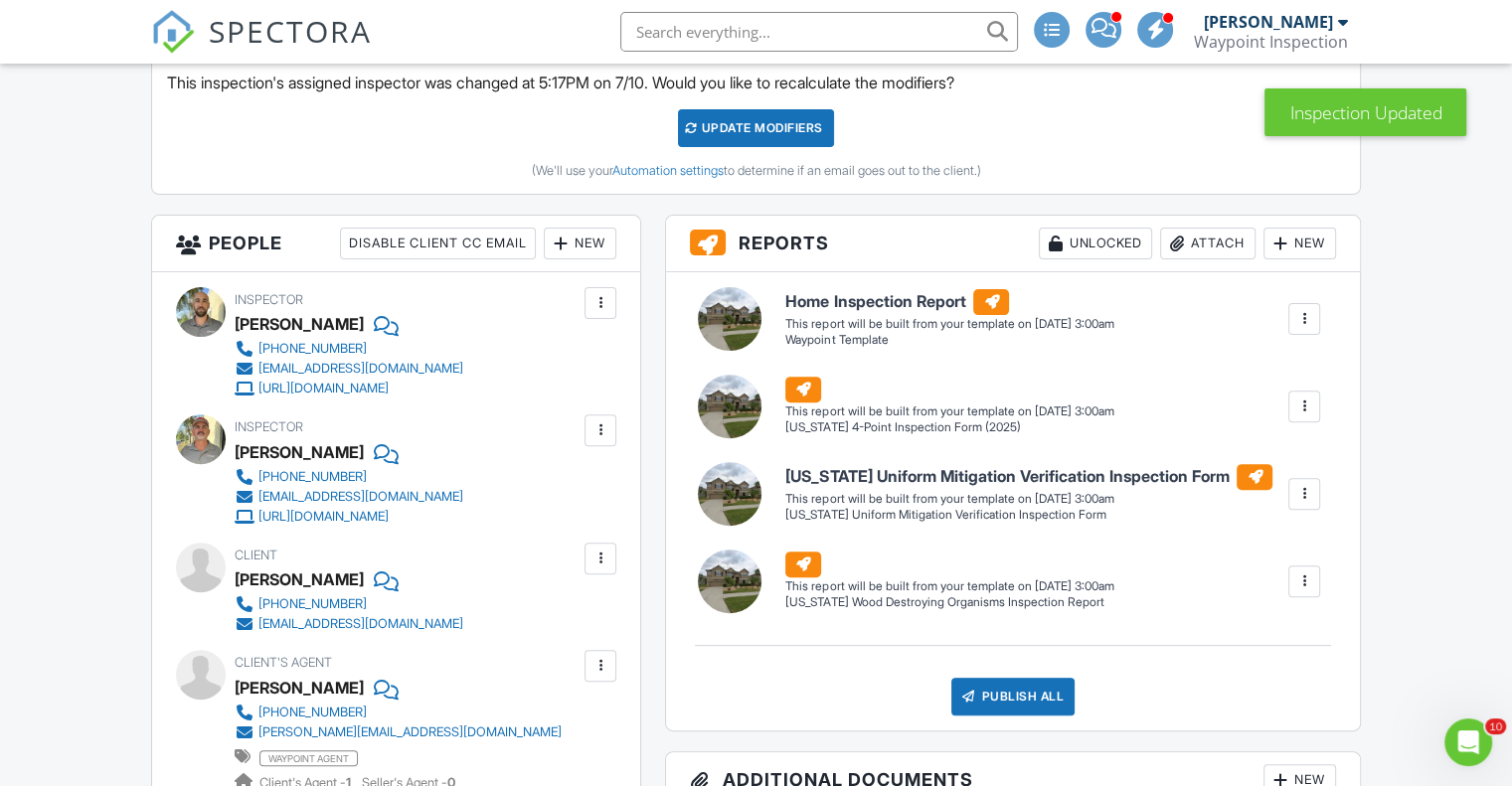 scroll, scrollTop: 0, scrollLeft: 0, axis: both 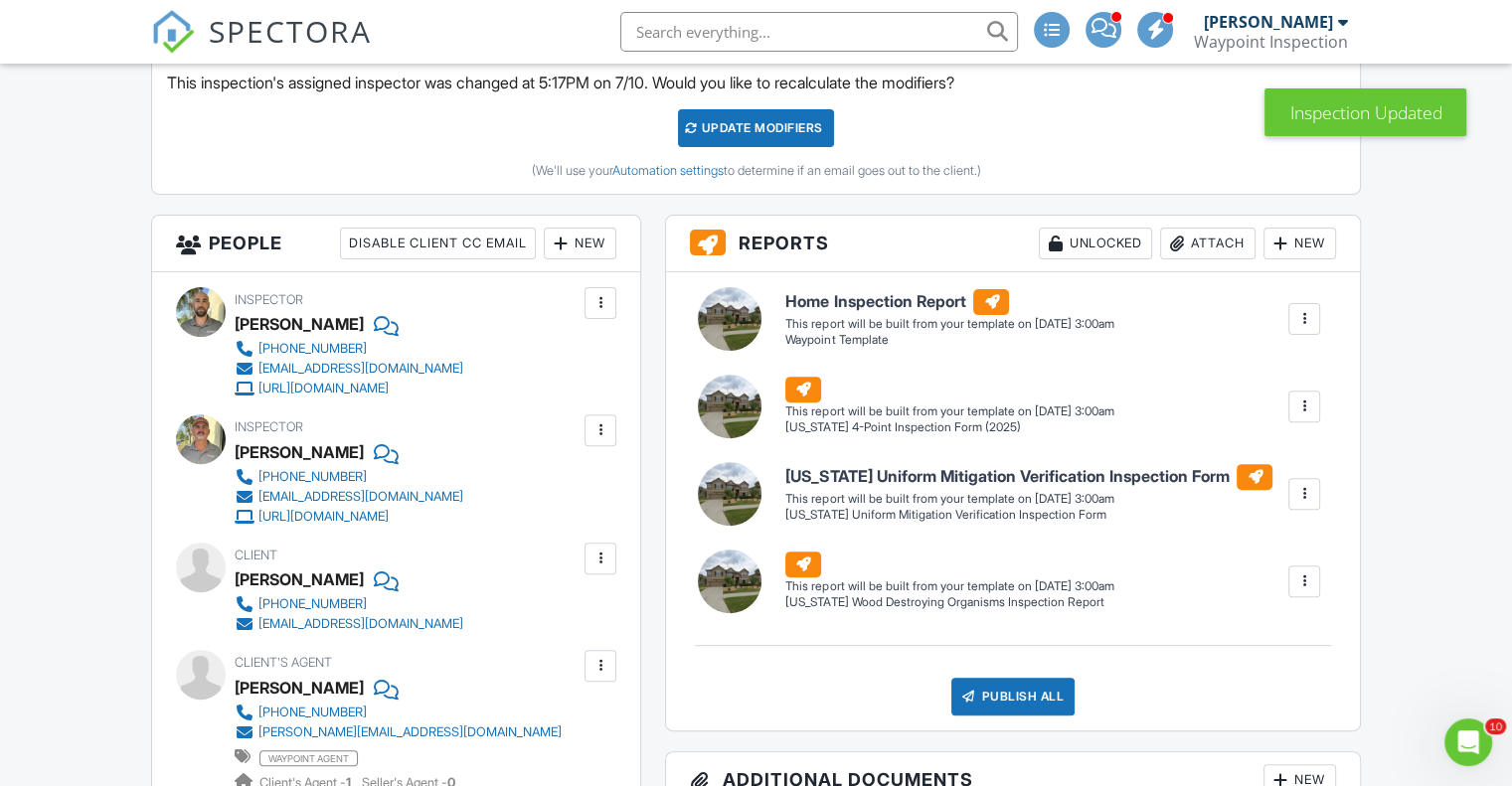 click at bounding box center (600, 303) 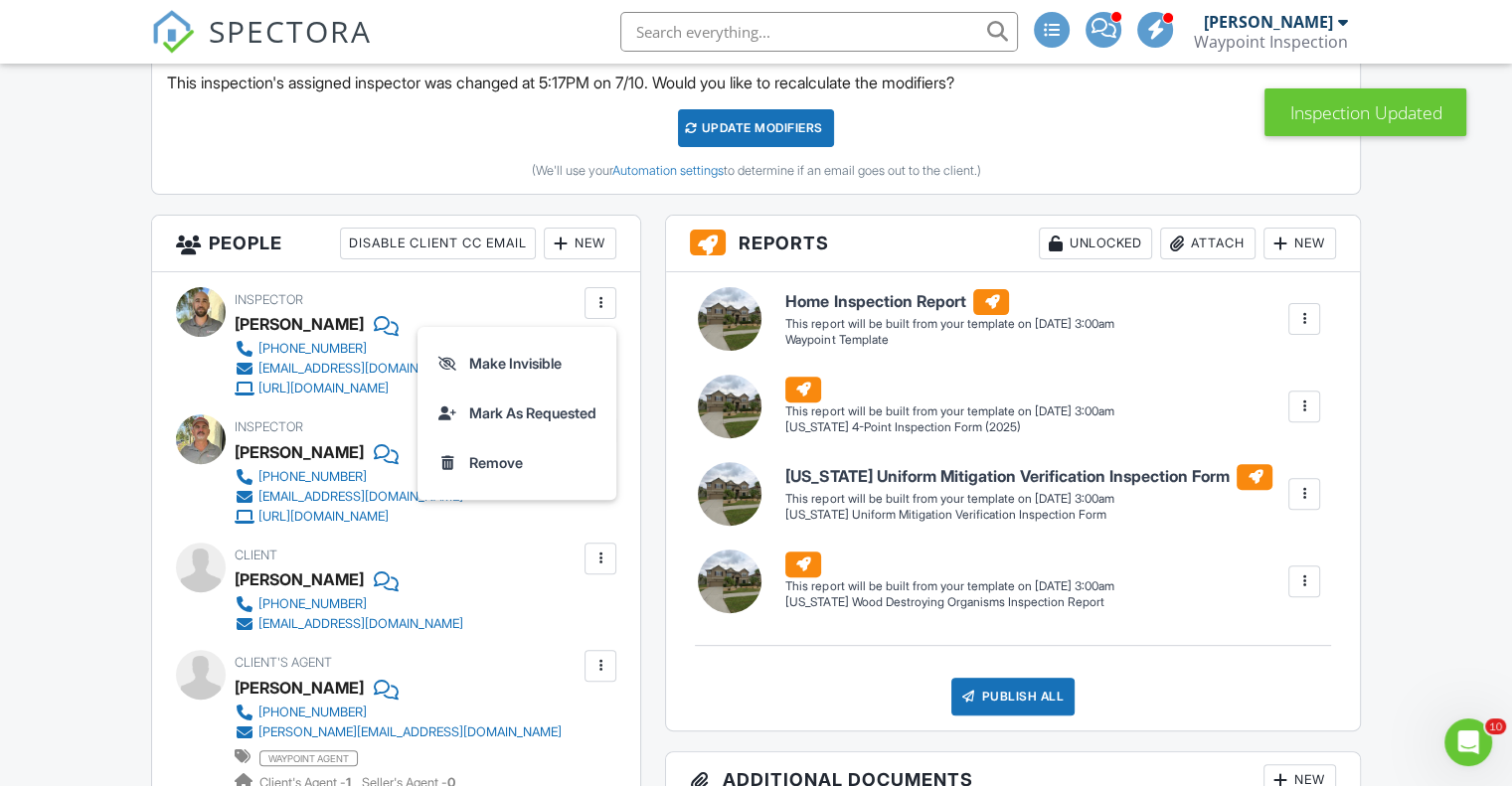 click at bounding box center (600, 303) 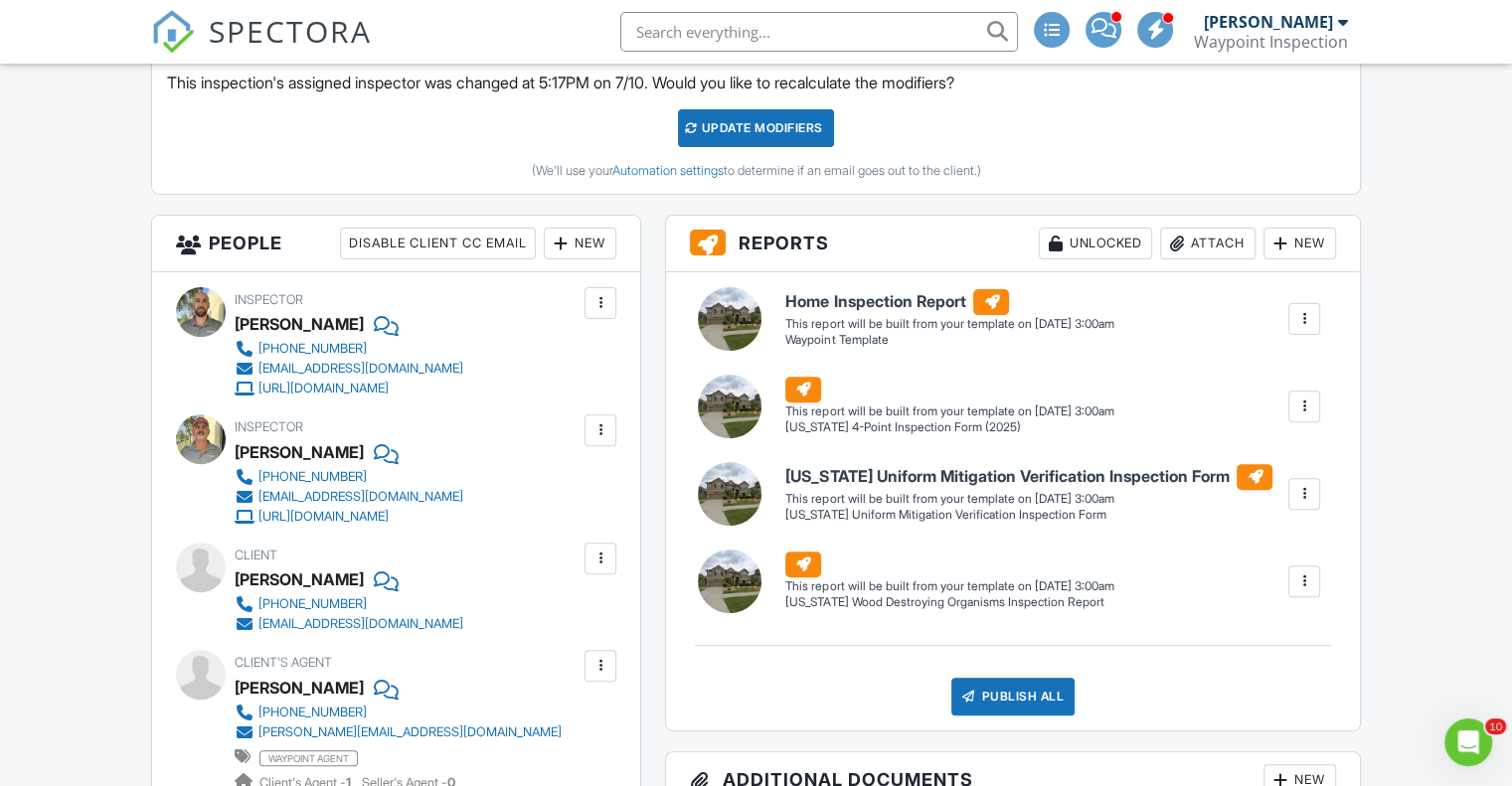 click at bounding box center [600, 430] 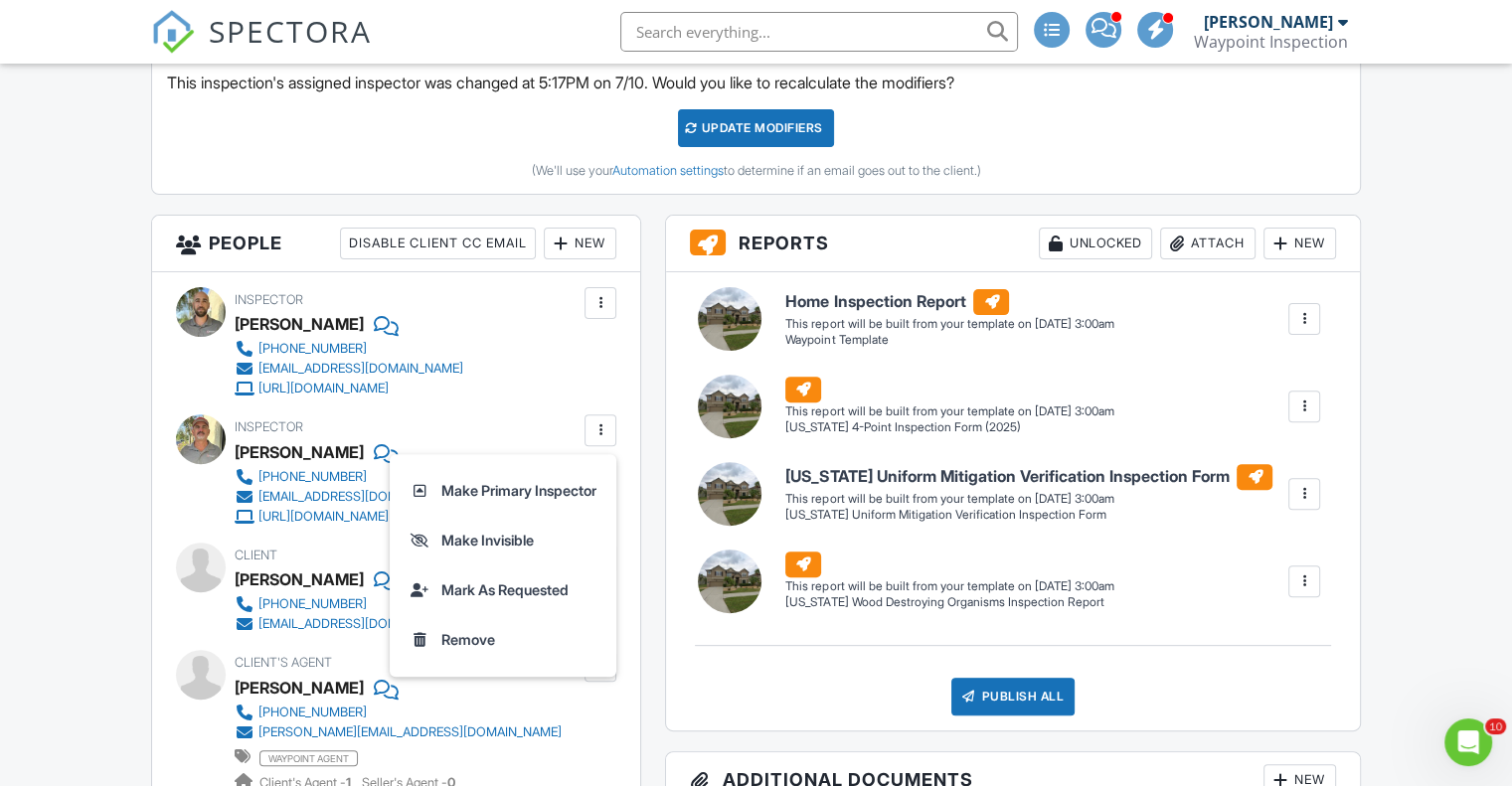click at bounding box center [600, 430] 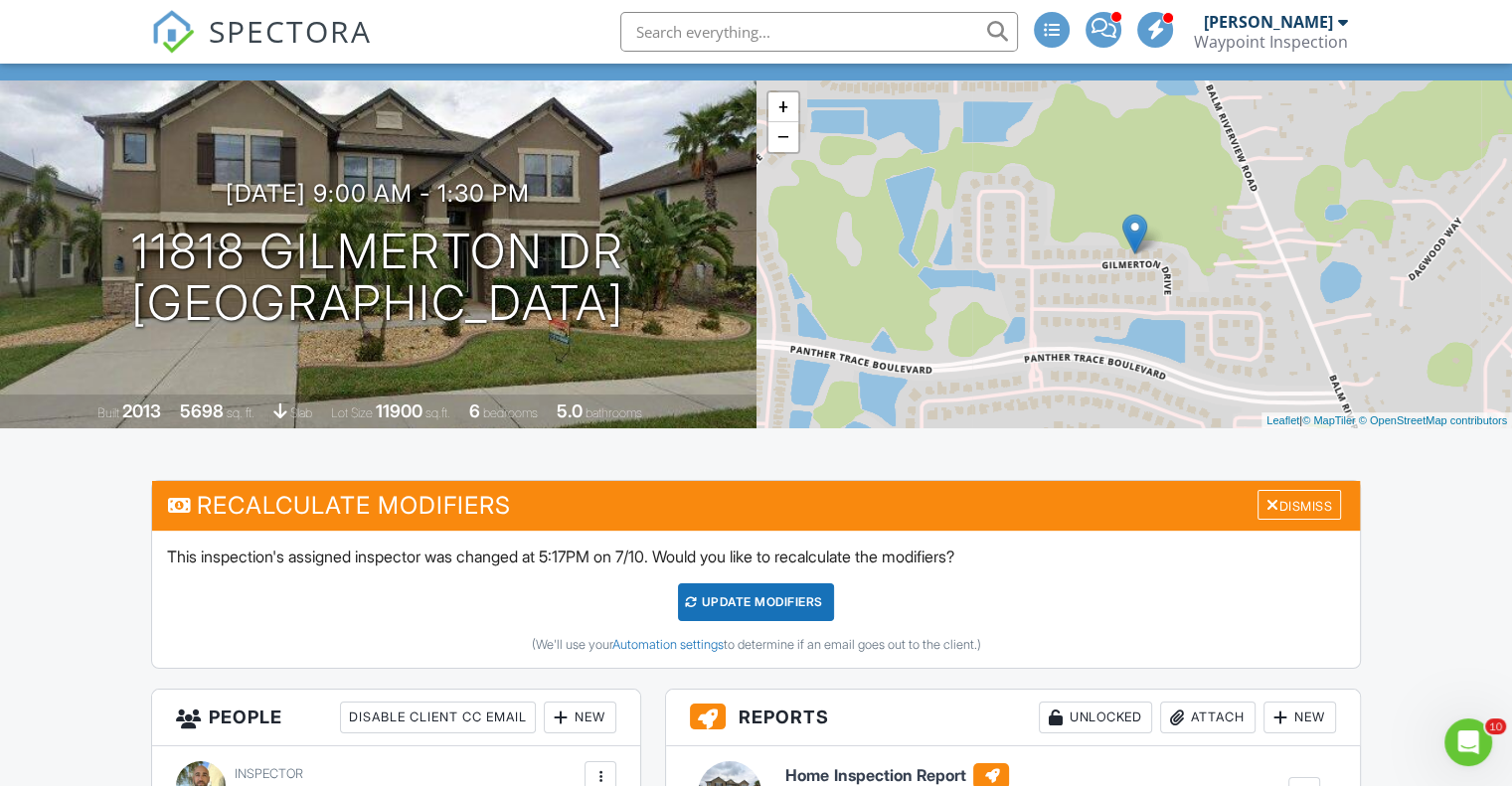 scroll, scrollTop: 0, scrollLeft: 0, axis: both 